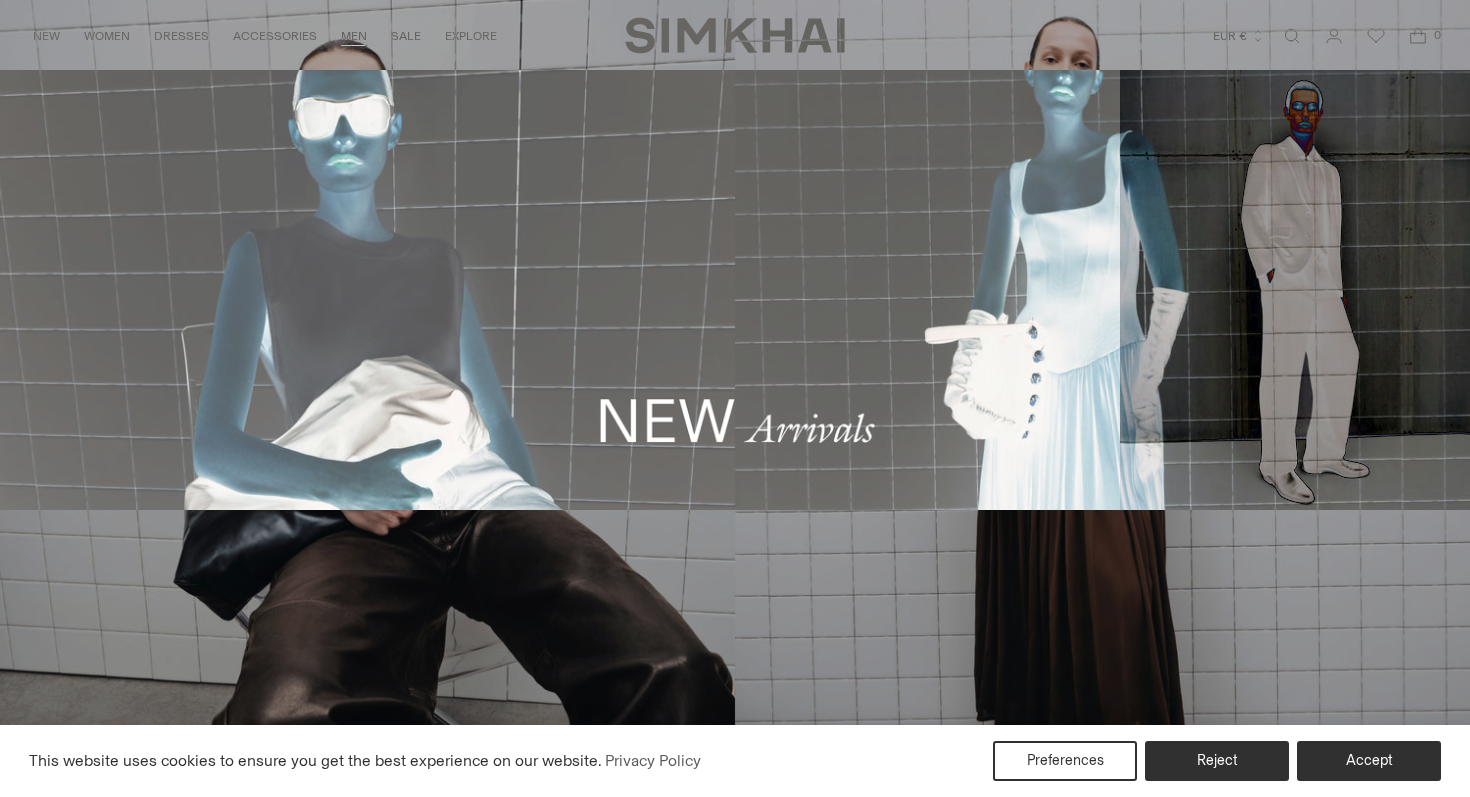 scroll, scrollTop: 0, scrollLeft: 0, axis: both 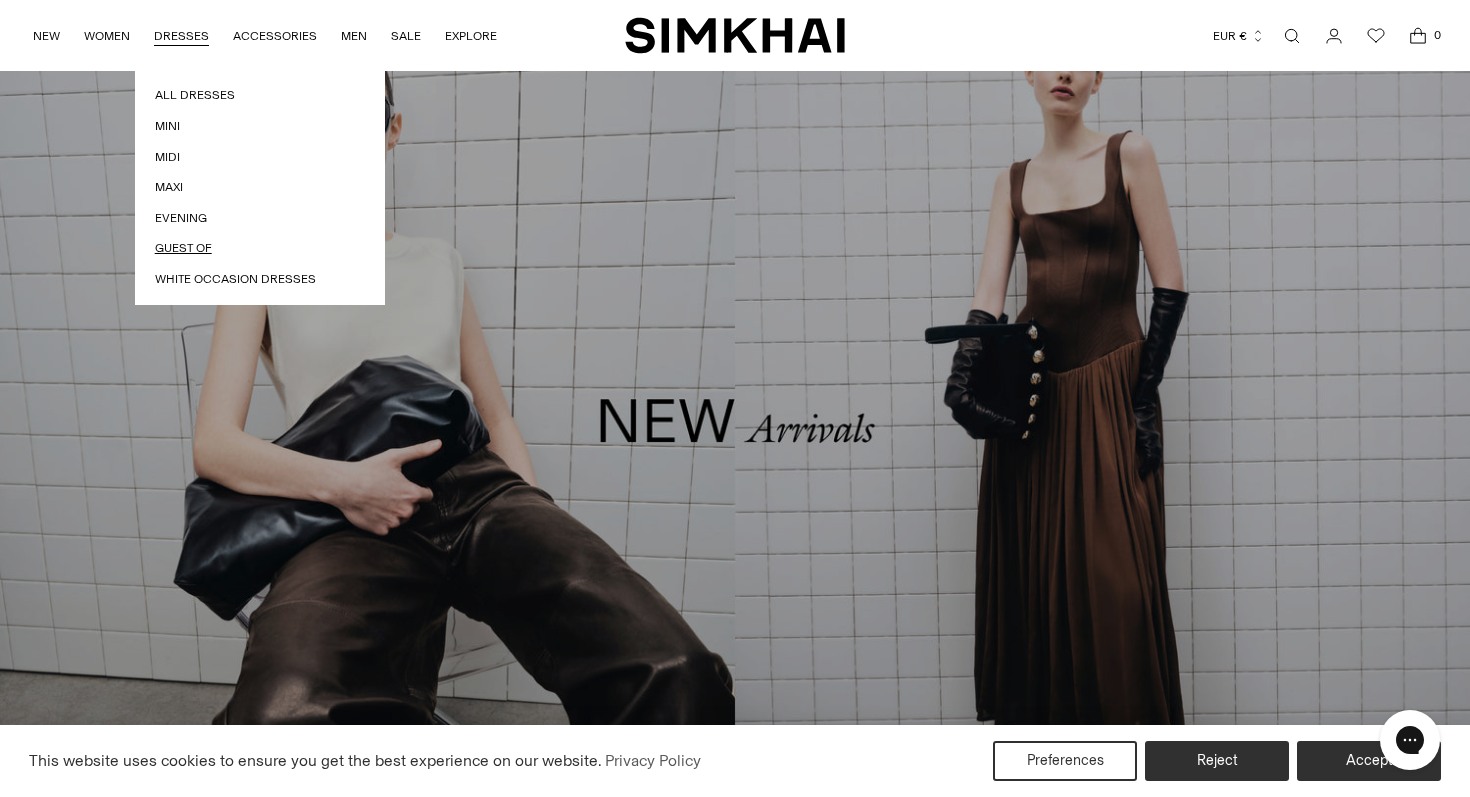 click on "Guest Of" at bounding box center [260, 248] 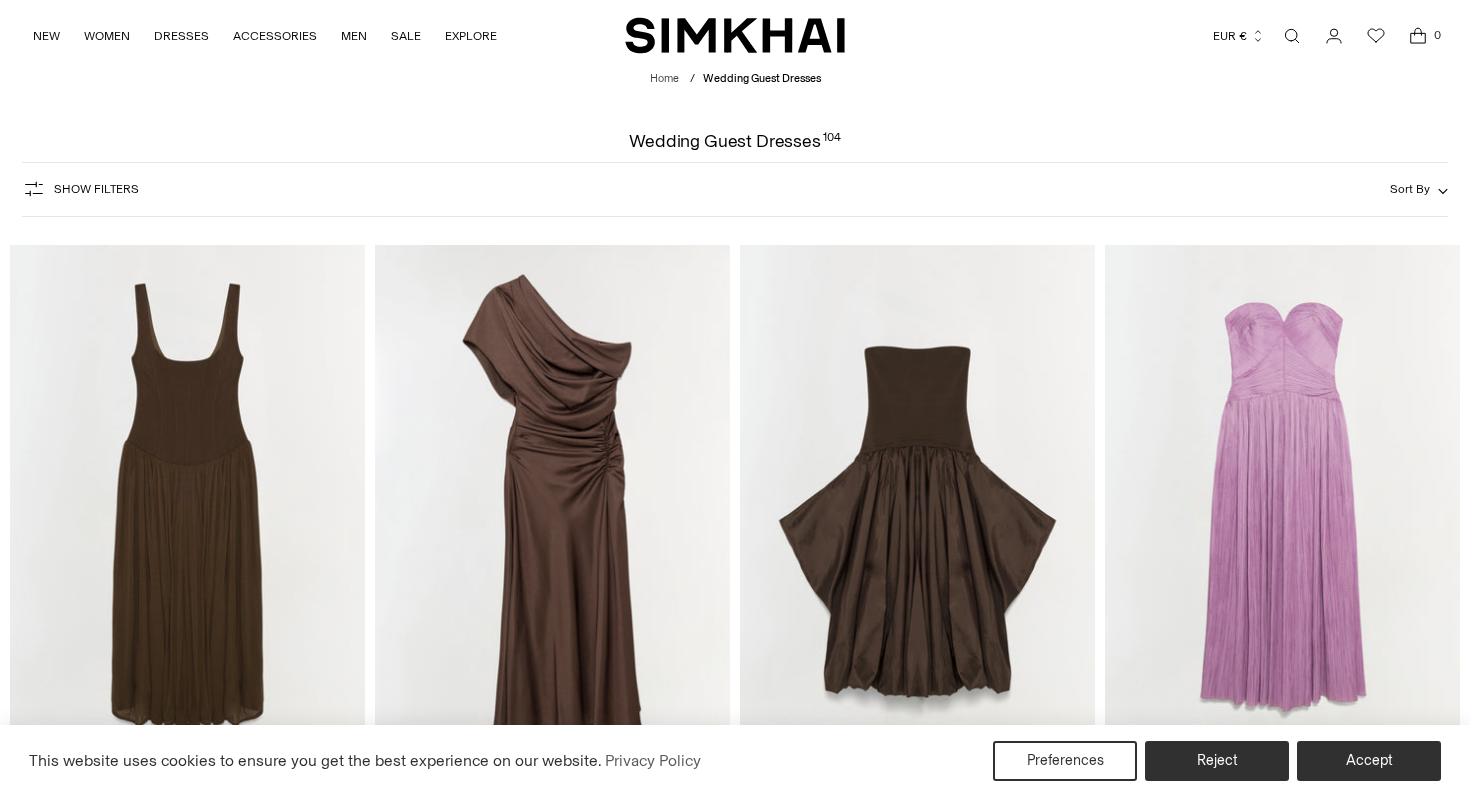 scroll, scrollTop: 0, scrollLeft: 0, axis: both 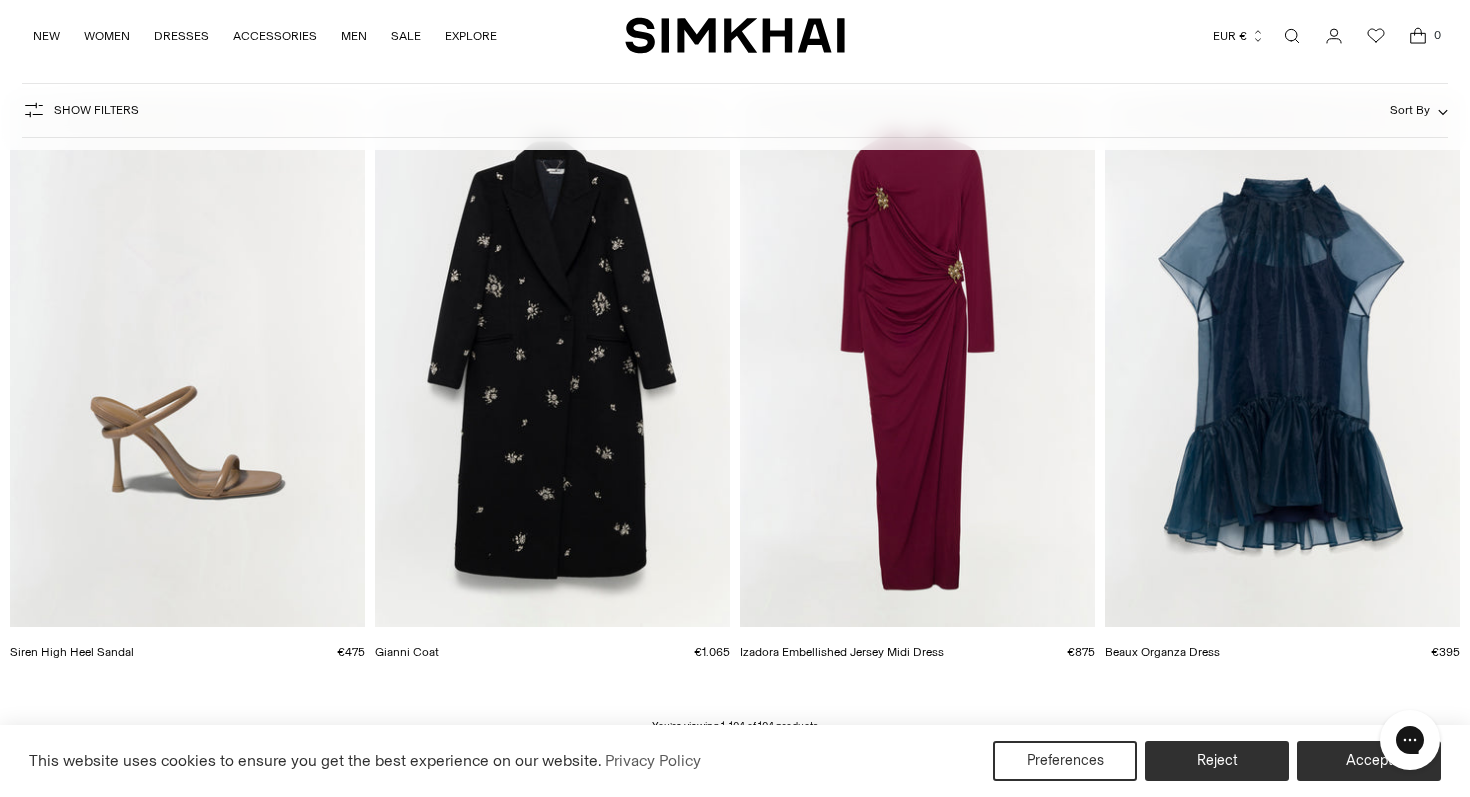 click at bounding box center (0, 0) 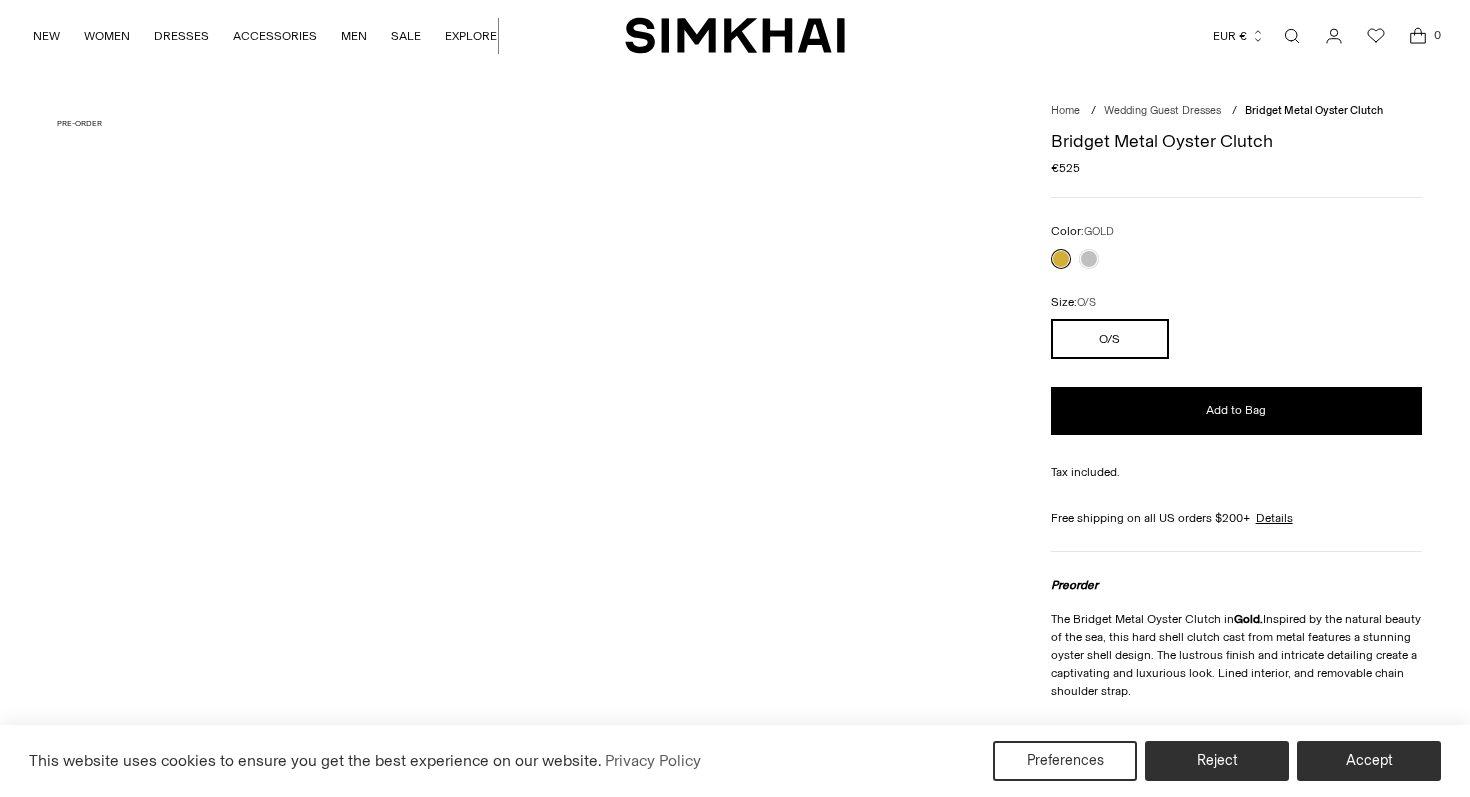 scroll, scrollTop: 0, scrollLeft: 0, axis: both 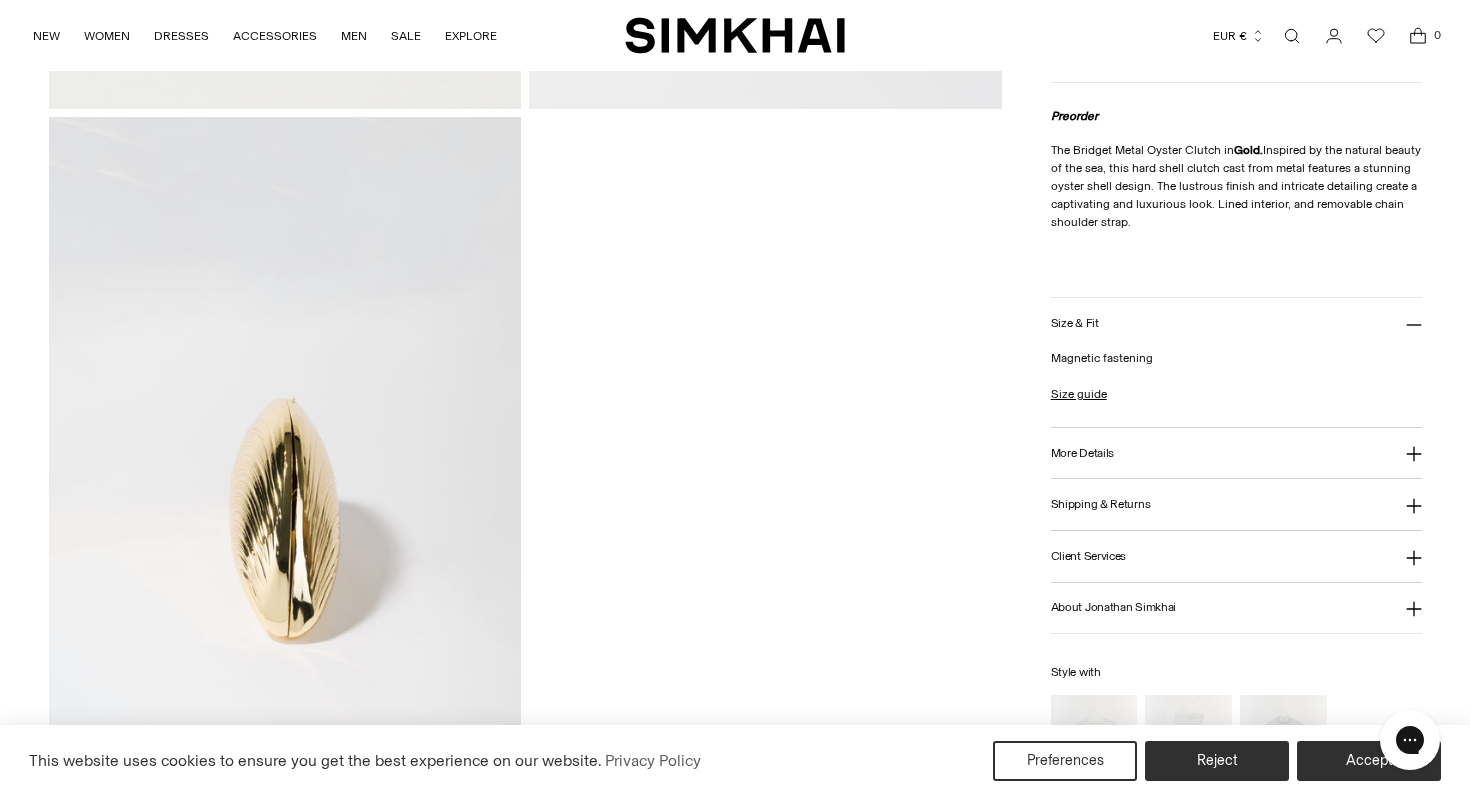click on "More Details" at bounding box center [1082, 453] 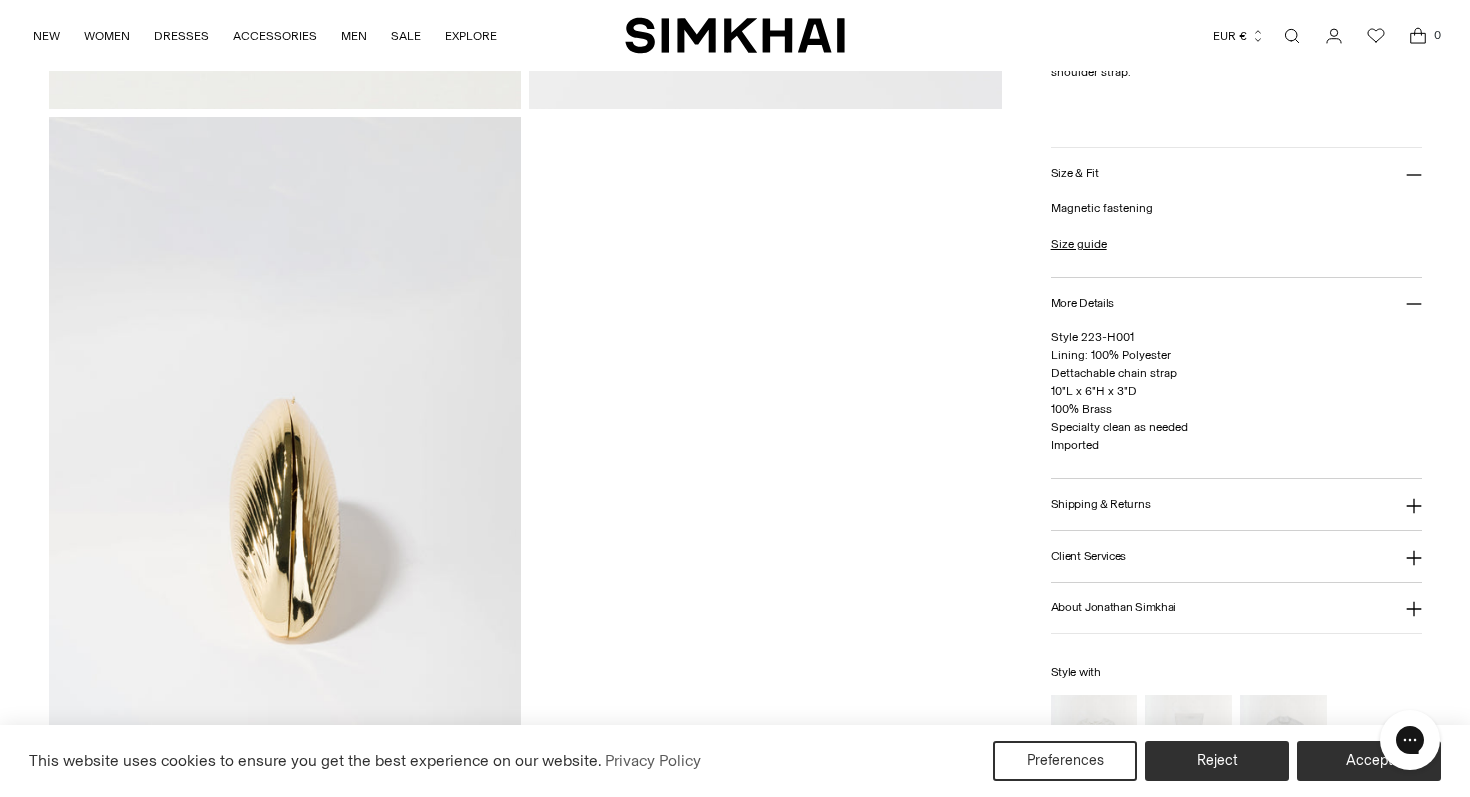 click on "Shipping & Returns" at bounding box center [1101, 505] 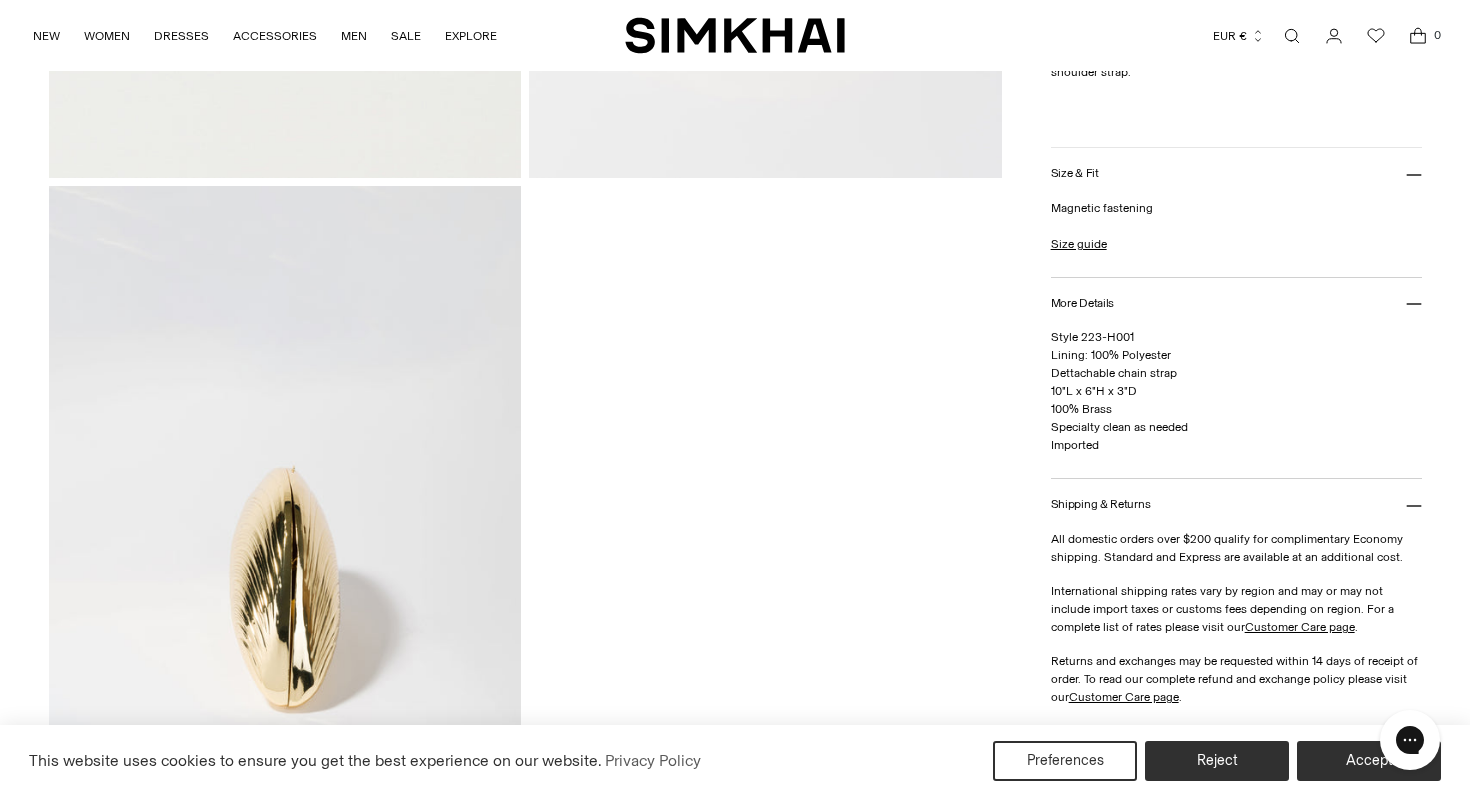 scroll, scrollTop: 631, scrollLeft: 0, axis: vertical 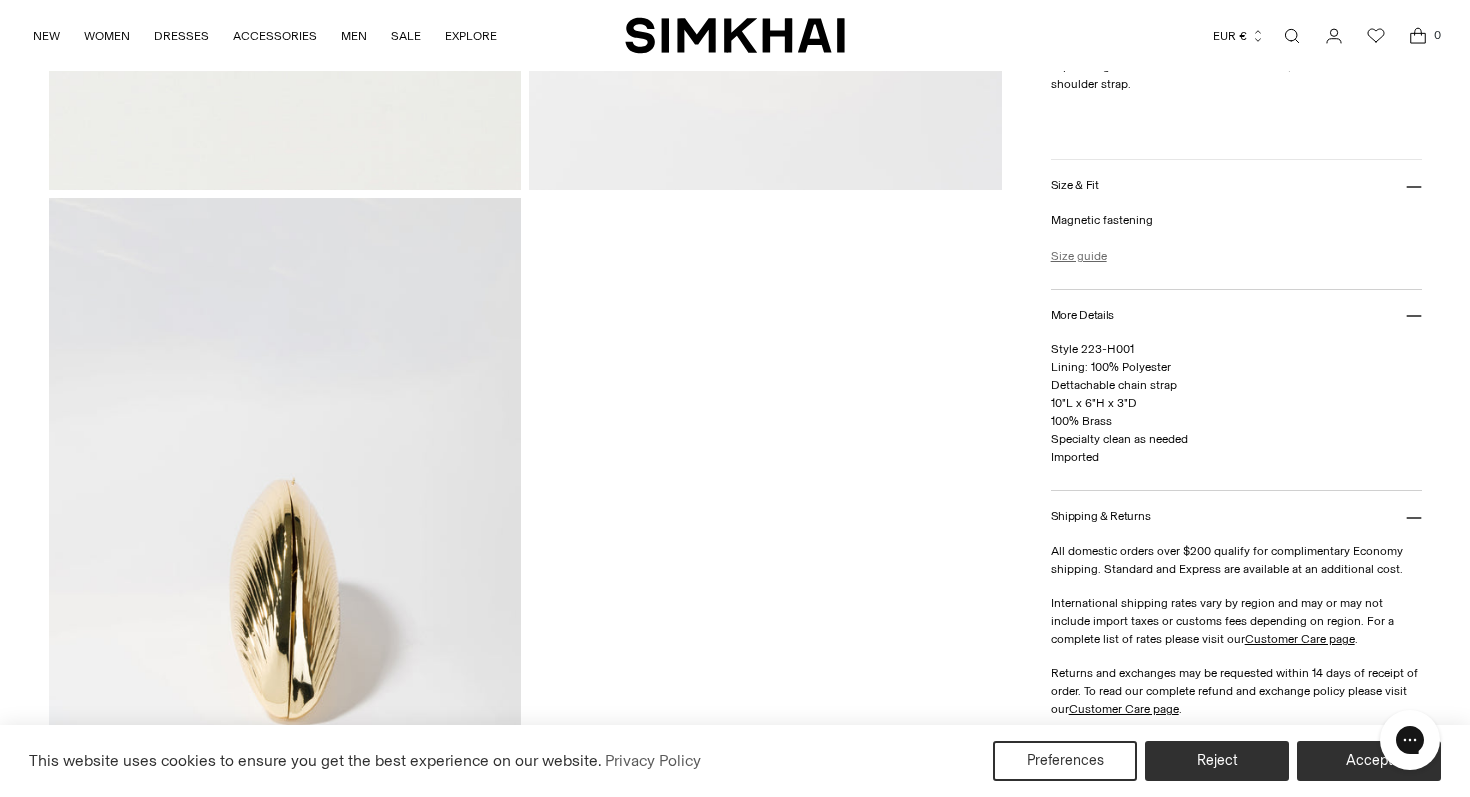 click on "Size guide" at bounding box center [1079, 256] 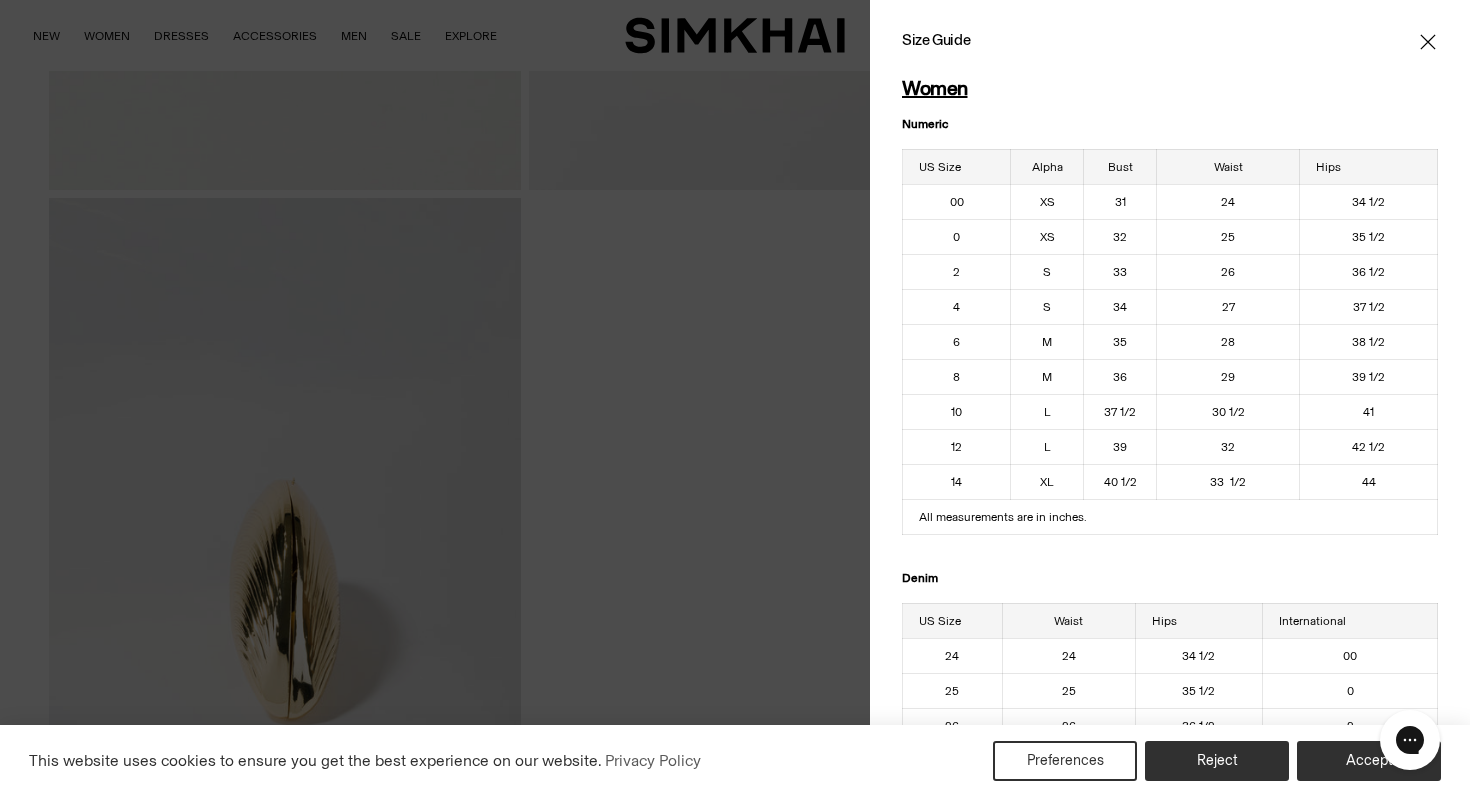 click 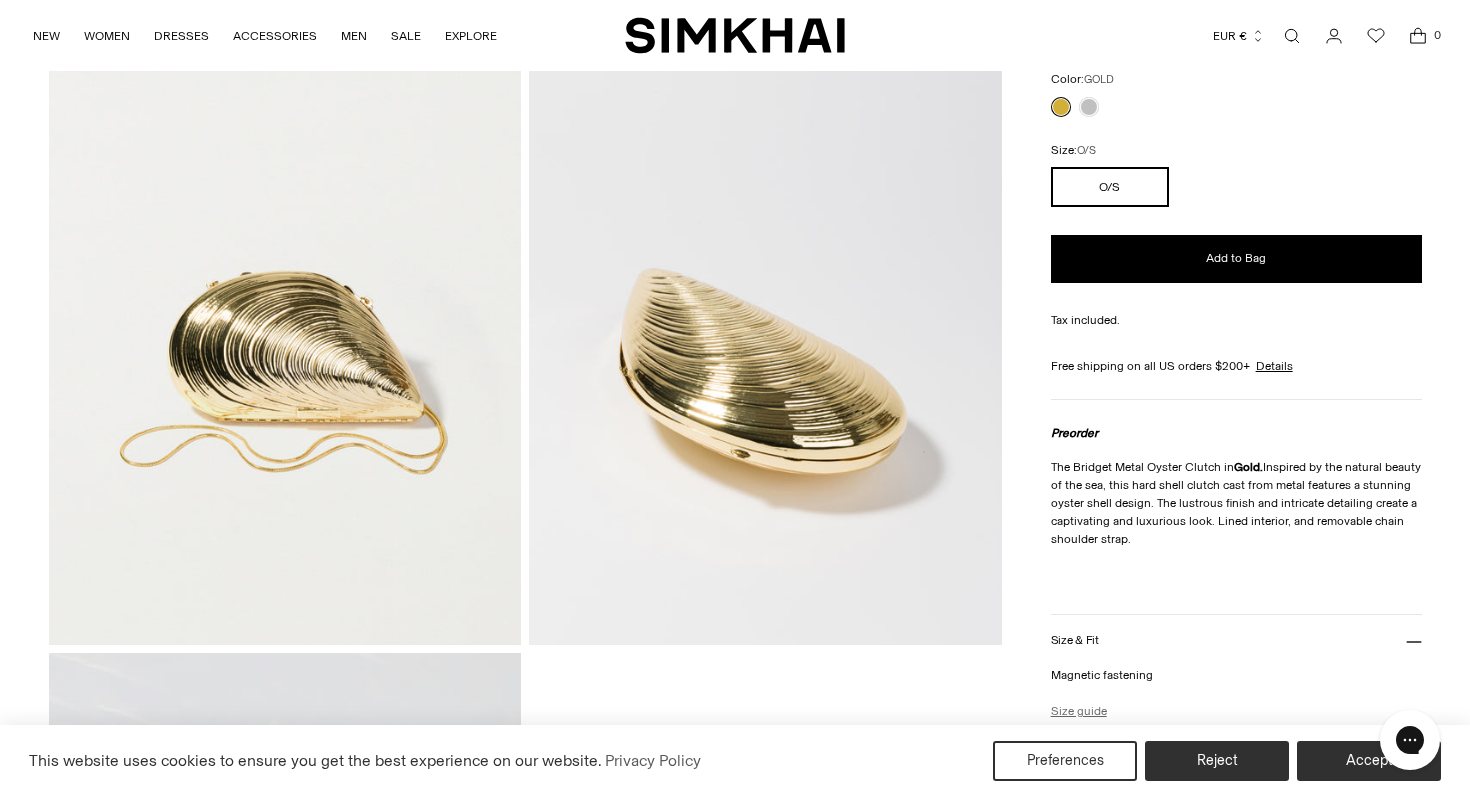 scroll, scrollTop: 0, scrollLeft: 0, axis: both 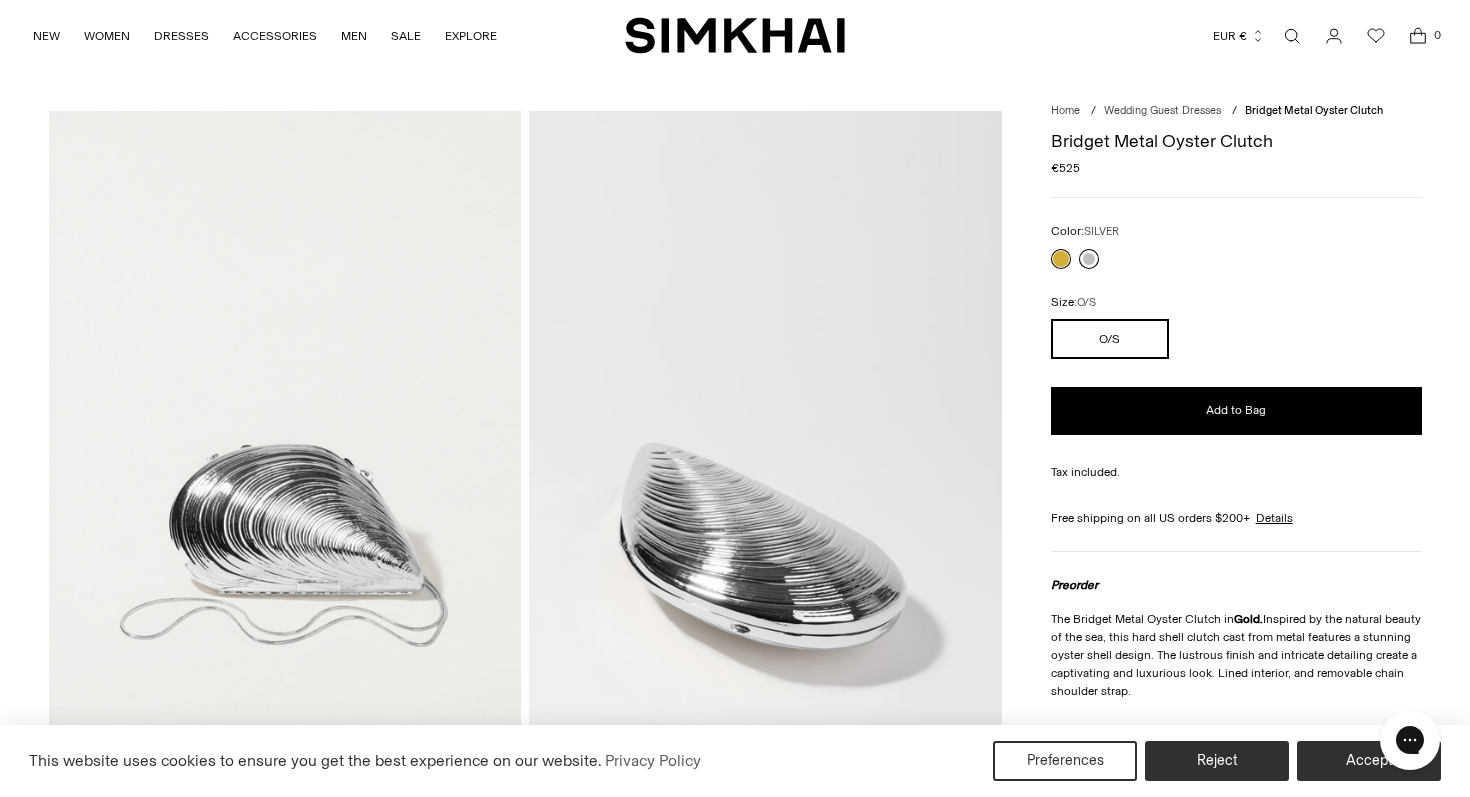 click at bounding box center (1089, 259) 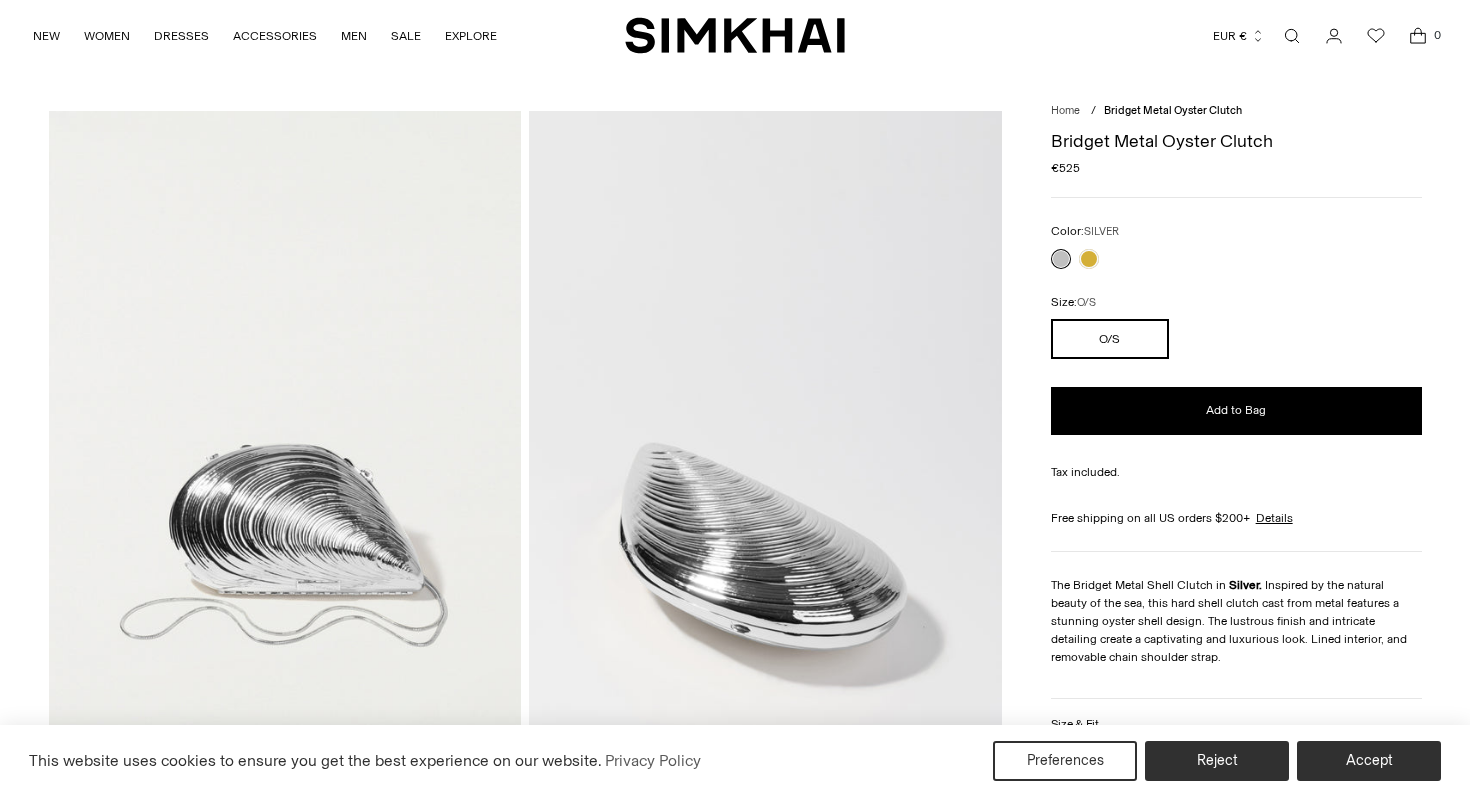 scroll, scrollTop: 0, scrollLeft: 0, axis: both 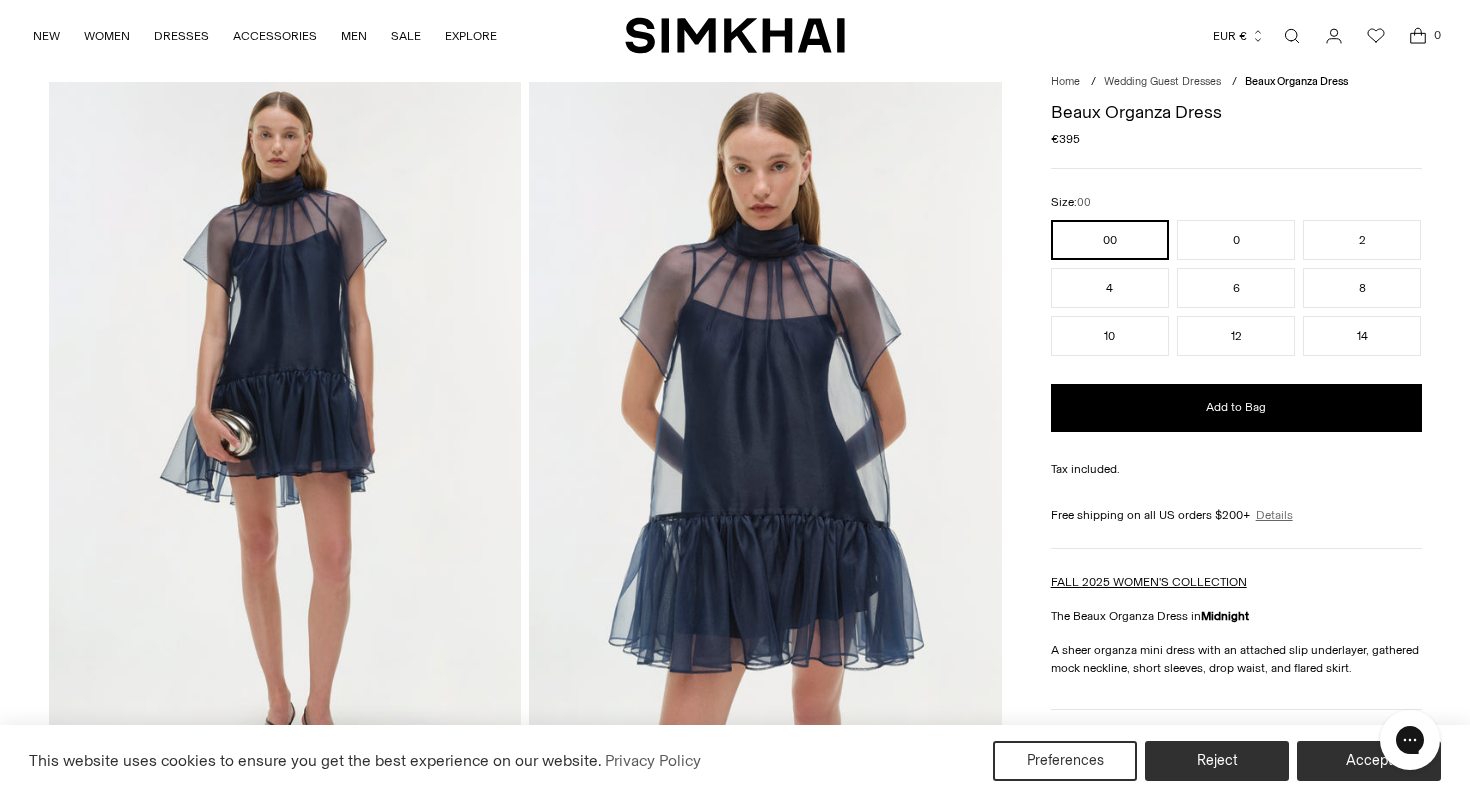 click on "Details" at bounding box center (1274, 515) 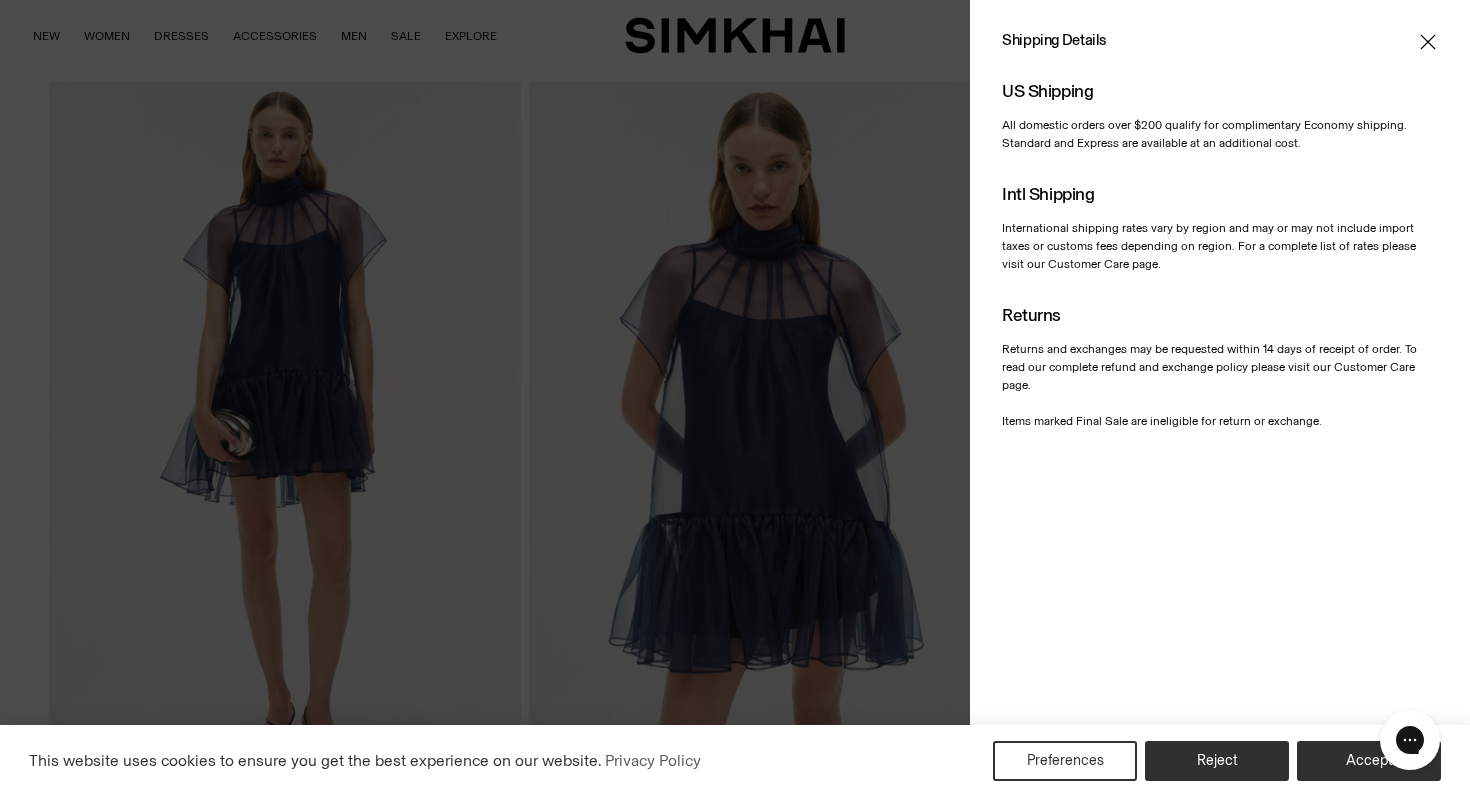 click 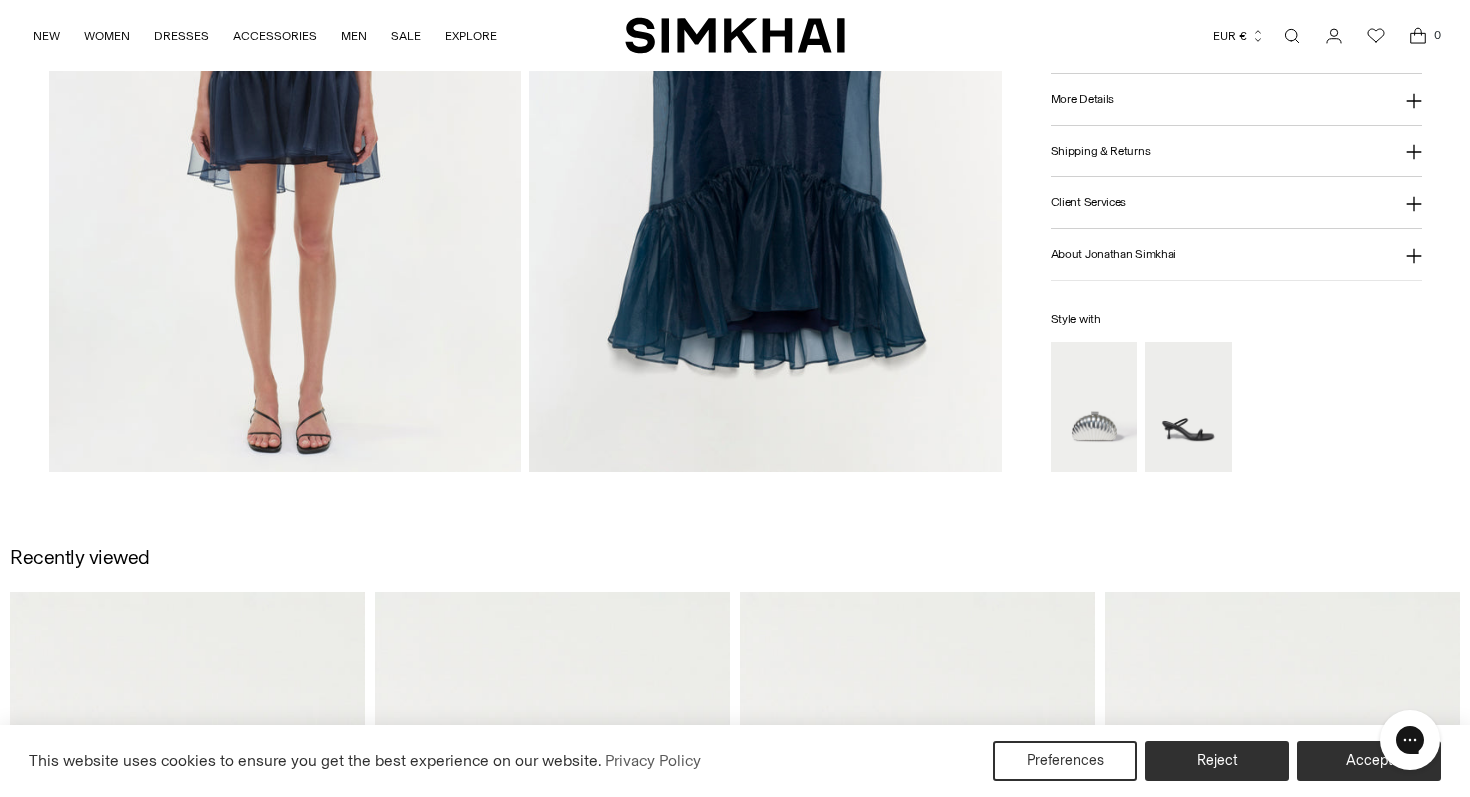 scroll, scrollTop: 1792, scrollLeft: 0, axis: vertical 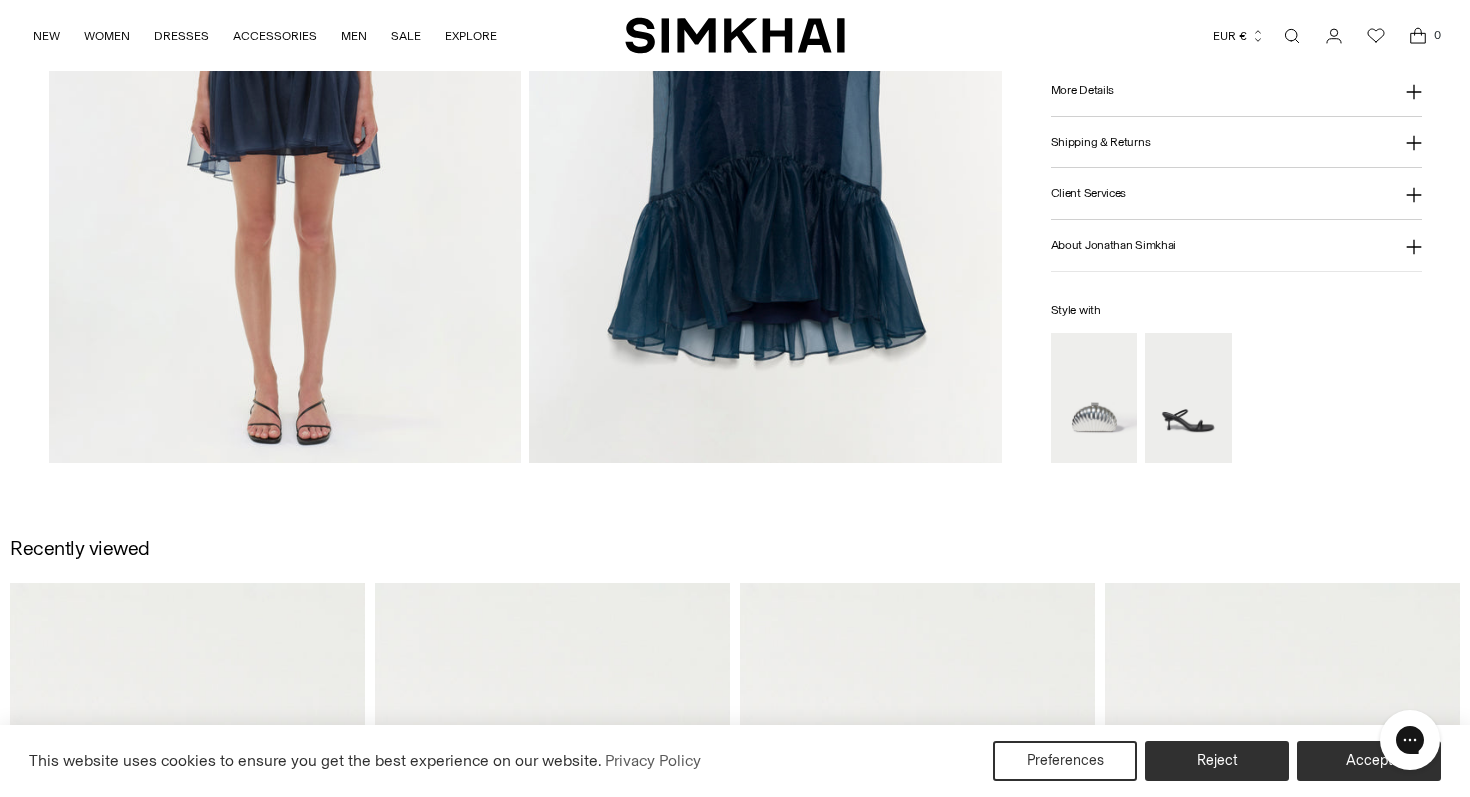 click on "Shipping & Returns" at bounding box center [1101, 142] 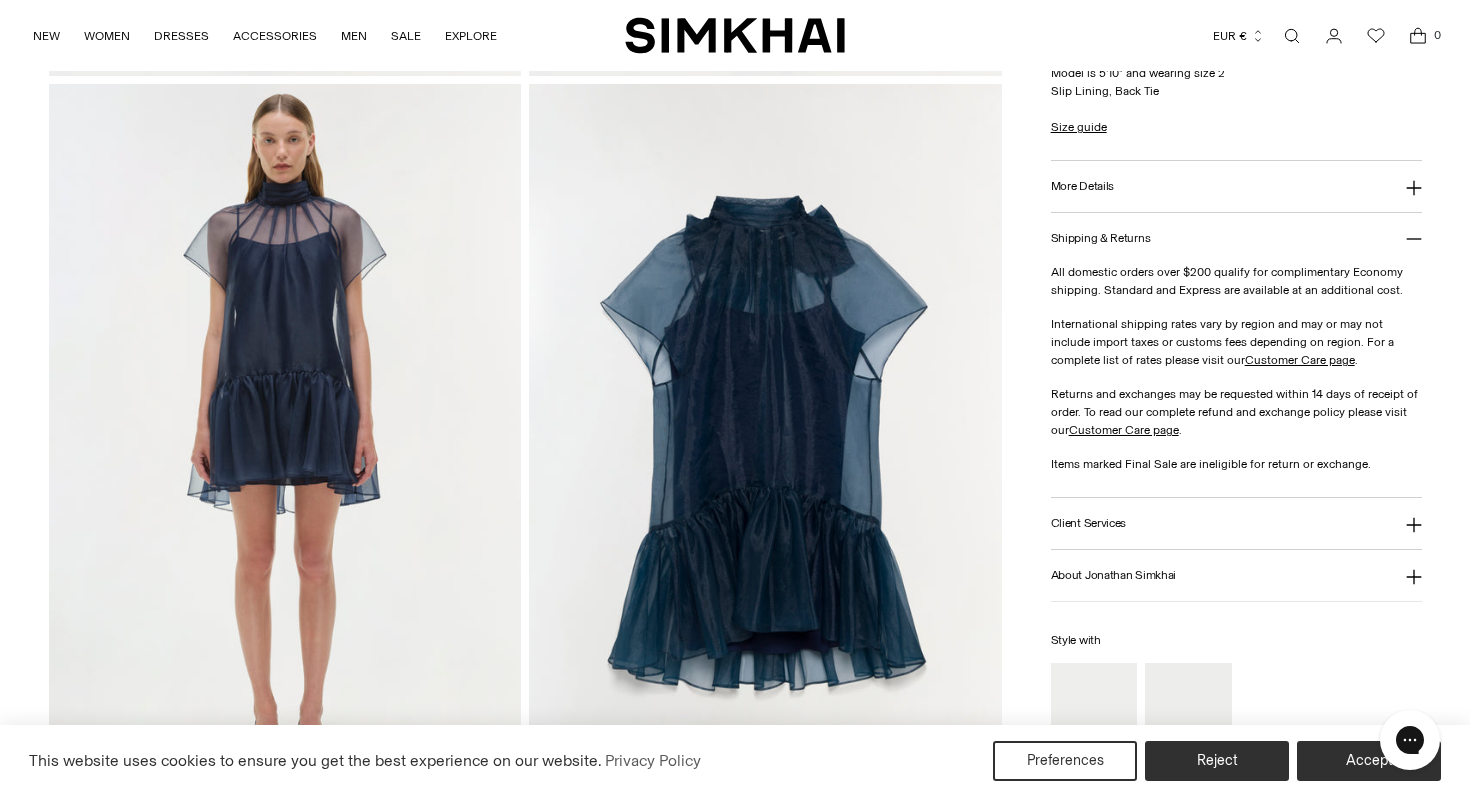 scroll, scrollTop: 1460, scrollLeft: 0, axis: vertical 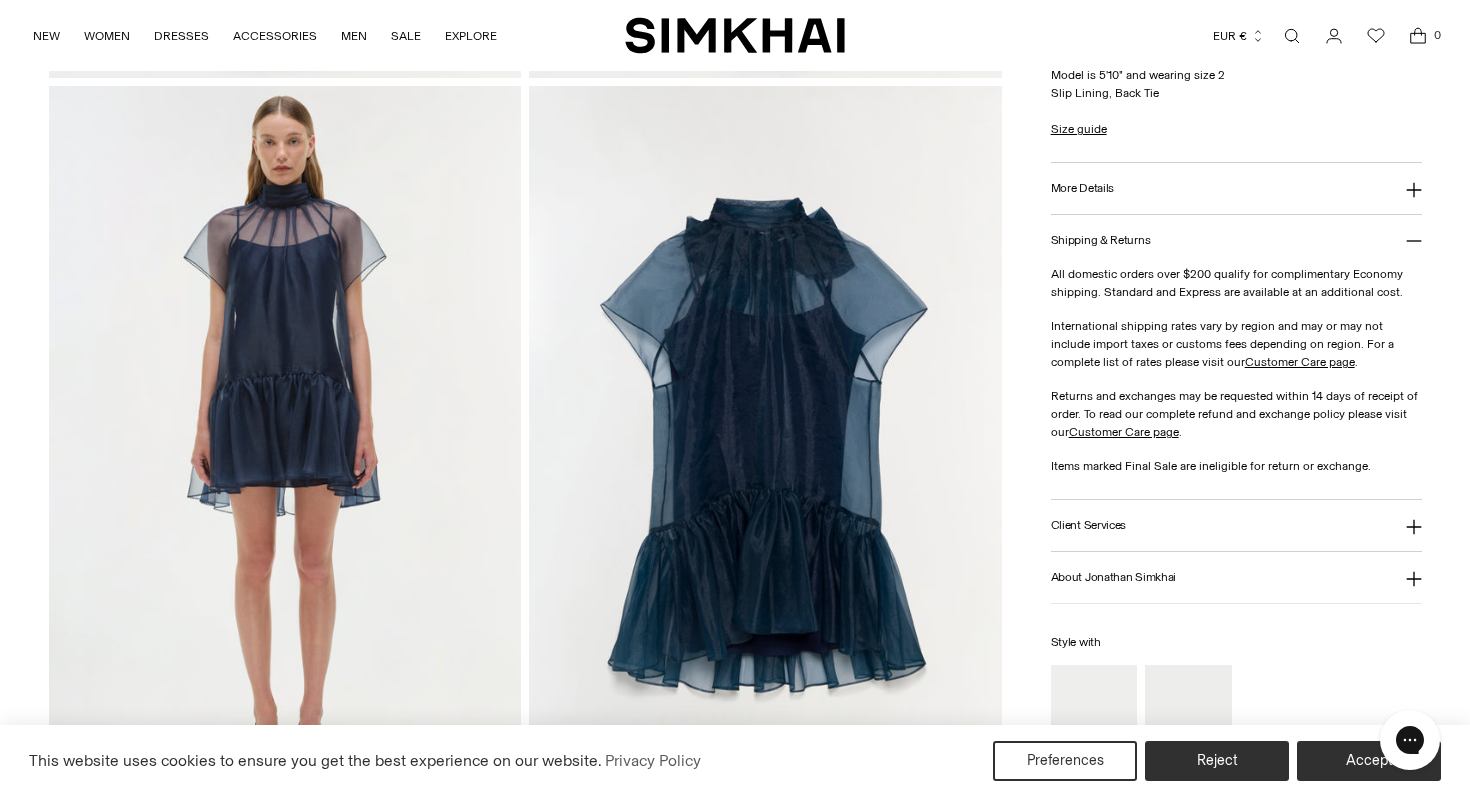 click on "More Details" at bounding box center (1236, 188) 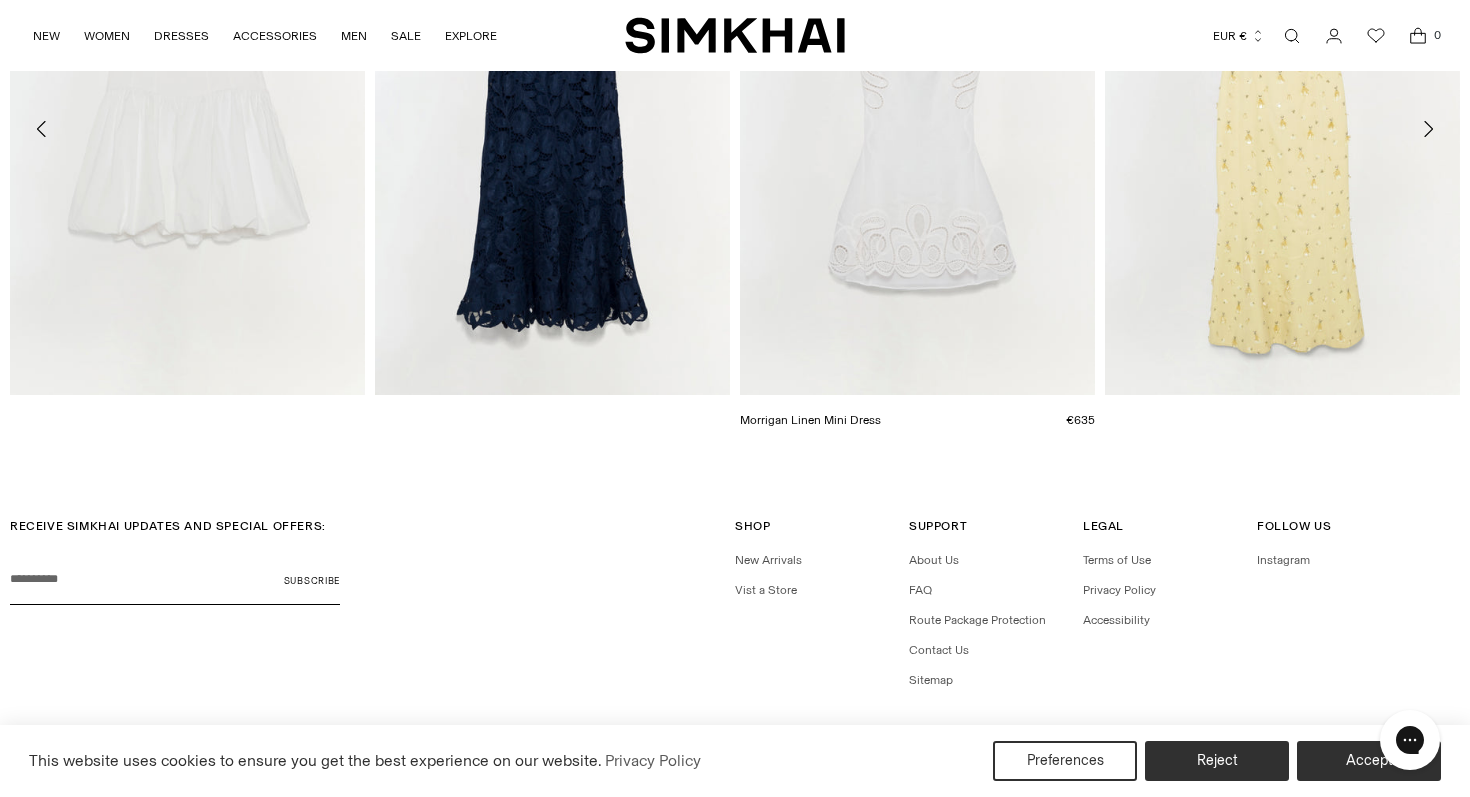scroll, scrollTop: 3228, scrollLeft: 0, axis: vertical 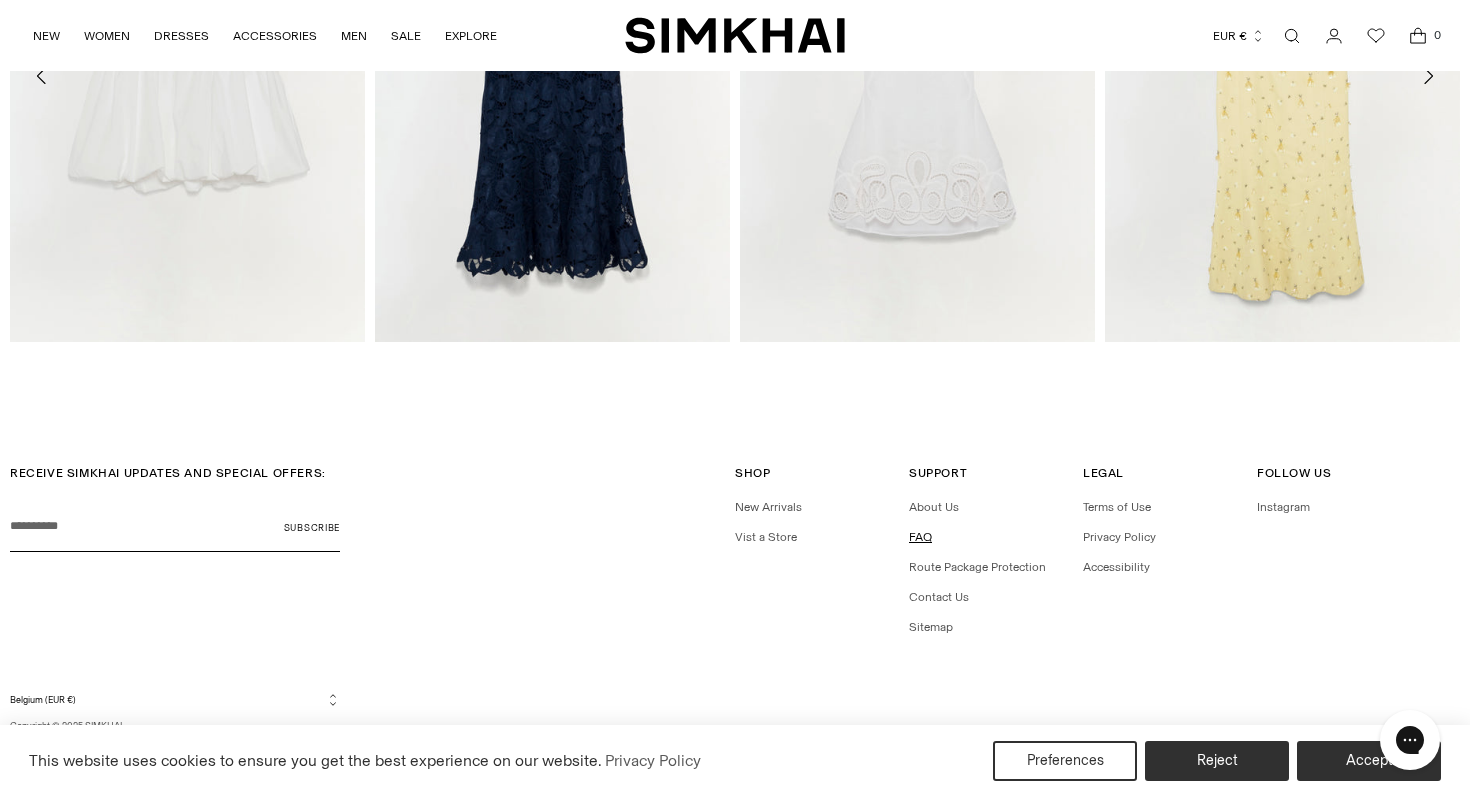 click on "FAQ" at bounding box center (920, 537) 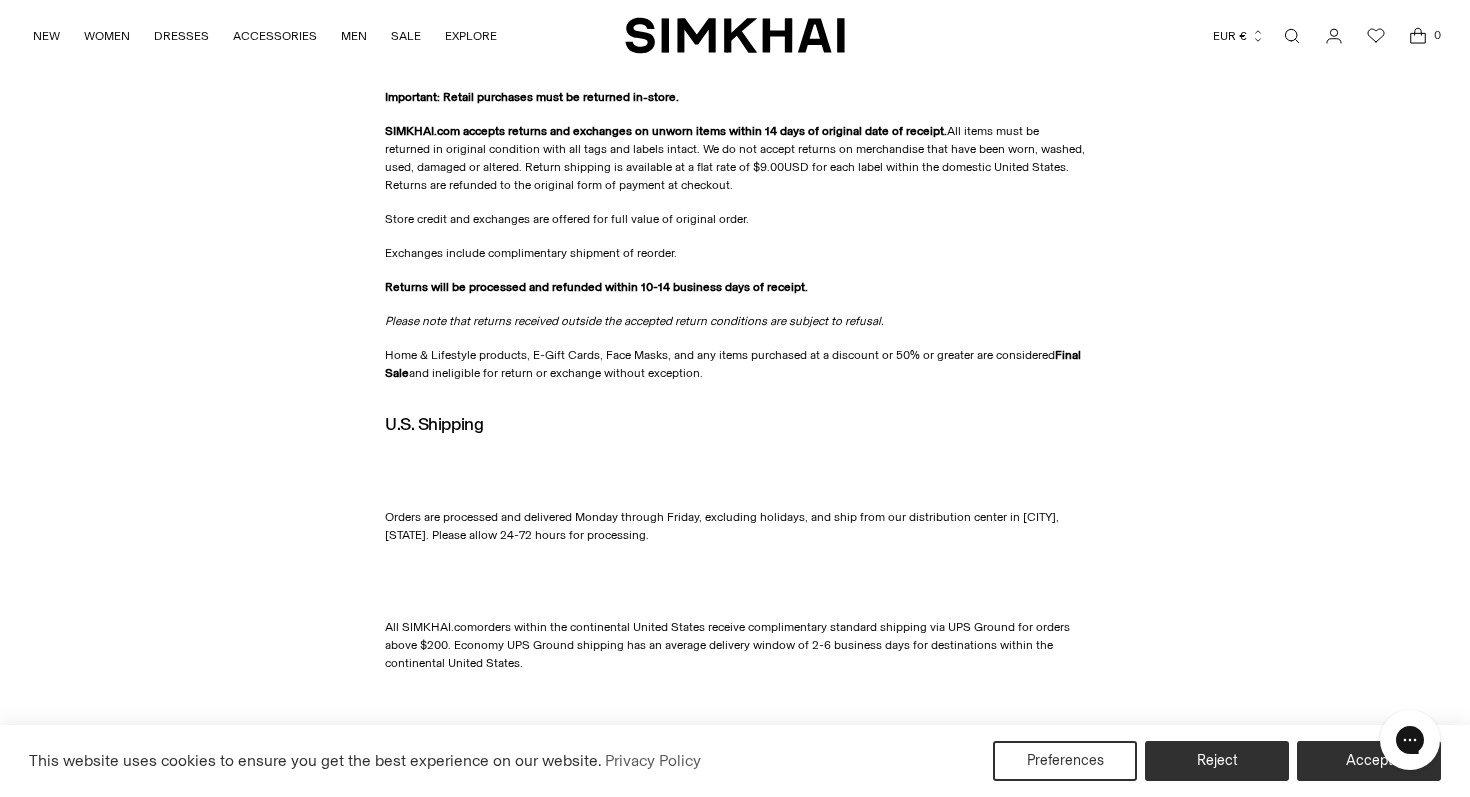 scroll, scrollTop: 541, scrollLeft: 0, axis: vertical 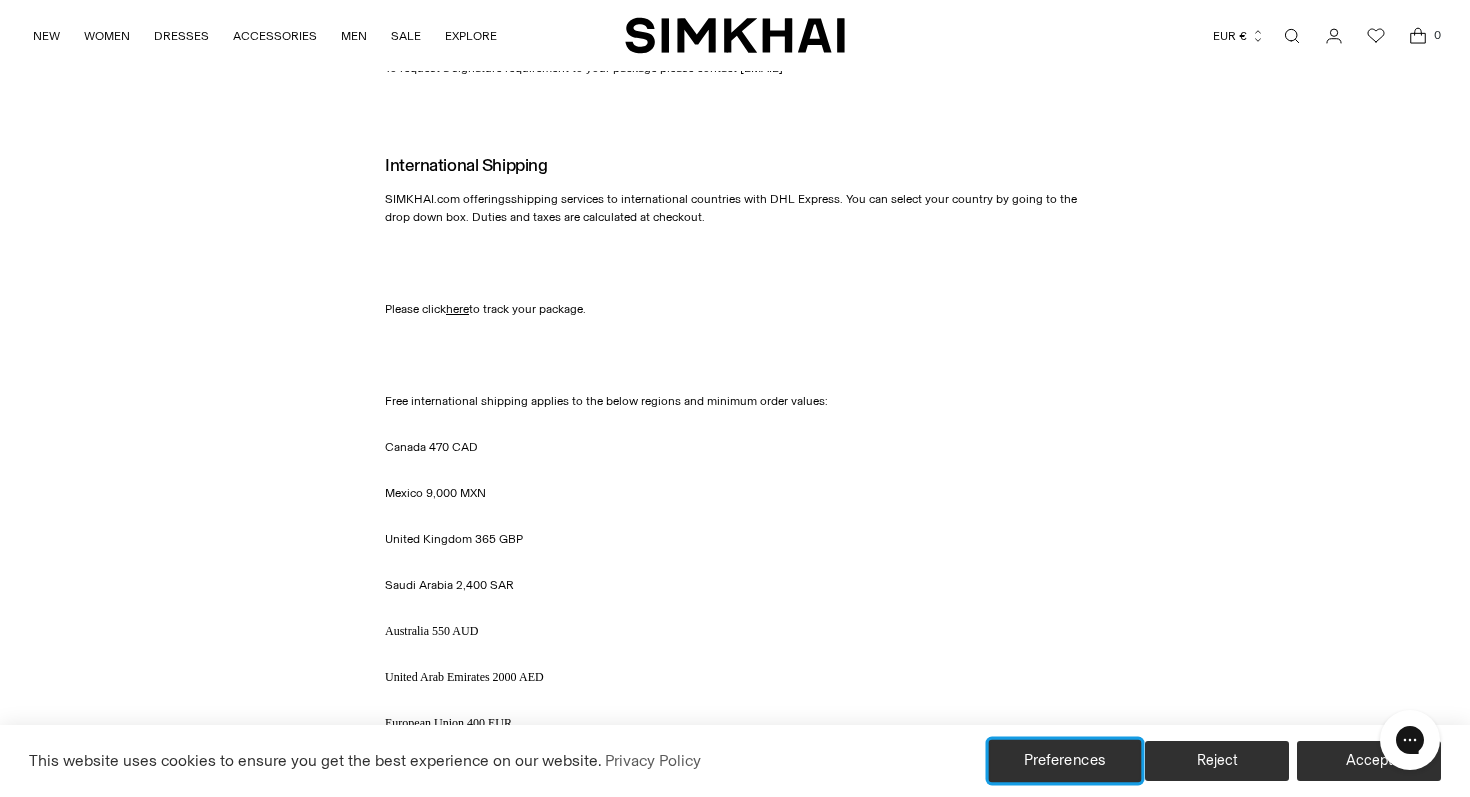 click on "Preferences" at bounding box center [1065, 761] 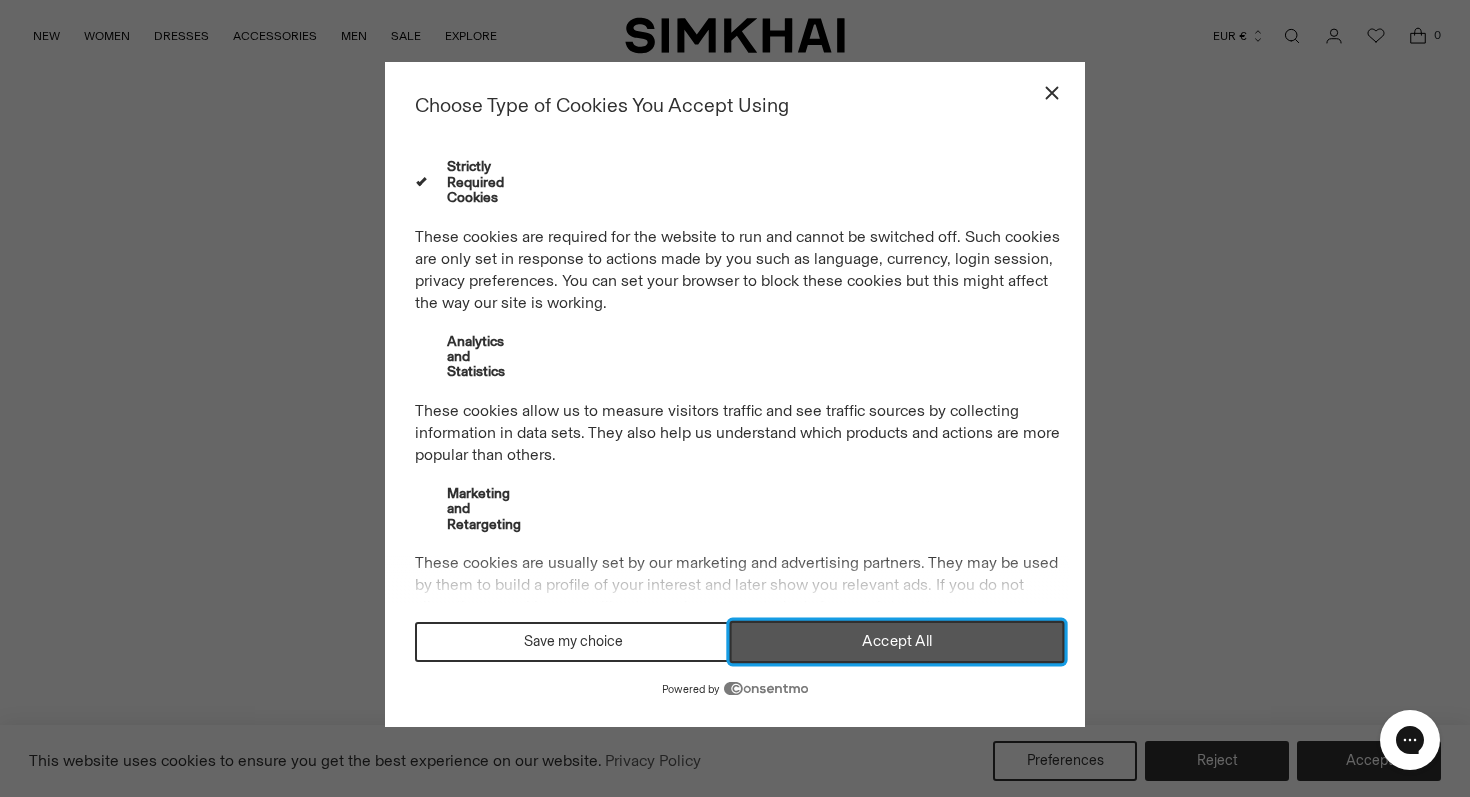 click on "Accept All" at bounding box center (896, 641) 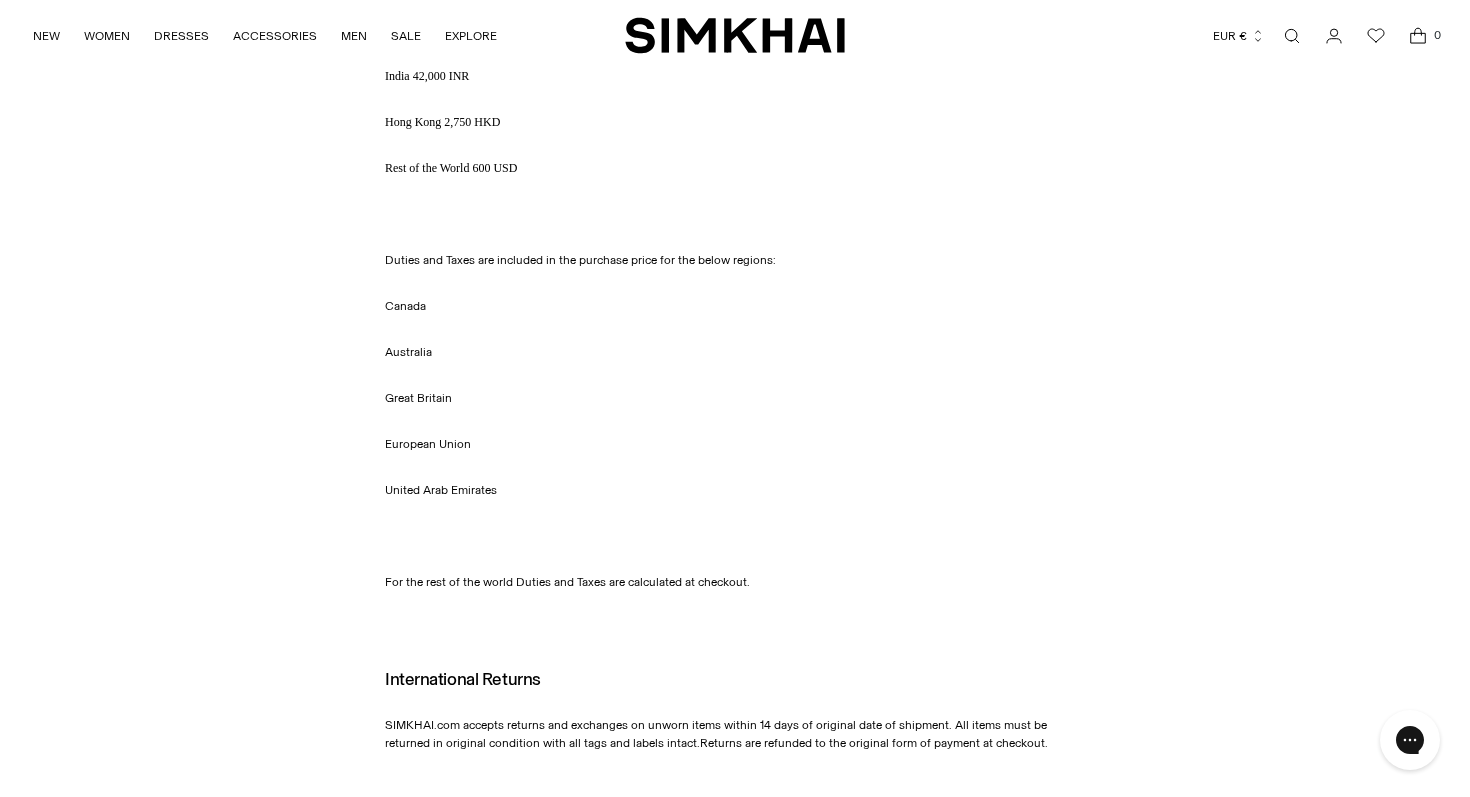 scroll, scrollTop: 1760, scrollLeft: 0, axis: vertical 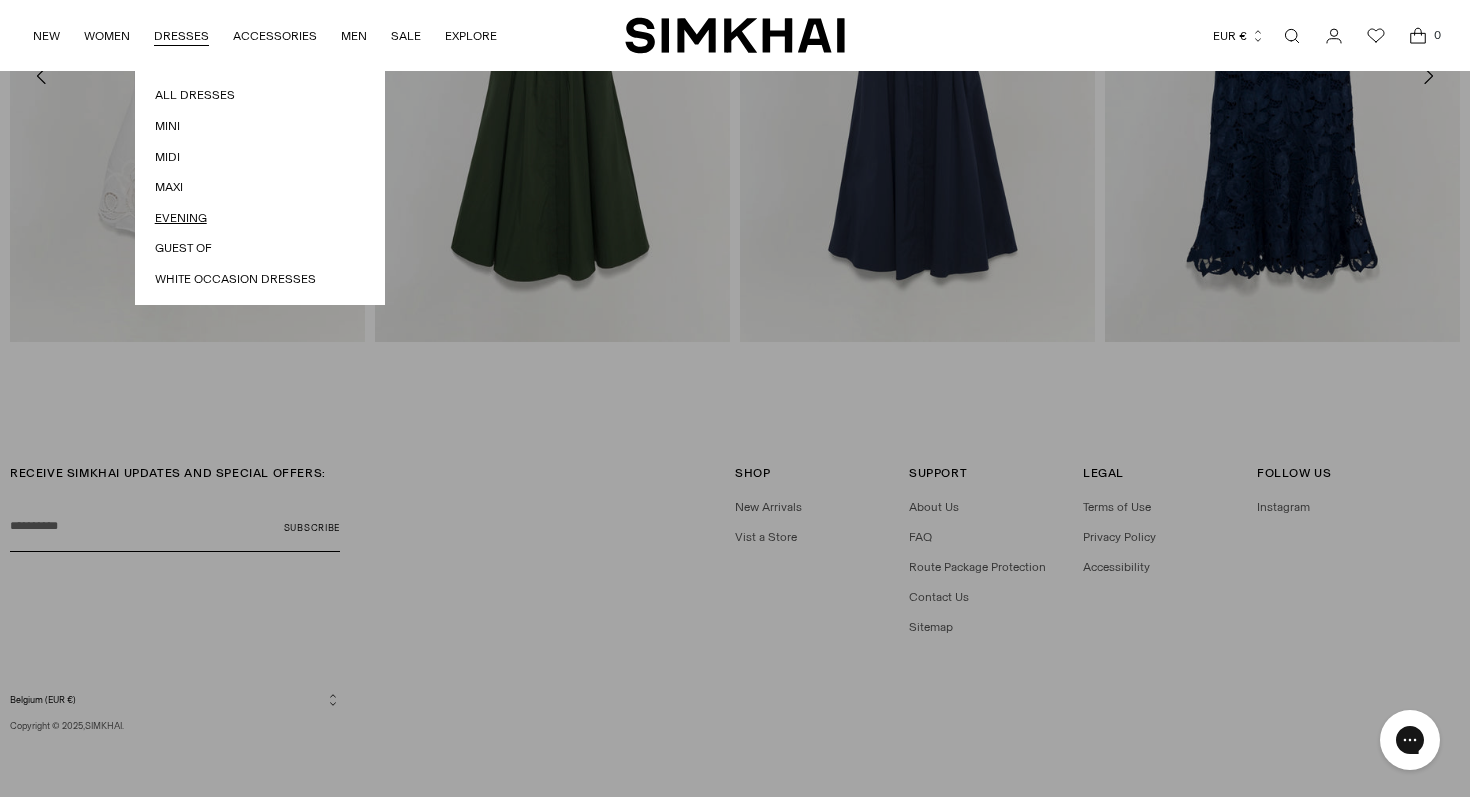 click on "Evening" at bounding box center (260, 218) 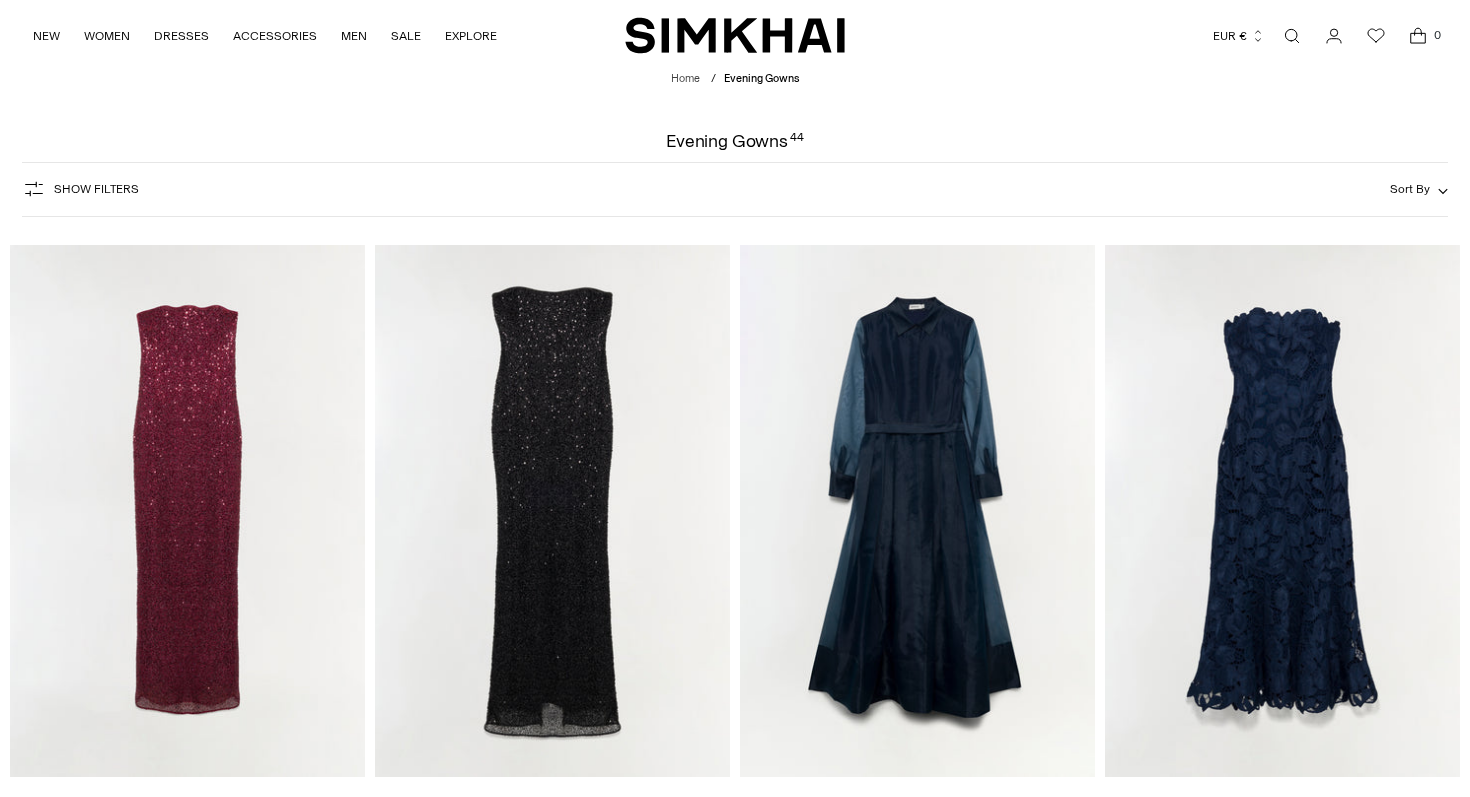 scroll, scrollTop: 0, scrollLeft: 0, axis: both 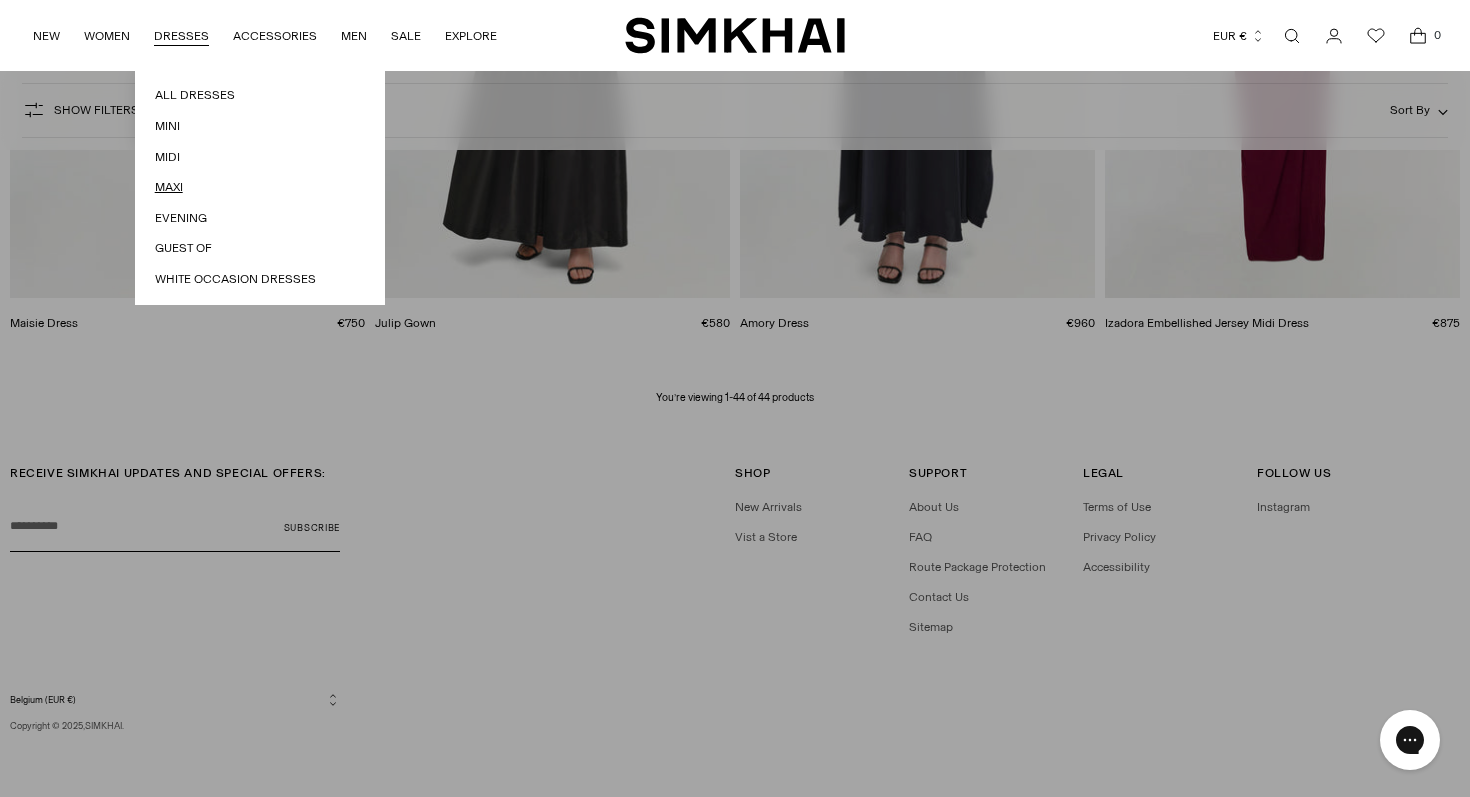 click on "Maxi" at bounding box center [260, 187] 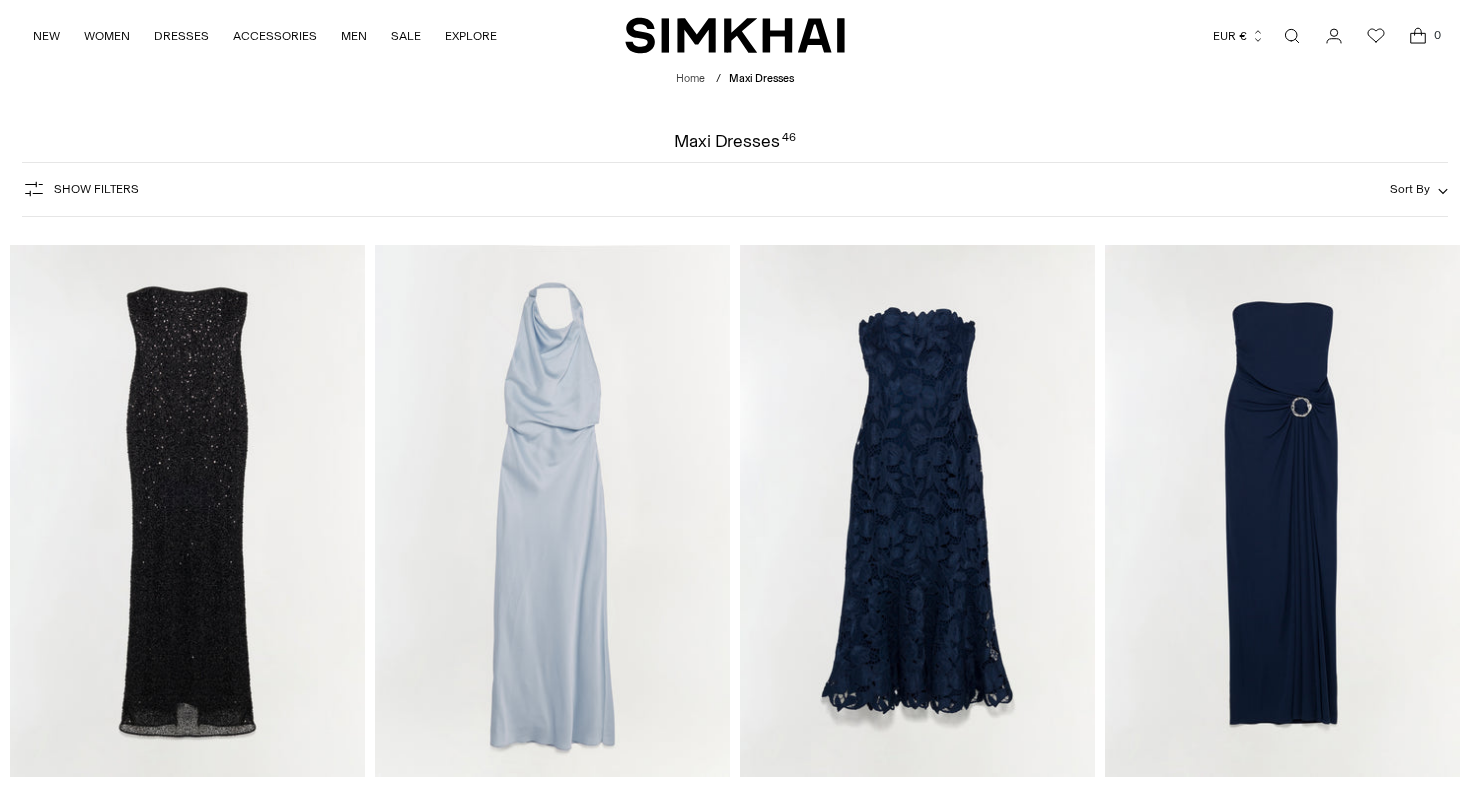 scroll, scrollTop: 0, scrollLeft: 0, axis: both 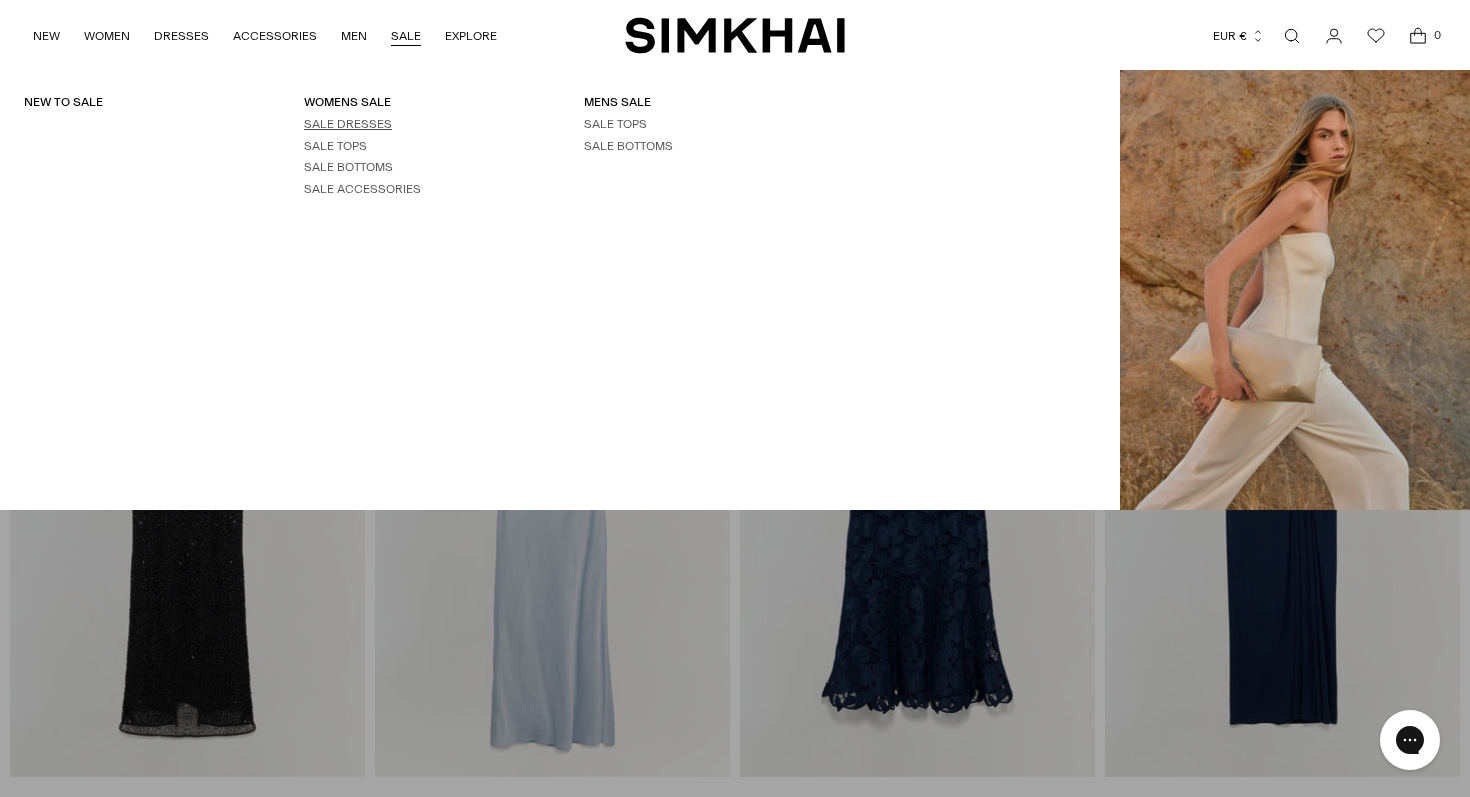 click on "SALE DRESSES" at bounding box center [348, 124] 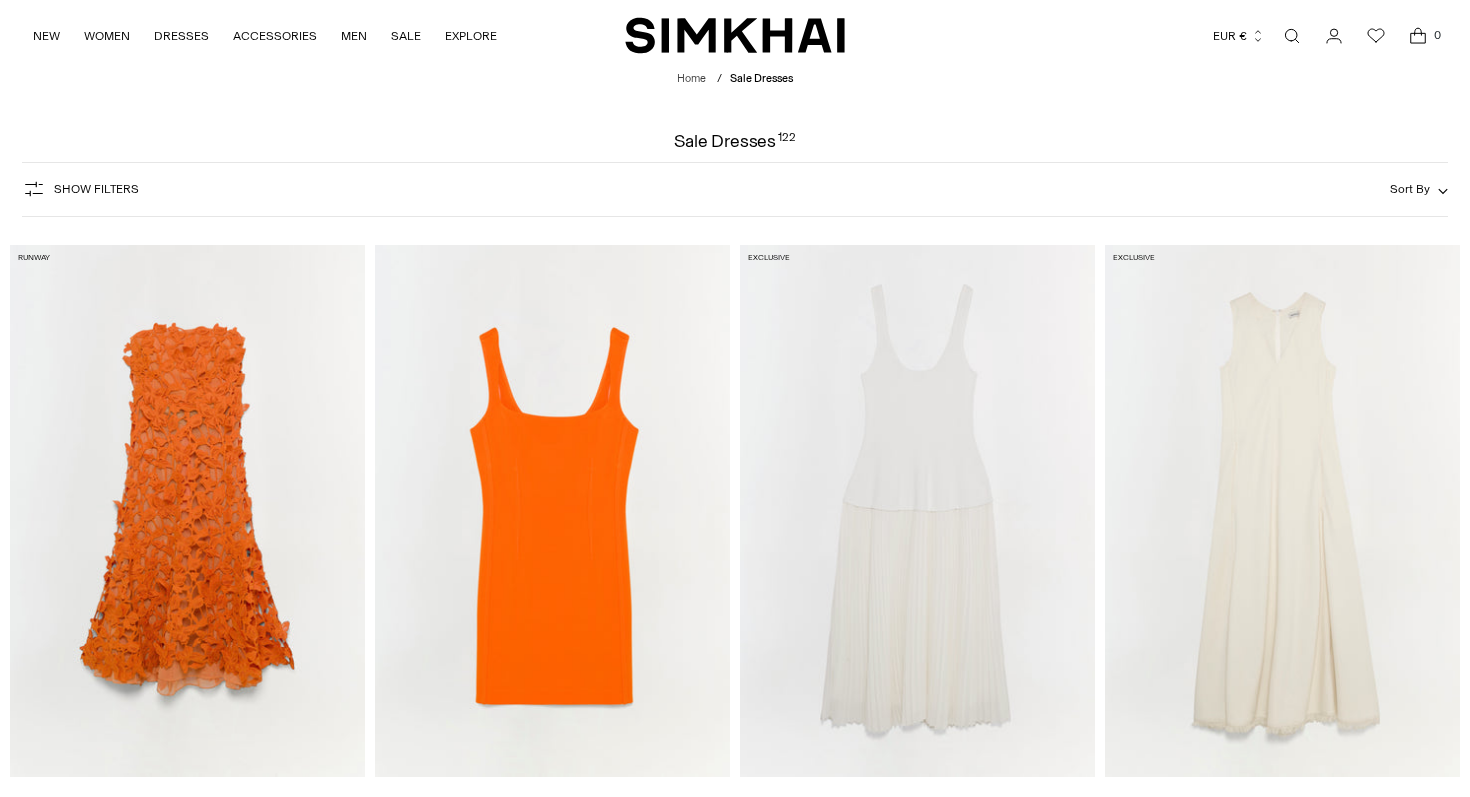 scroll, scrollTop: 0, scrollLeft: 0, axis: both 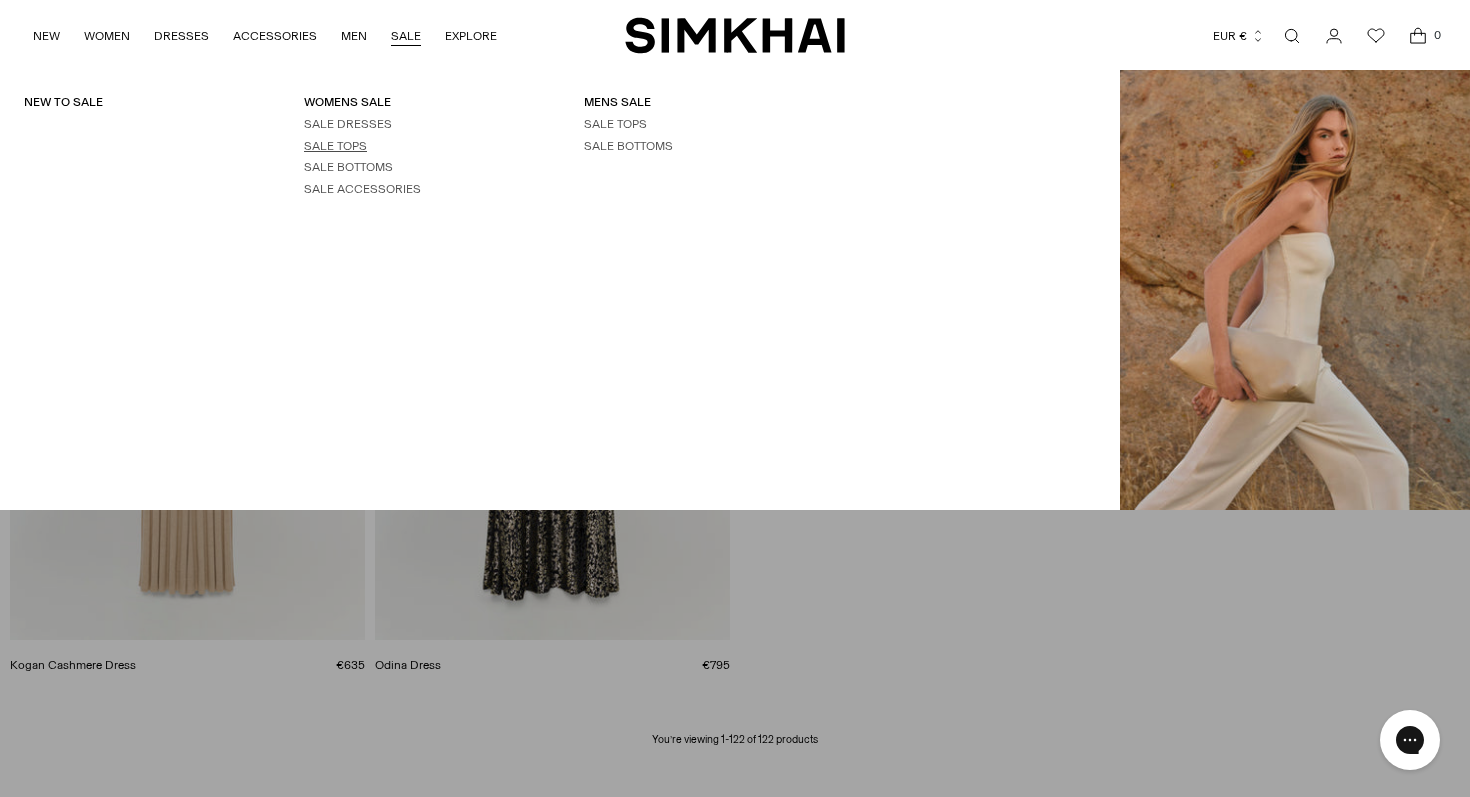 click on "SALE TOPS" at bounding box center [335, 146] 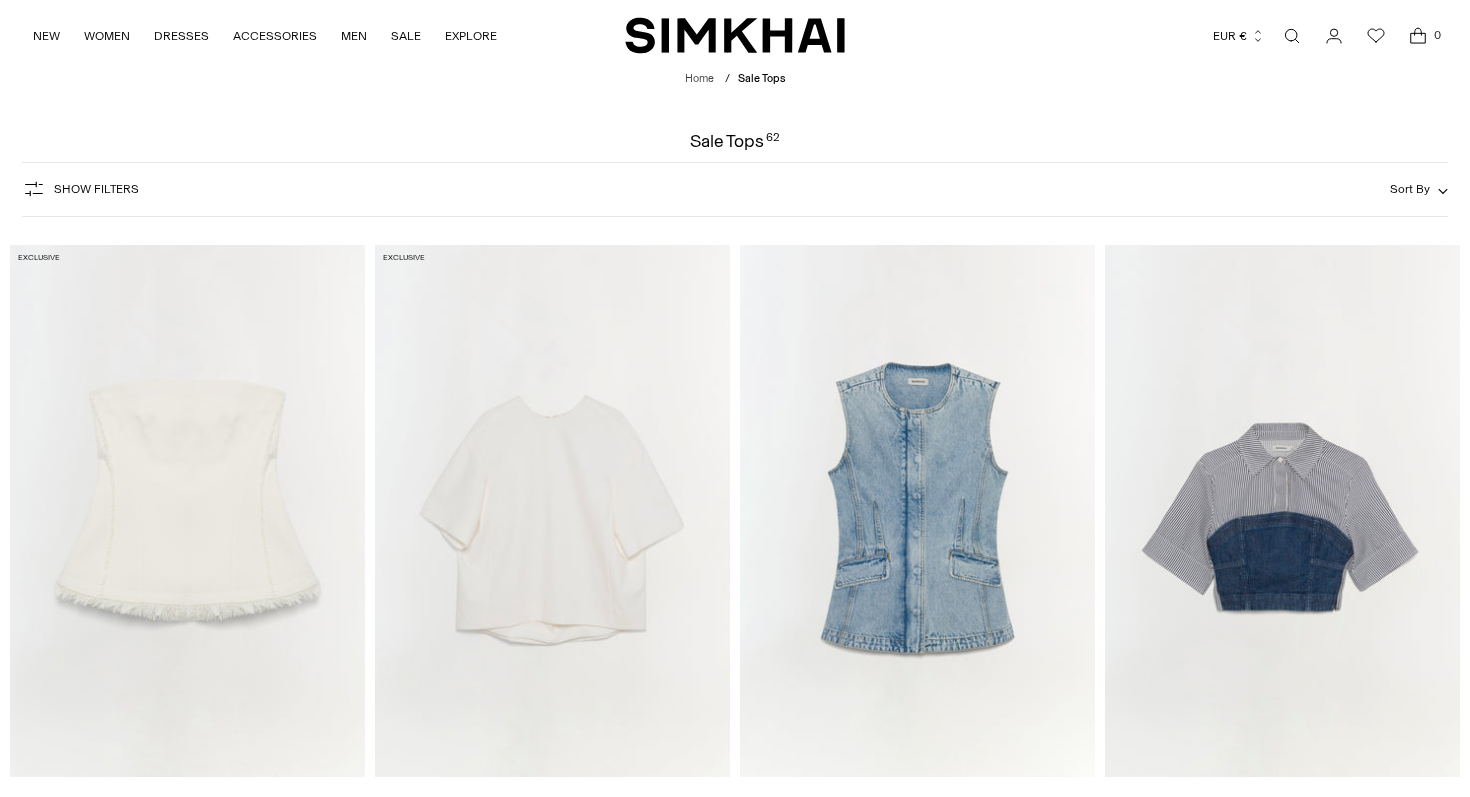 scroll, scrollTop: 0, scrollLeft: 0, axis: both 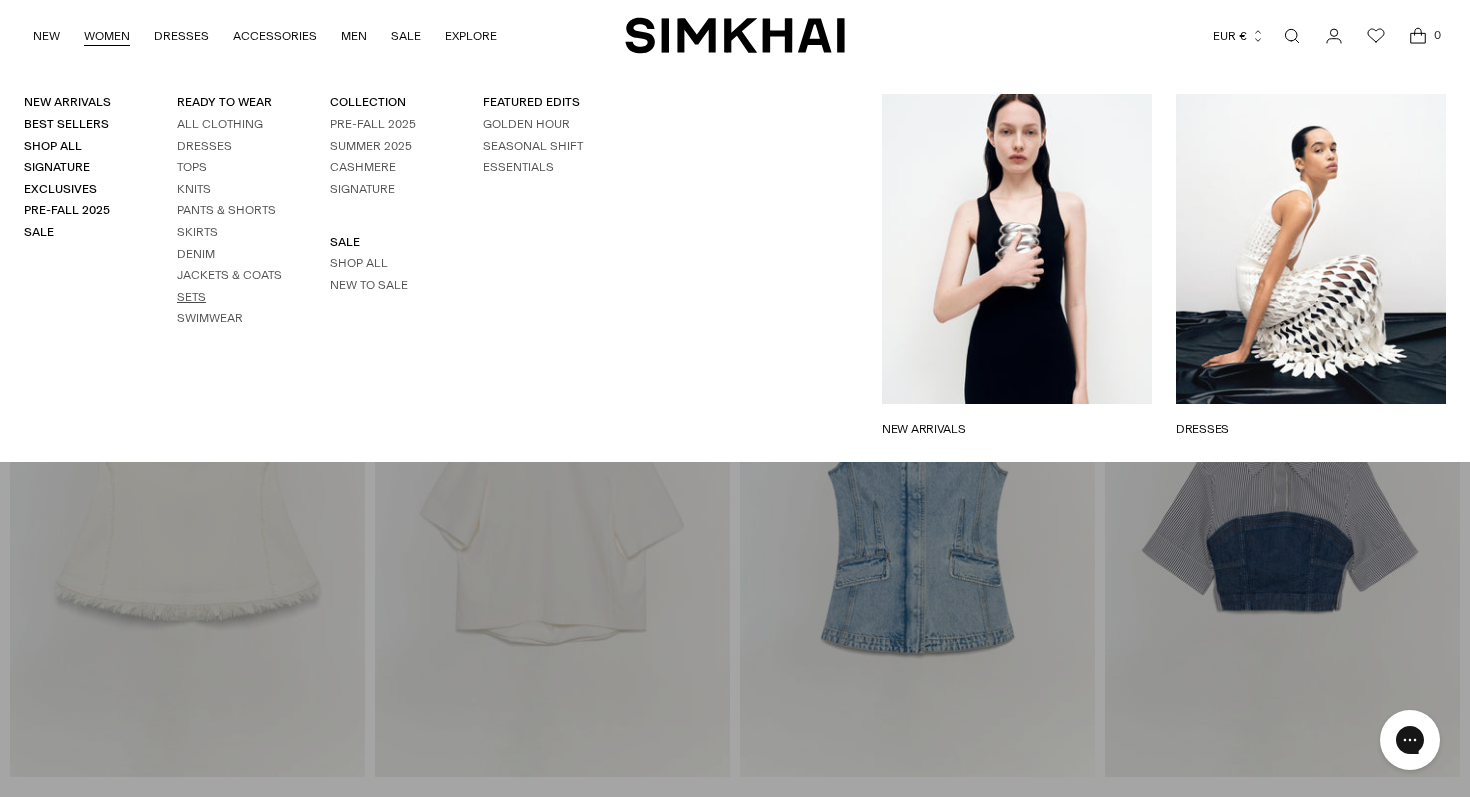 click on "Sets" at bounding box center (191, 297) 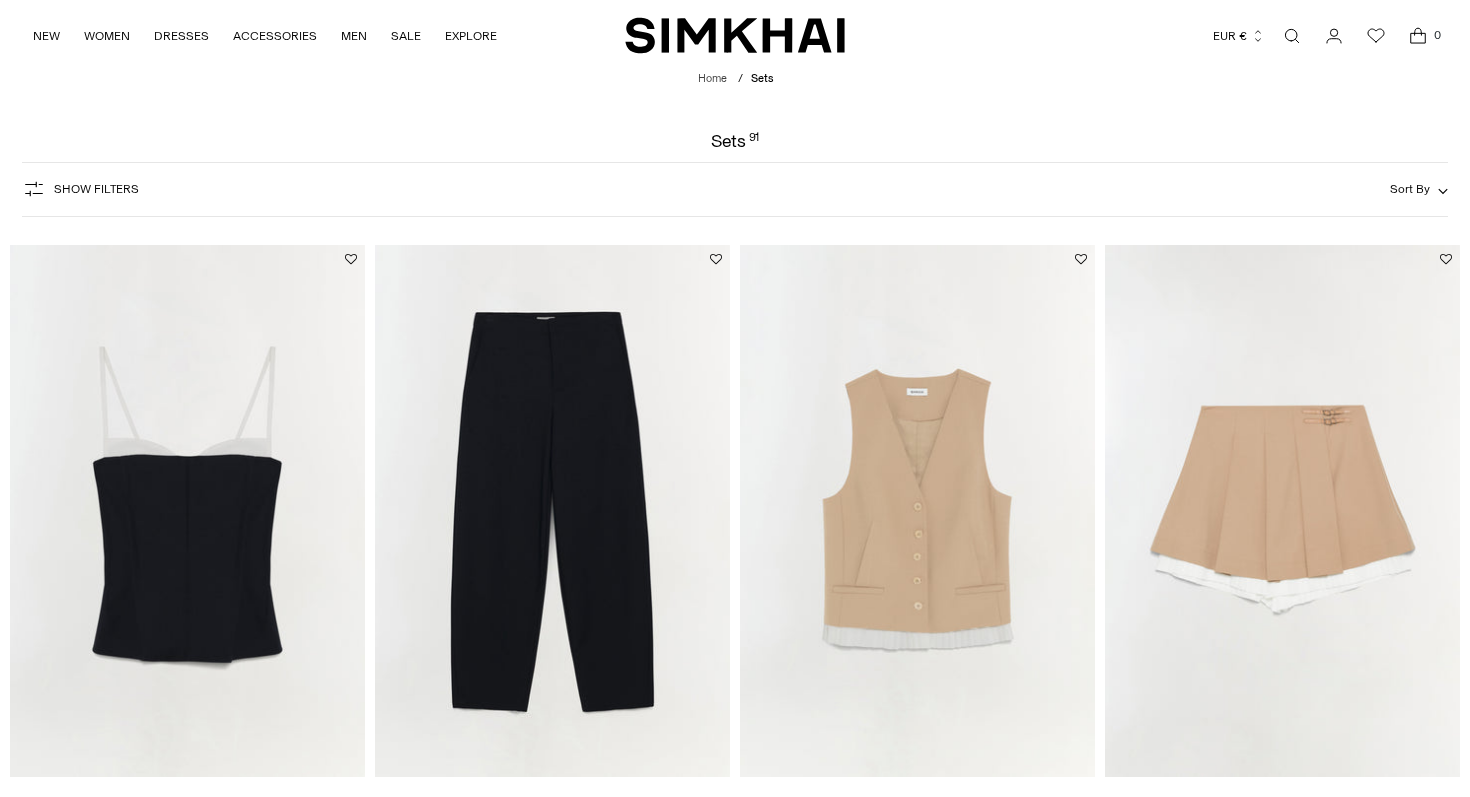 scroll, scrollTop: 0, scrollLeft: 0, axis: both 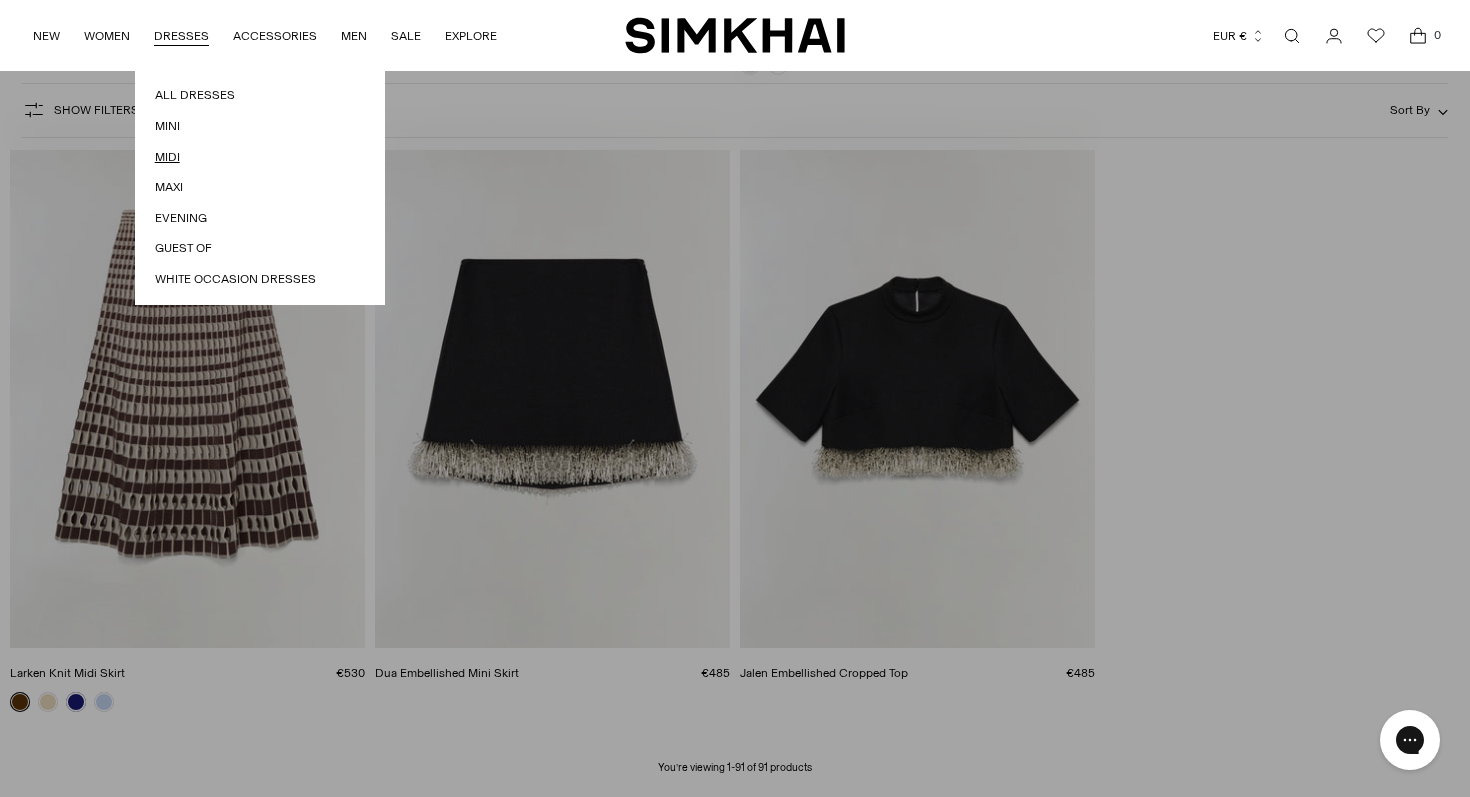 click on "Midi" at bounding box center [260, 157] 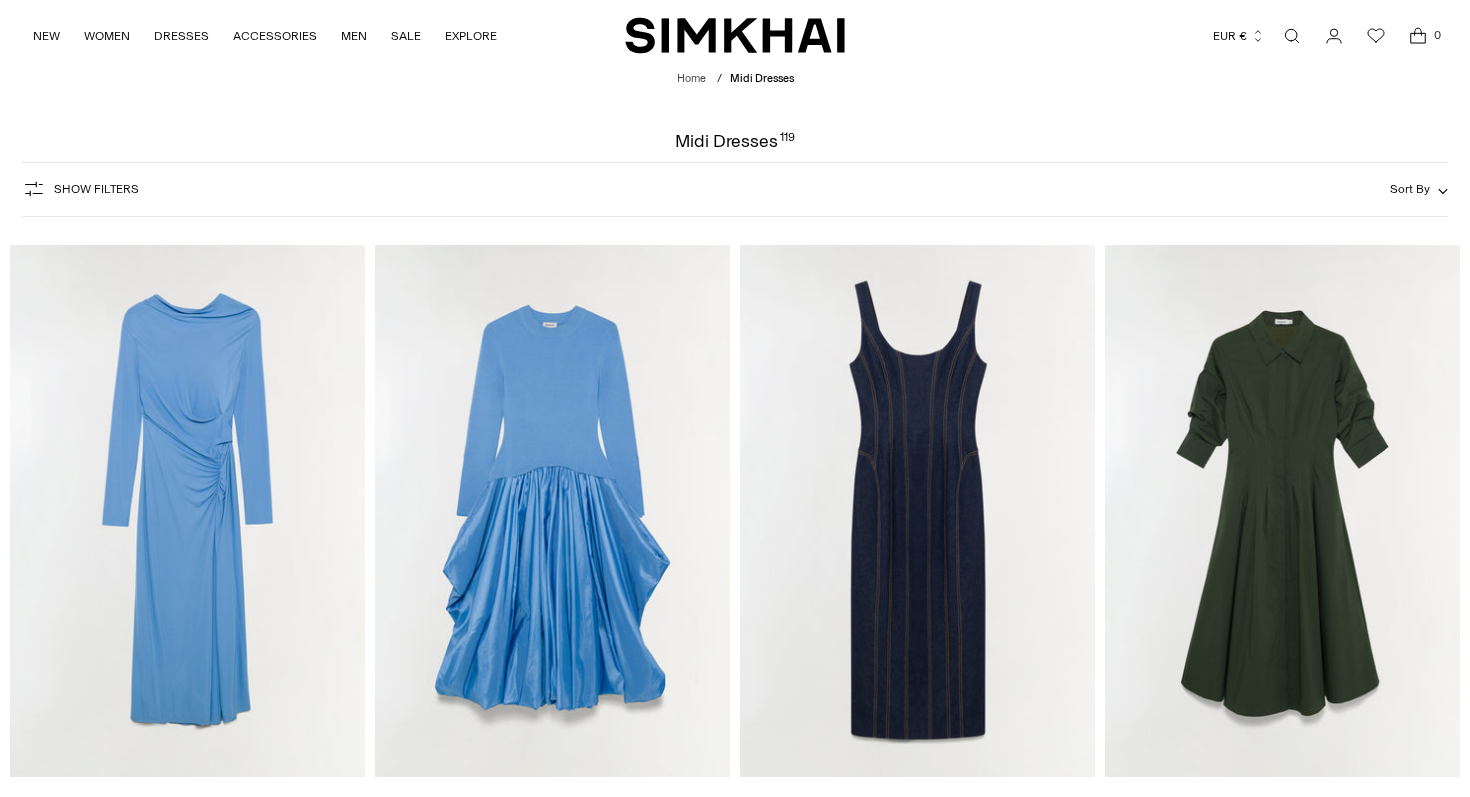 scroll, scrollTop: 0, scrollLeft: 0, axis: both 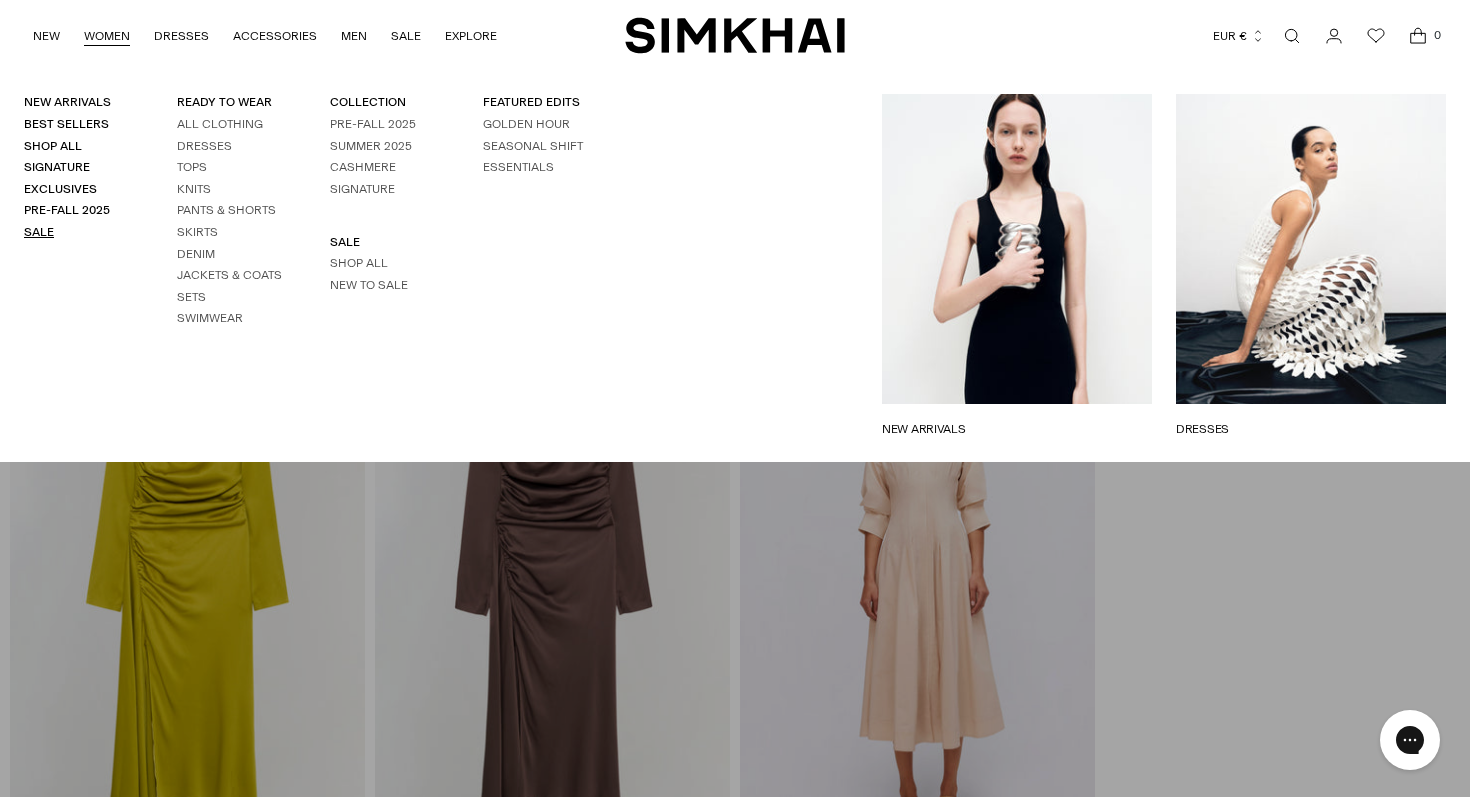 click on "Sale" at bounding box center [39, 232] 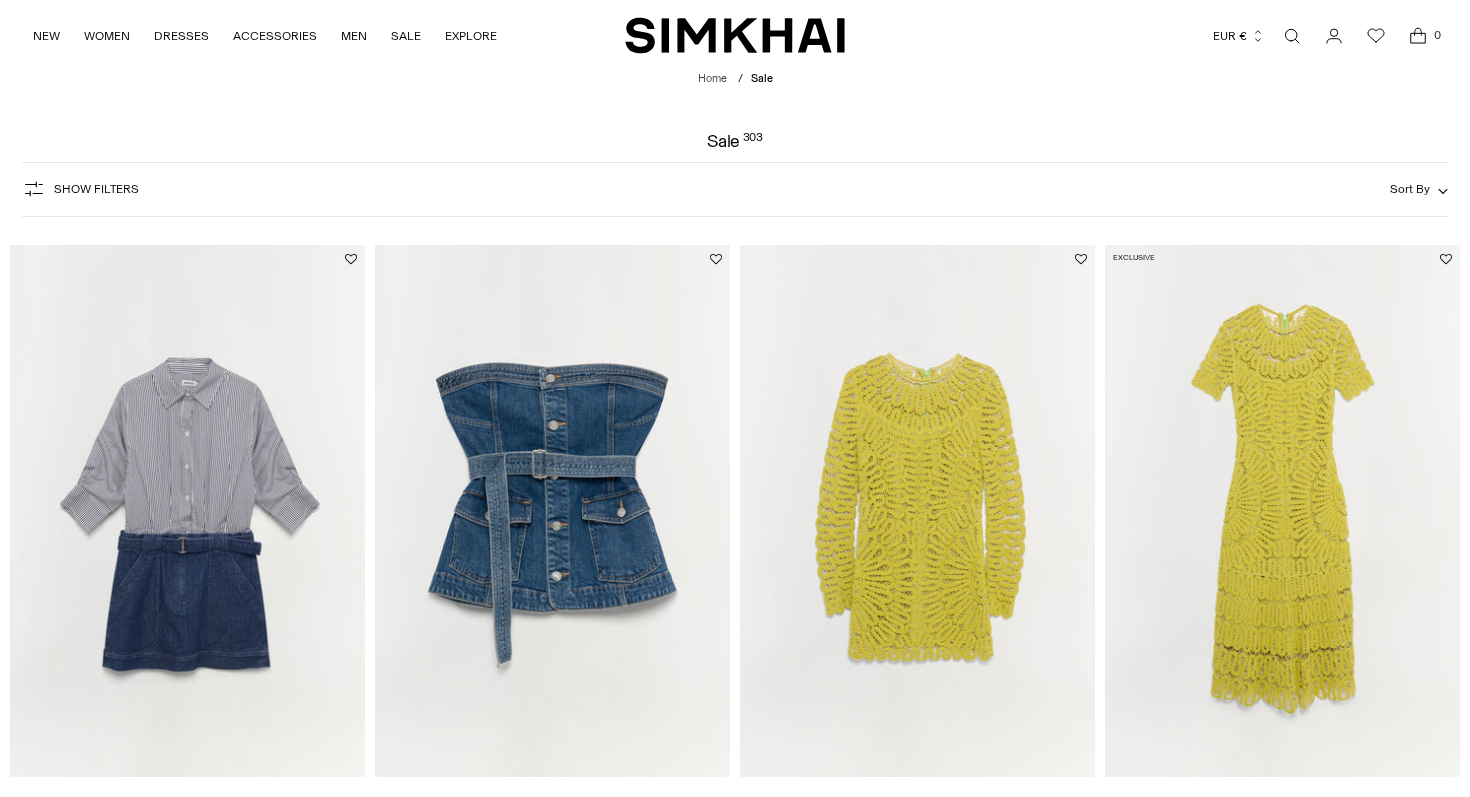 scroll, scrollTop: 0, scrollLeft: 0, axis: both 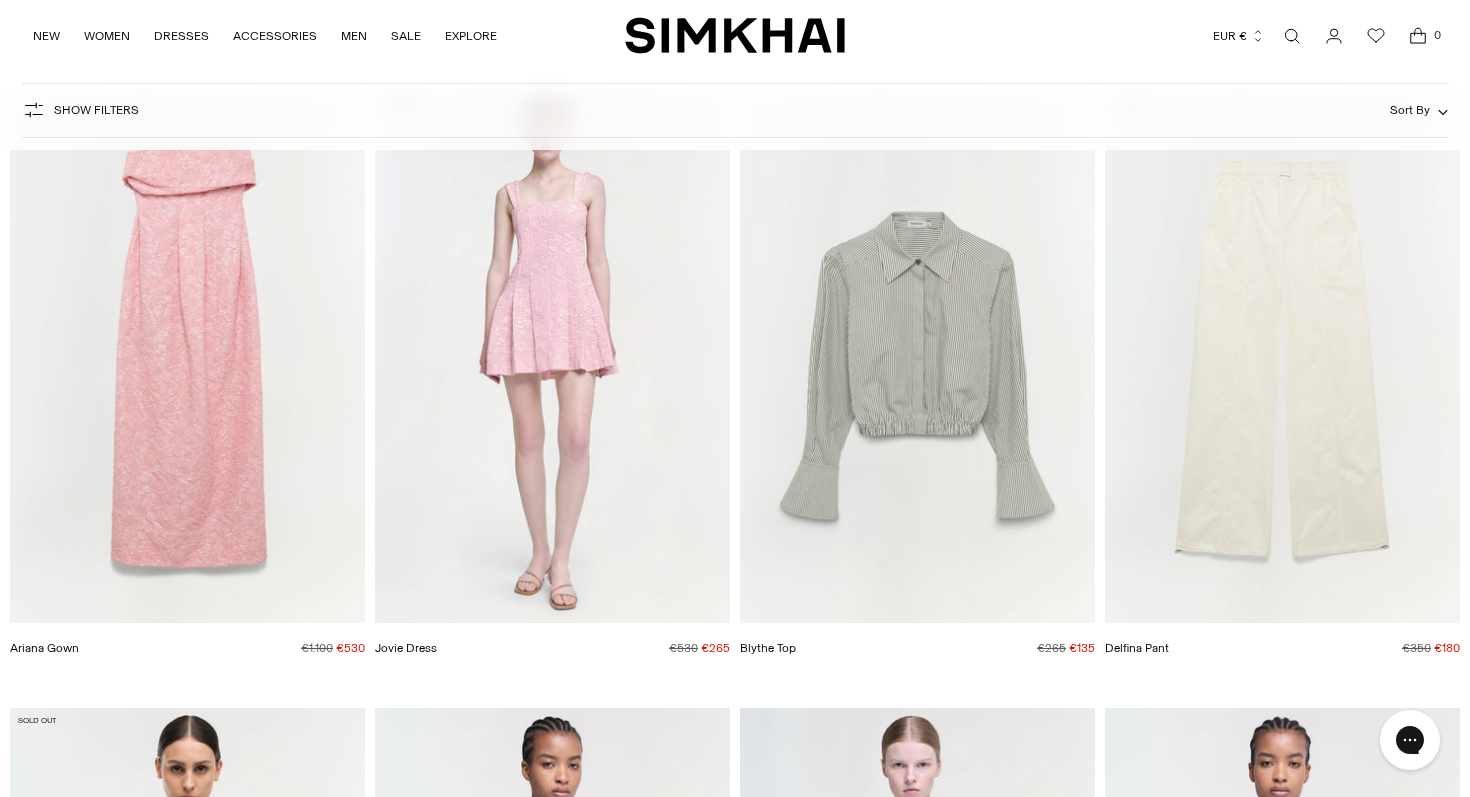 click at bounding box center [0, 0] 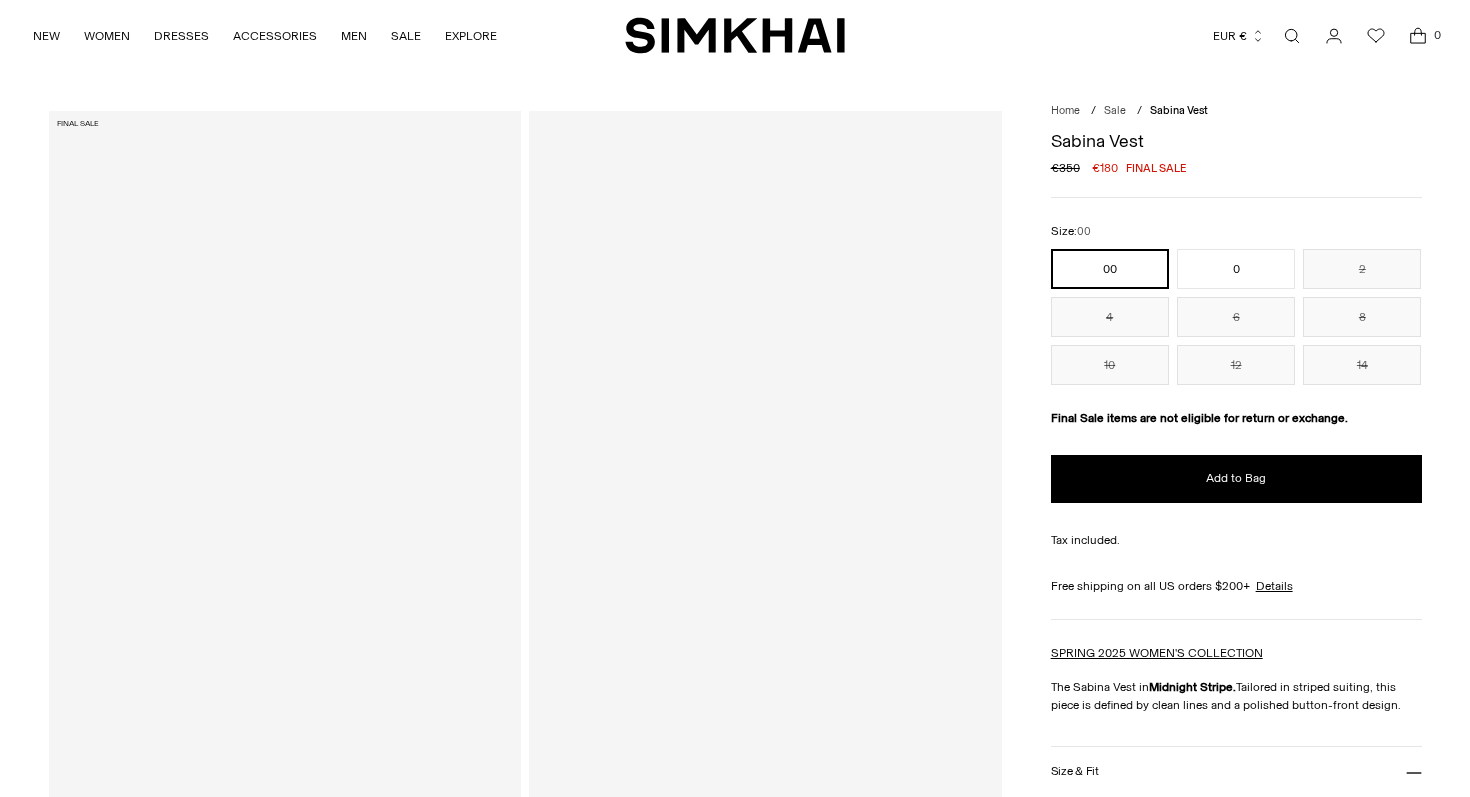 scroll, scrollTop: 0, scrollLeft: 0, axis: both 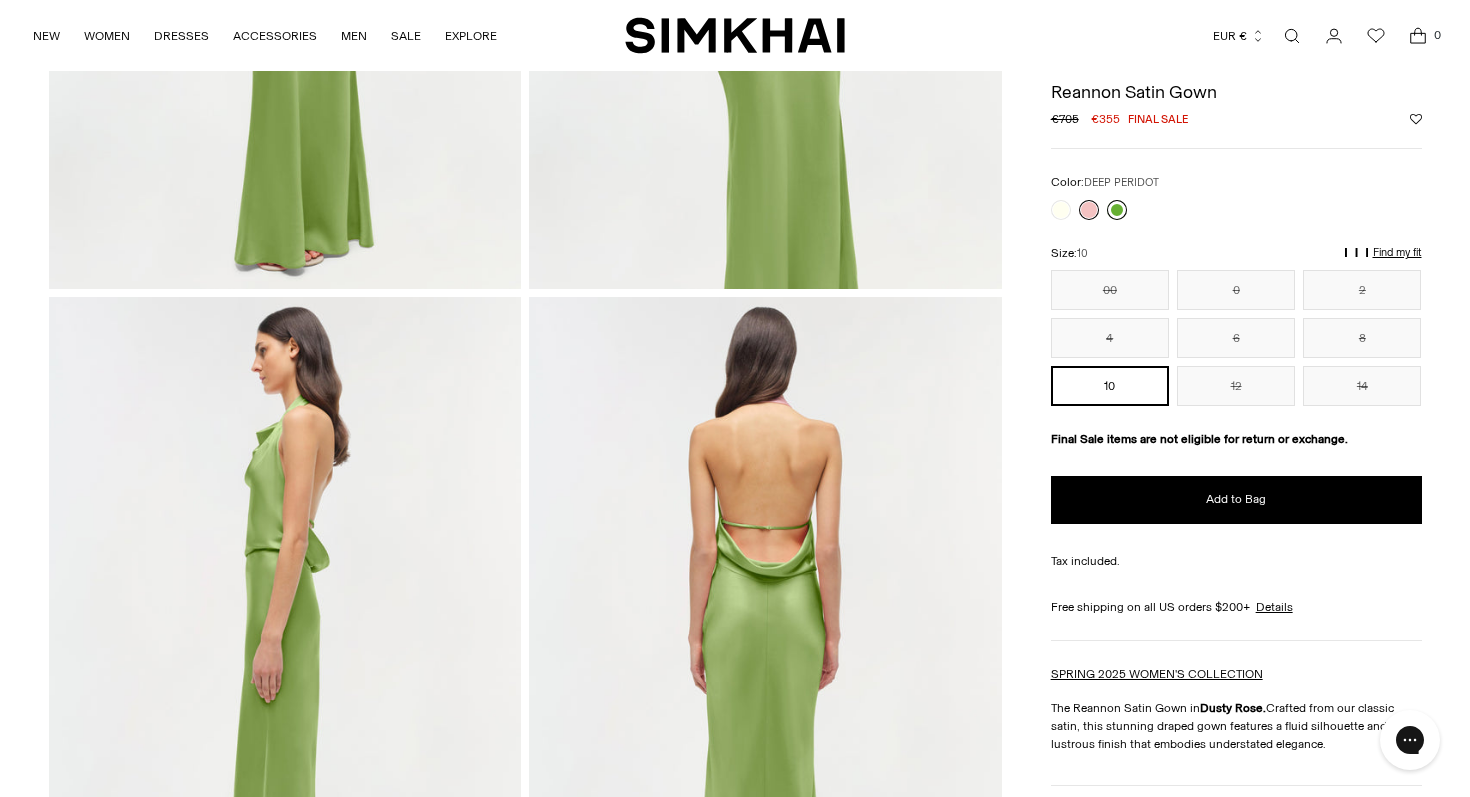 click at bounding box center [1117, 210] 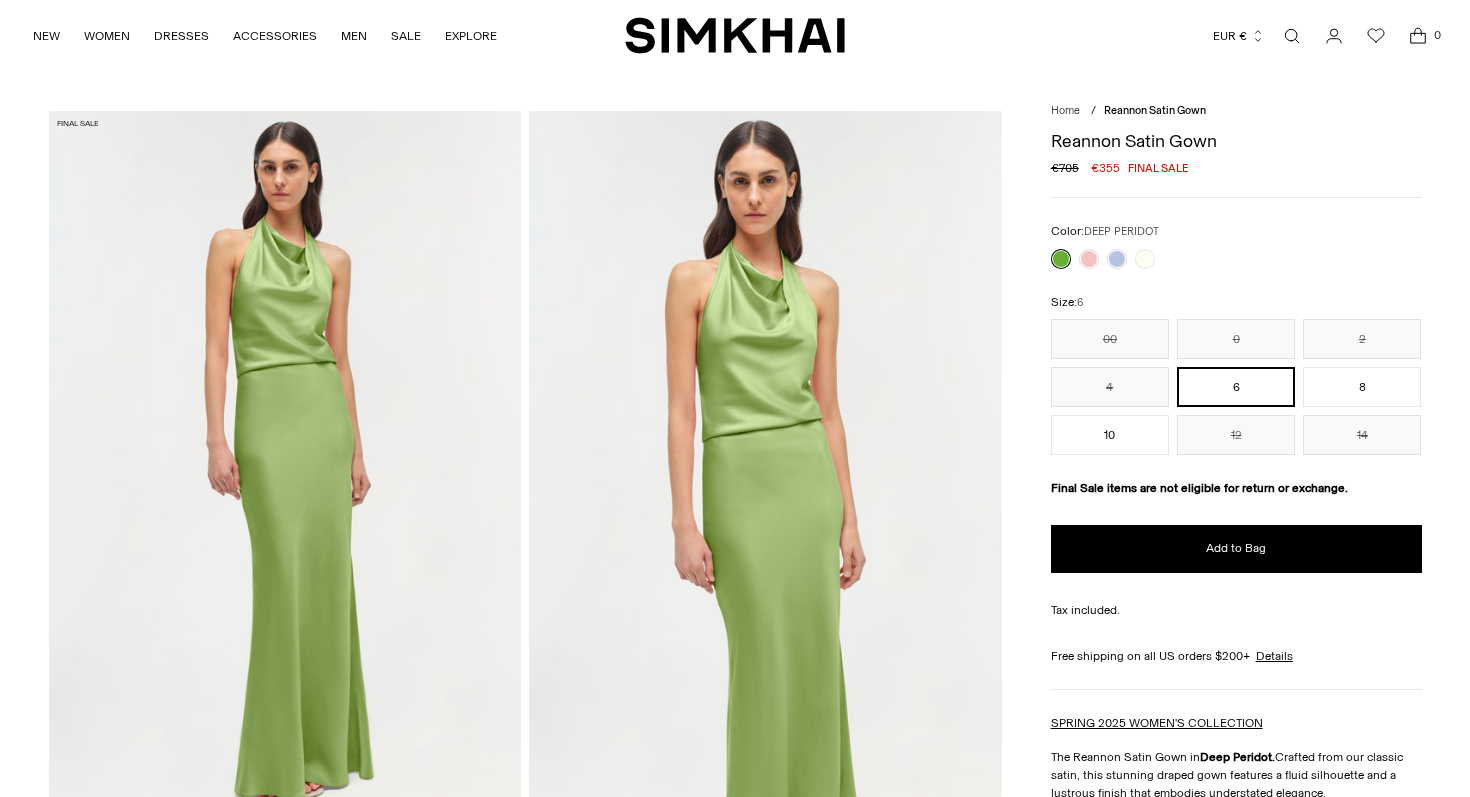 scroll, scrollTop: 0, scrollLeft: 0, axis: both 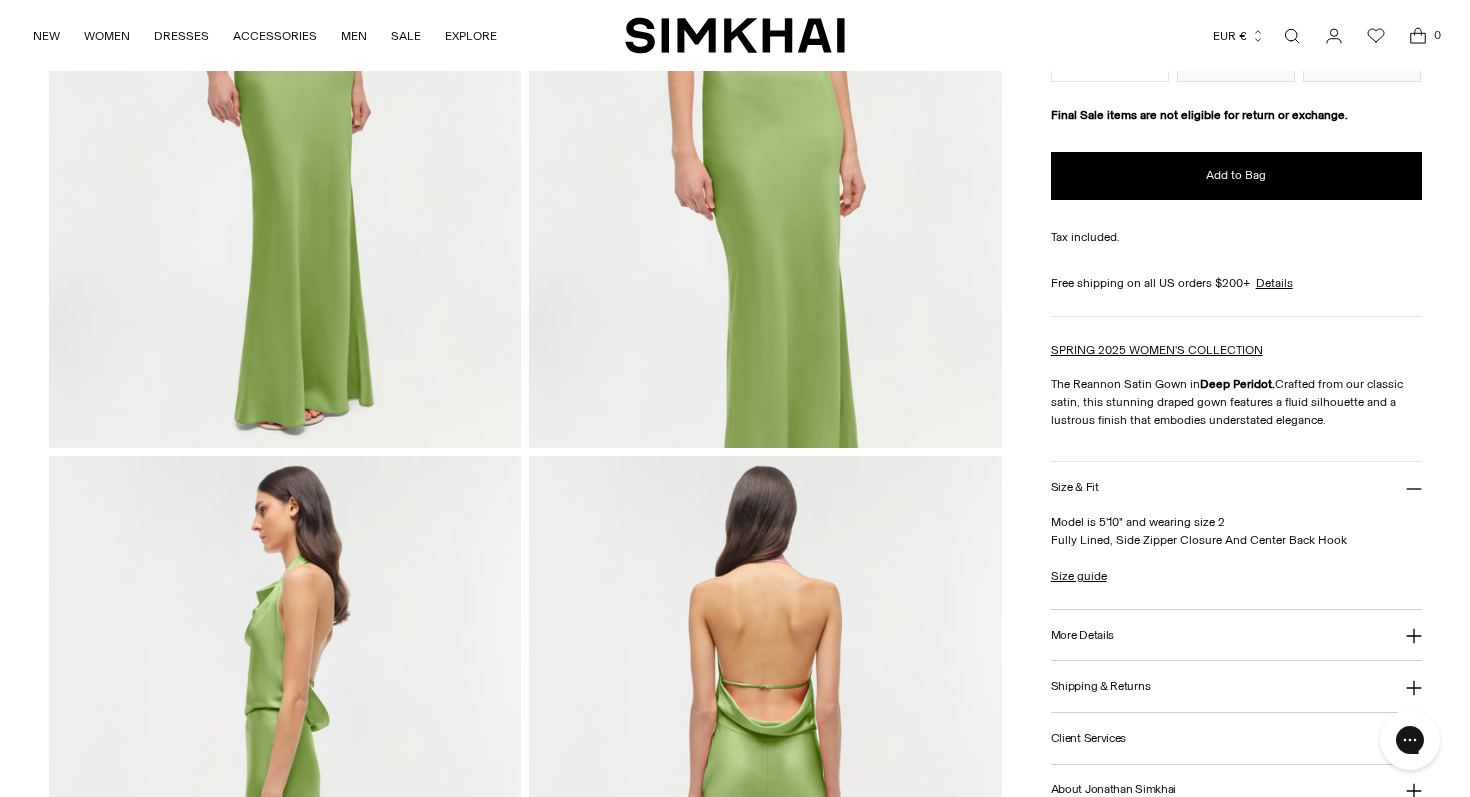click on "More Details" at bounding box center (1236, 635) 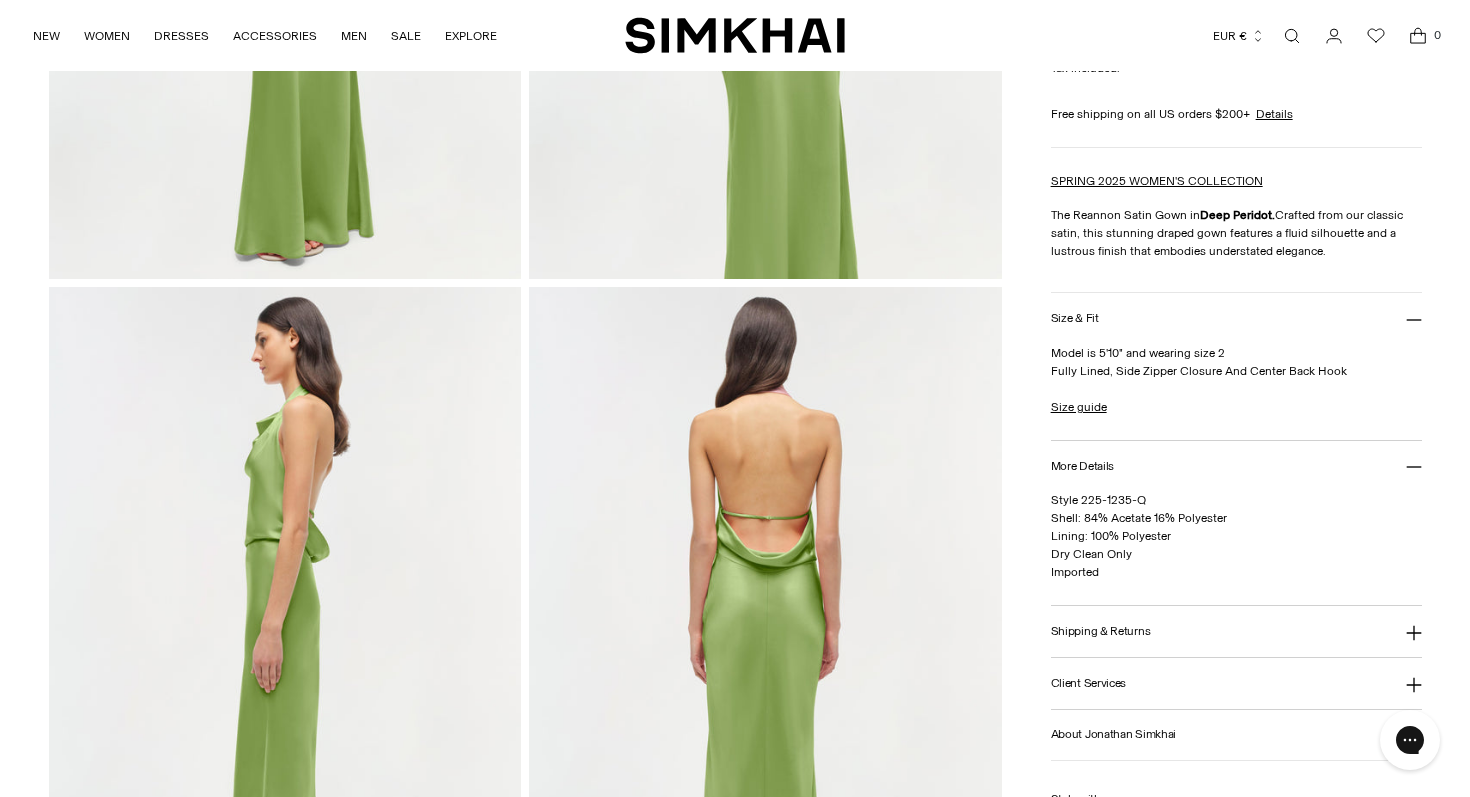 scroll, scrollTop: 545, scrollLeft: 0, axis: vertical 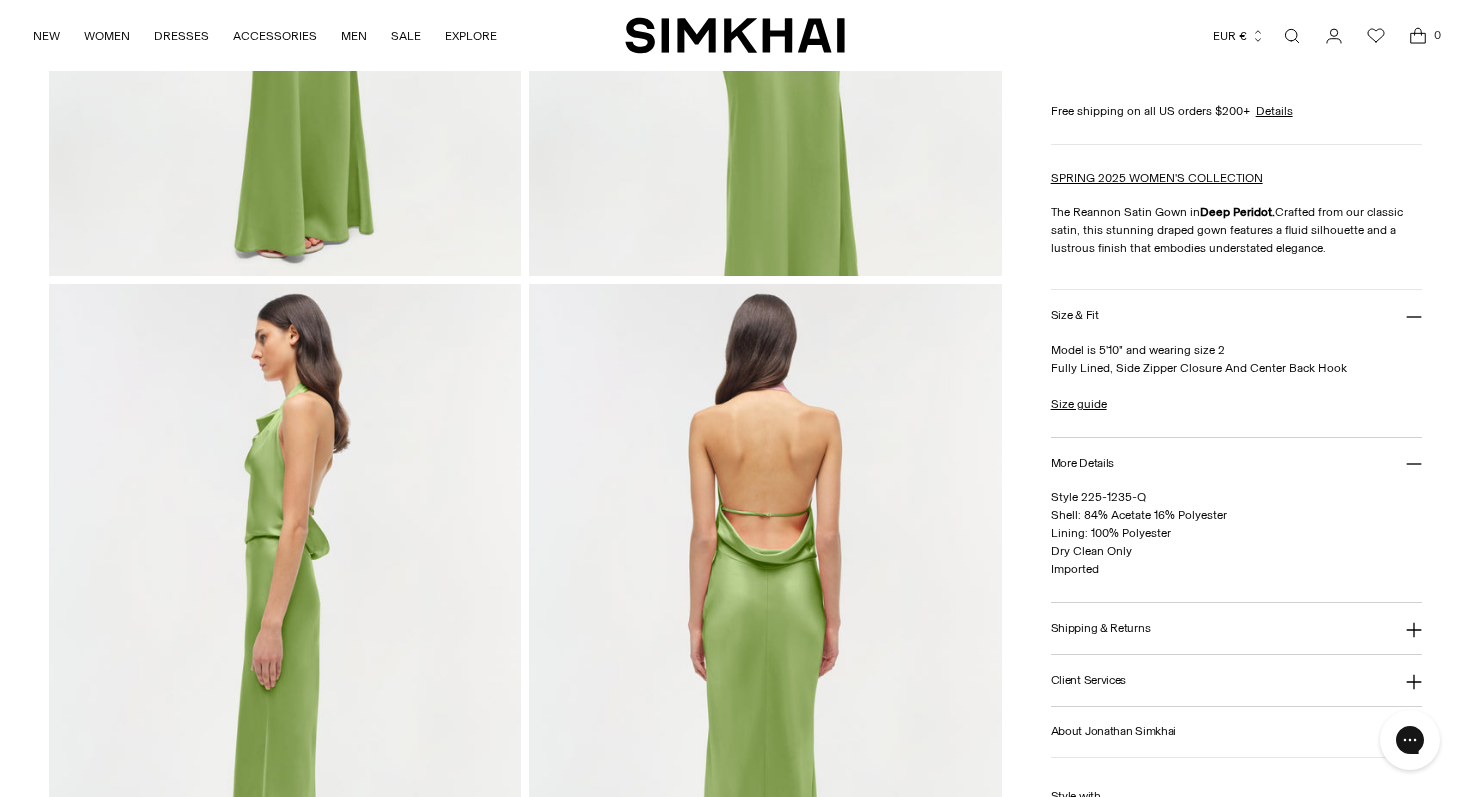 click on "Shipping & Returns" at bounding box center (1101, 628) 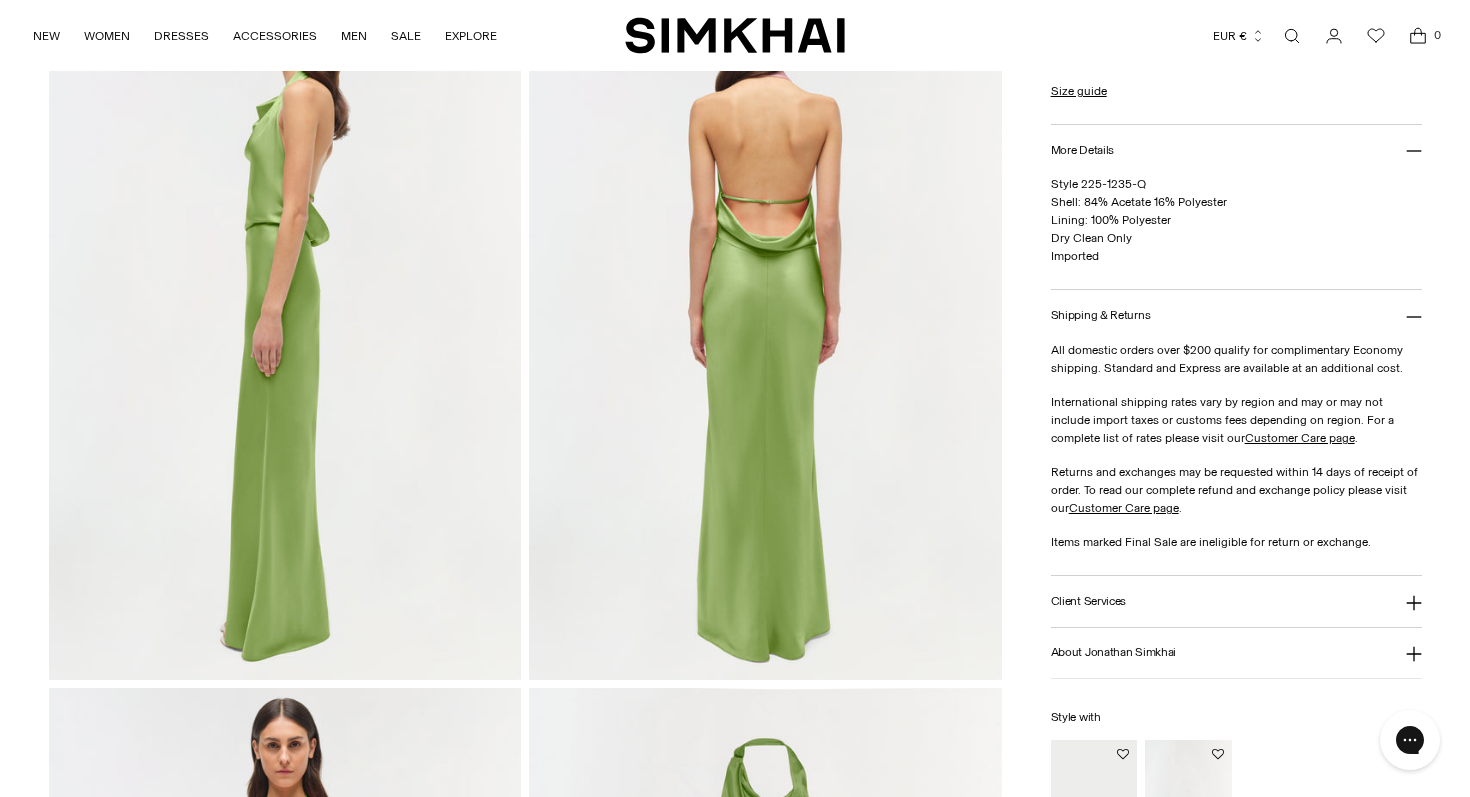 scroll, scrollTop: 882, scrollLeft: 0, axis: vertical 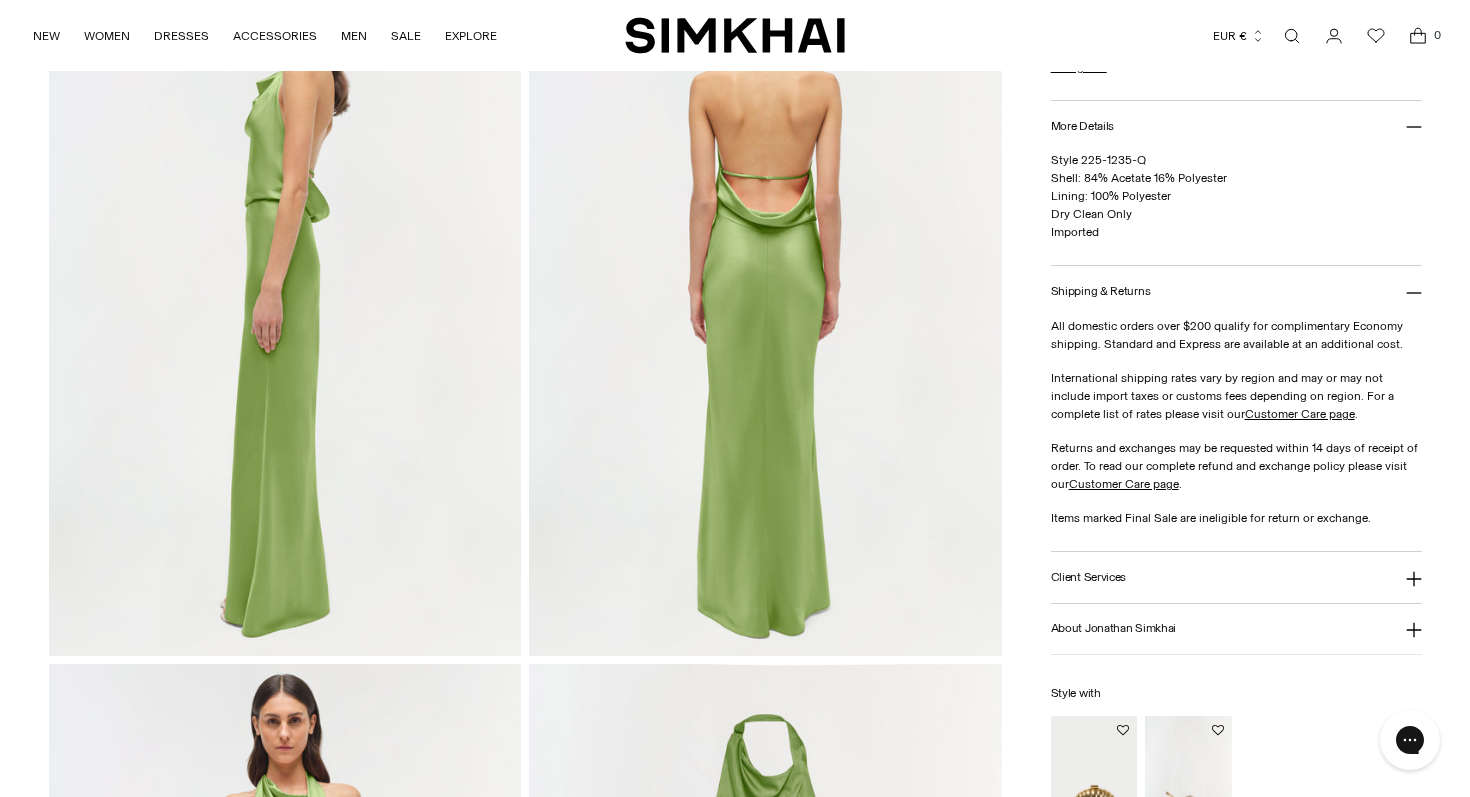 click on "Client Services" at bounding box center (1236, 577) 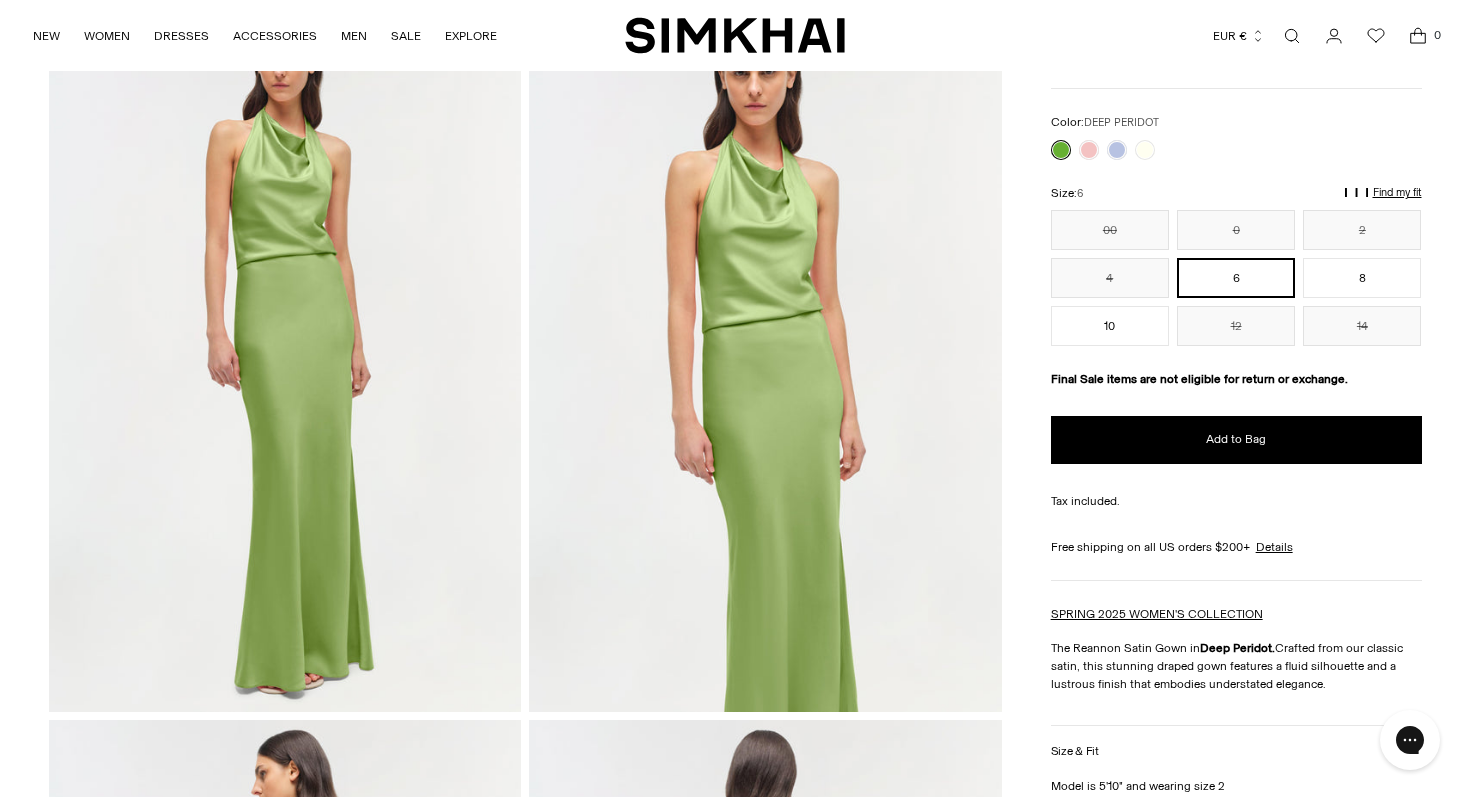 scroll, scrollTop: 119, scrollLeft: 0, axis: vertical 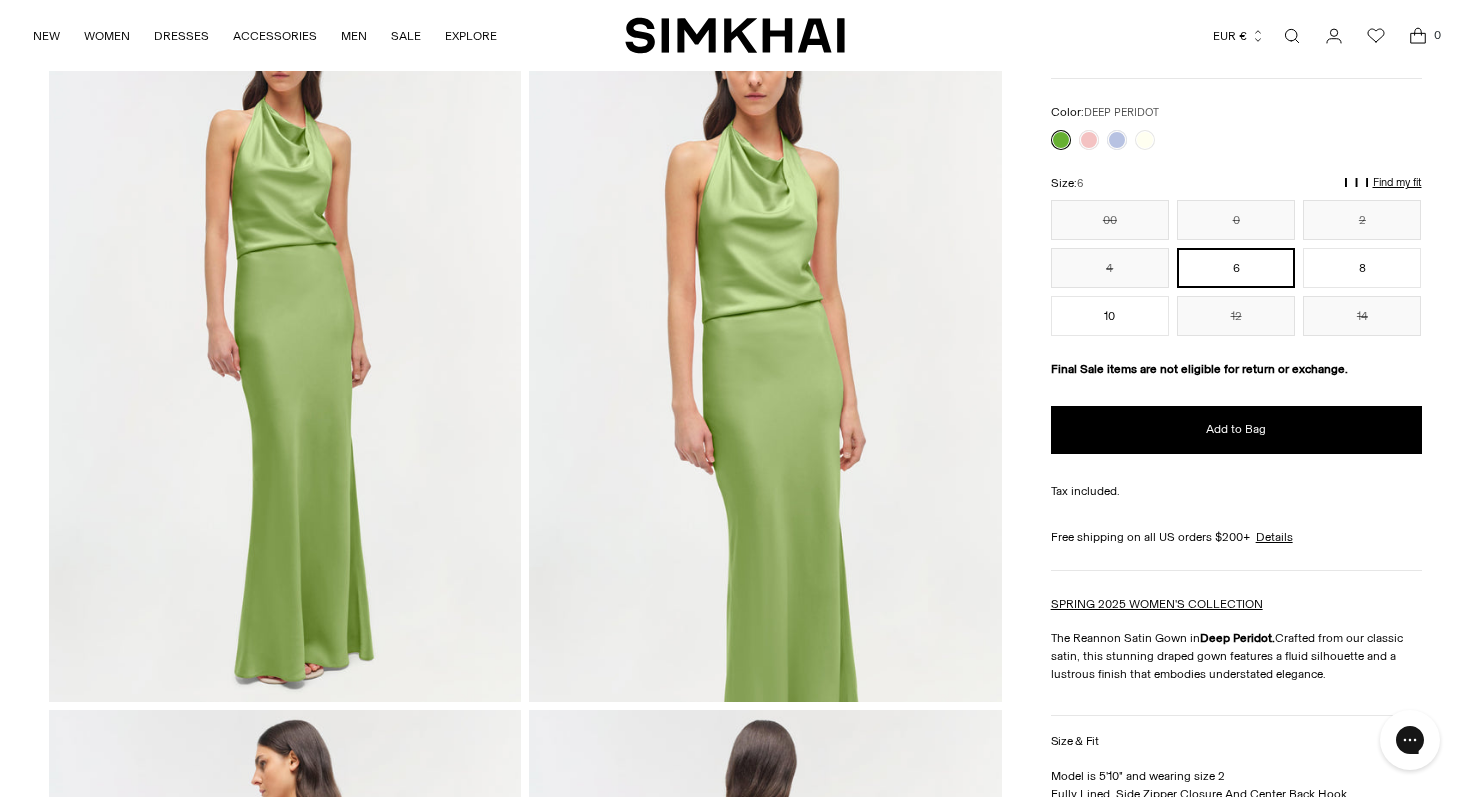 click on "Find my fit" at bounding box center (1157, 192) 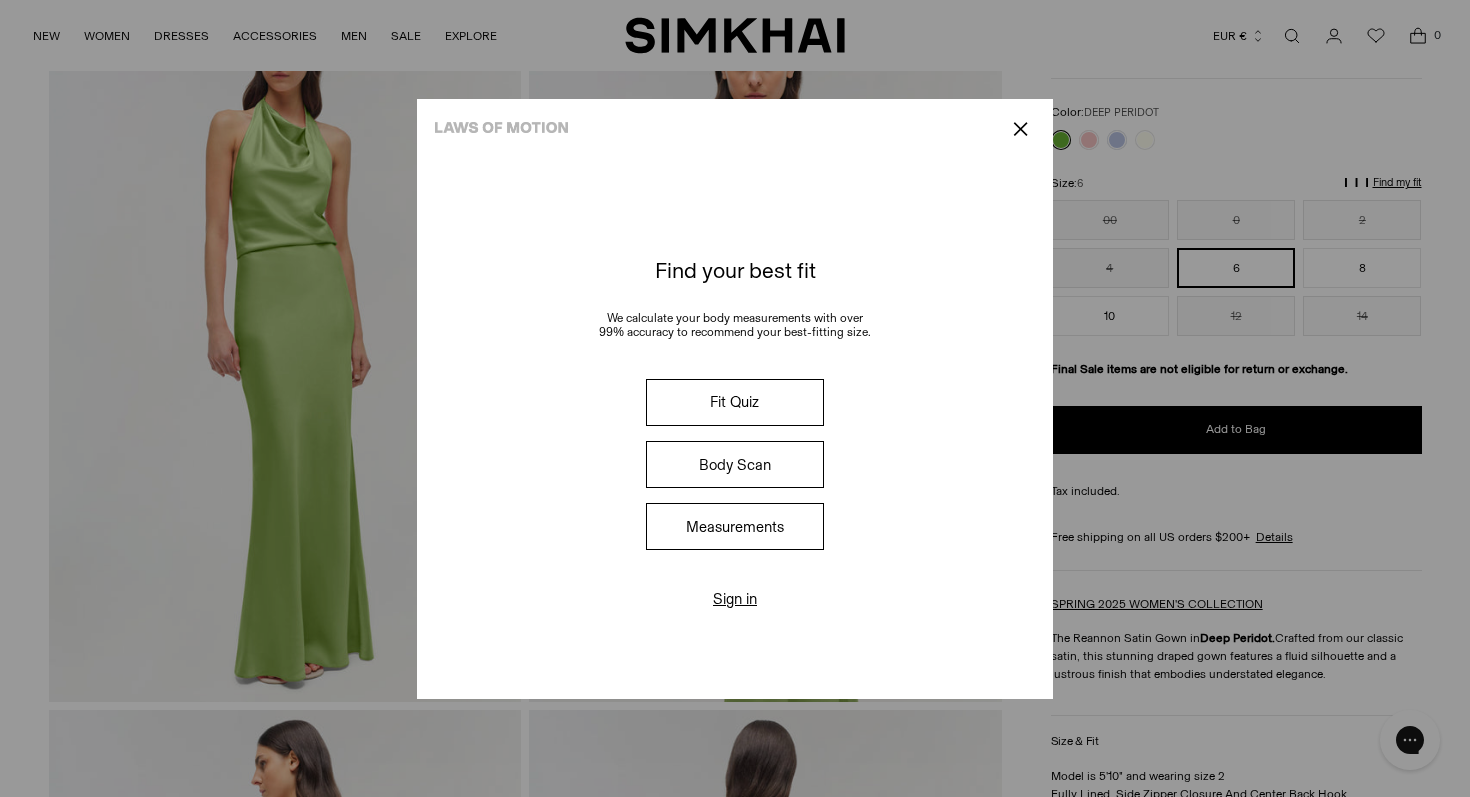 click on "Fit Quiz" at bounding box center (735, 402) 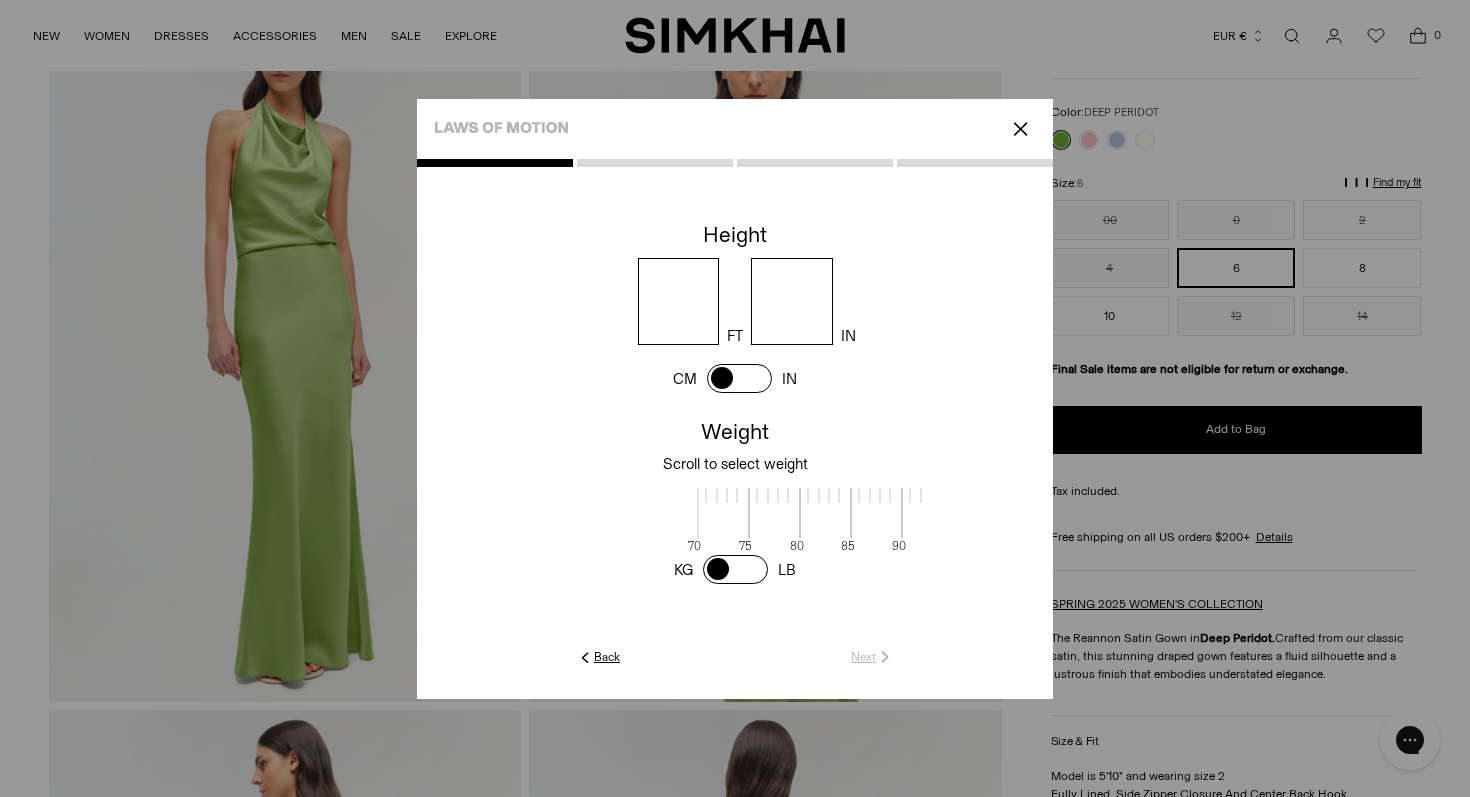 scroll, scrollTop: 2, scrollLeft: 650, axis: both 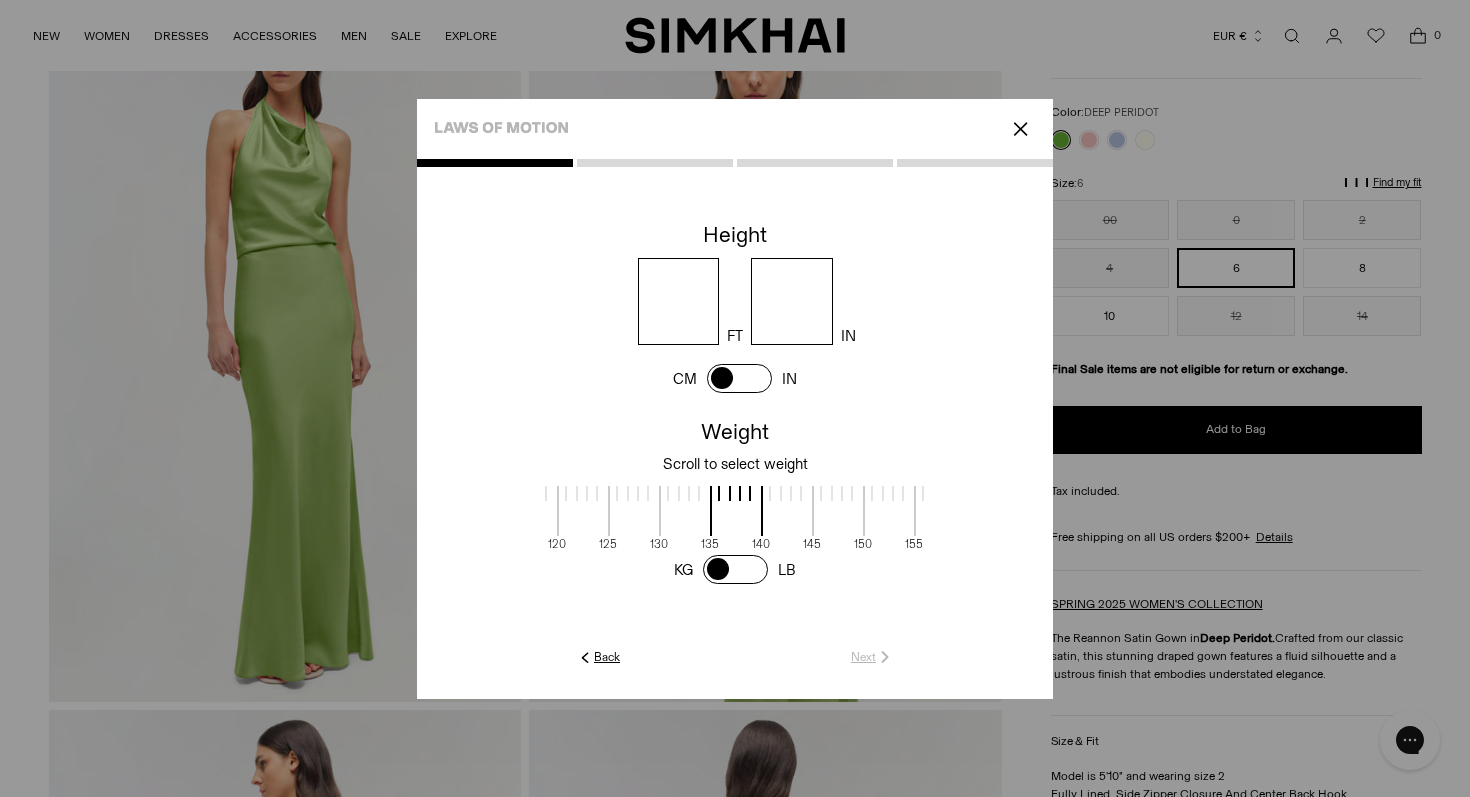 click at bounding box center [739, 378] 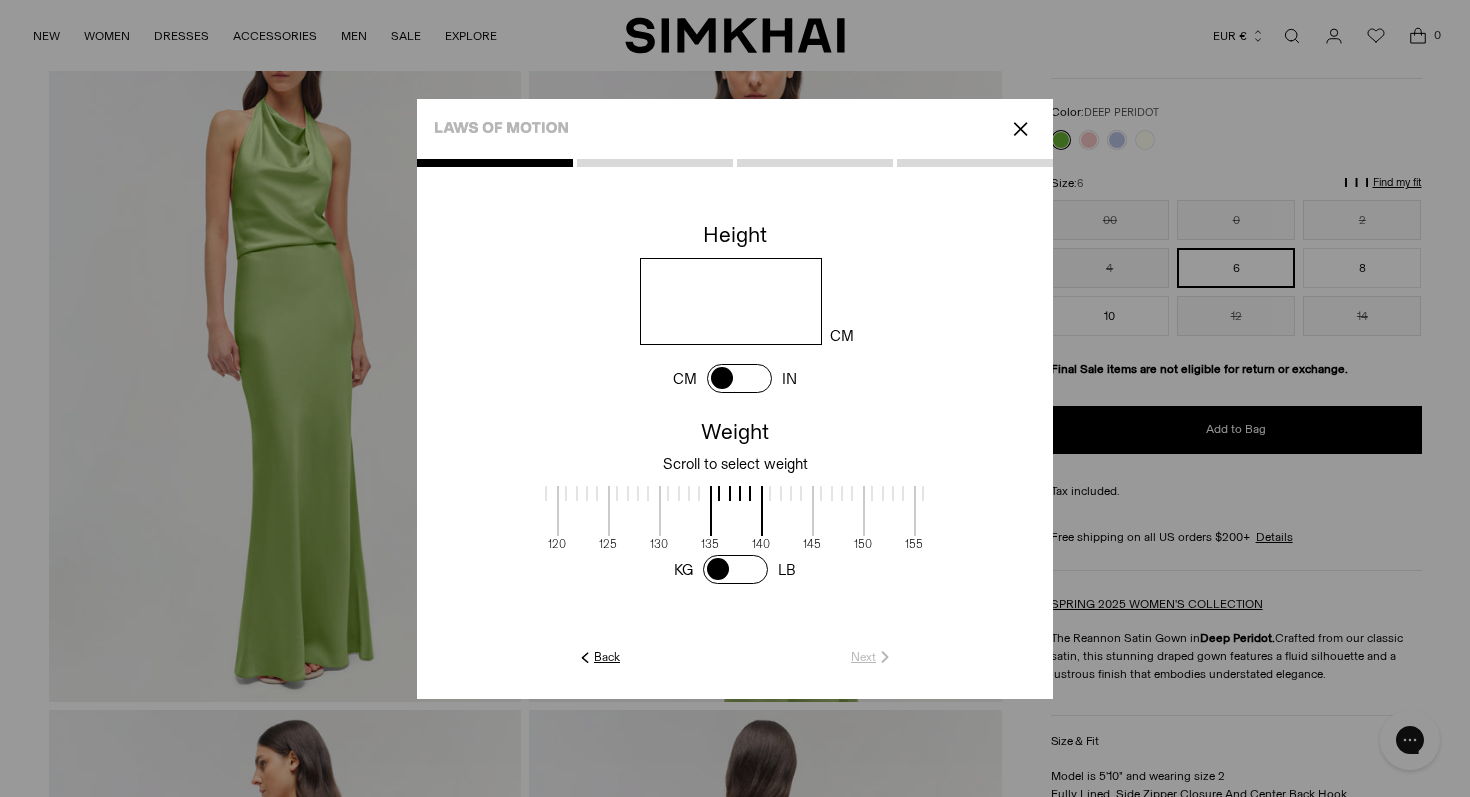 click at bounding box center [735, 569] 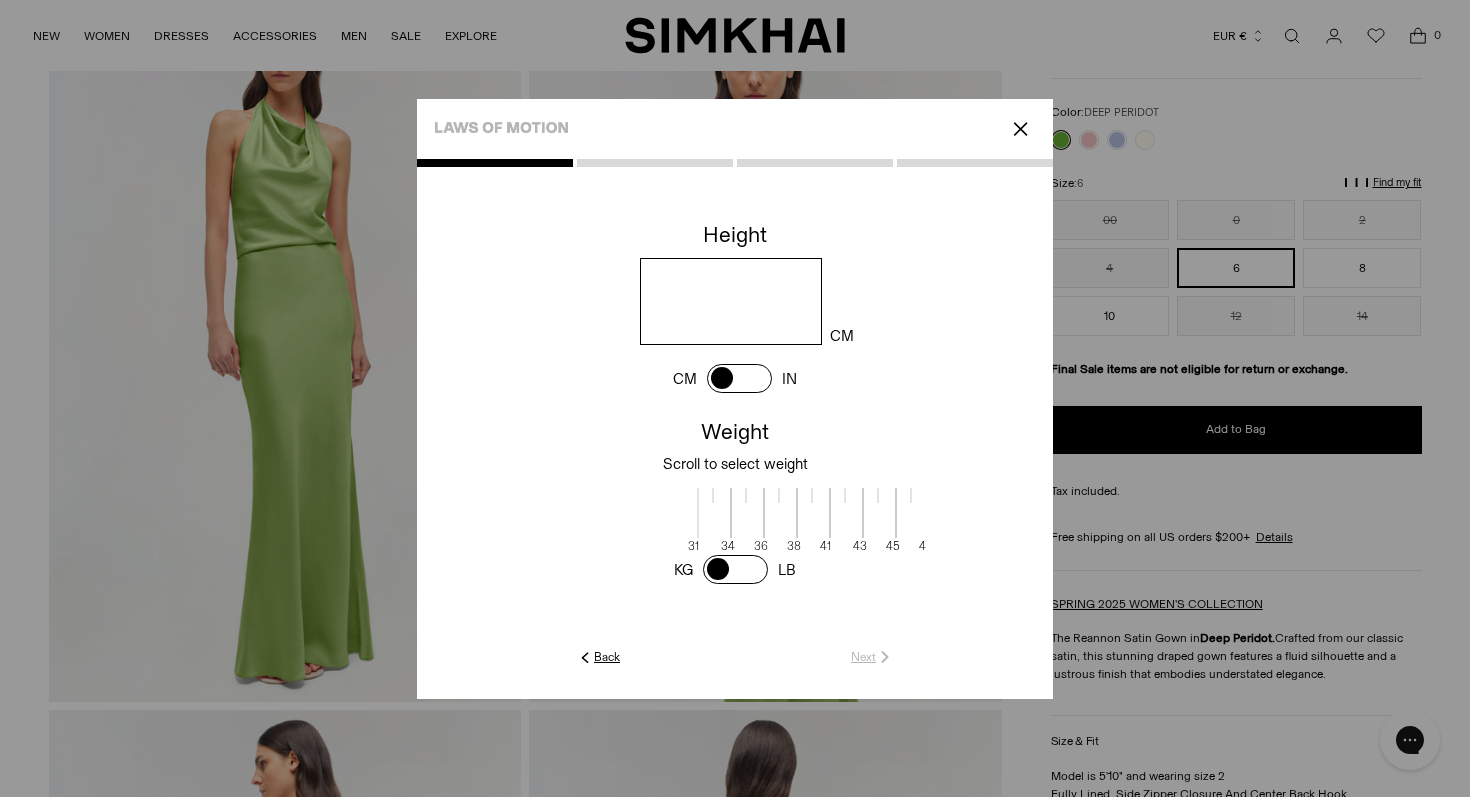 scroll, scrollTop: 2, scrollLeft: 407, axis: both 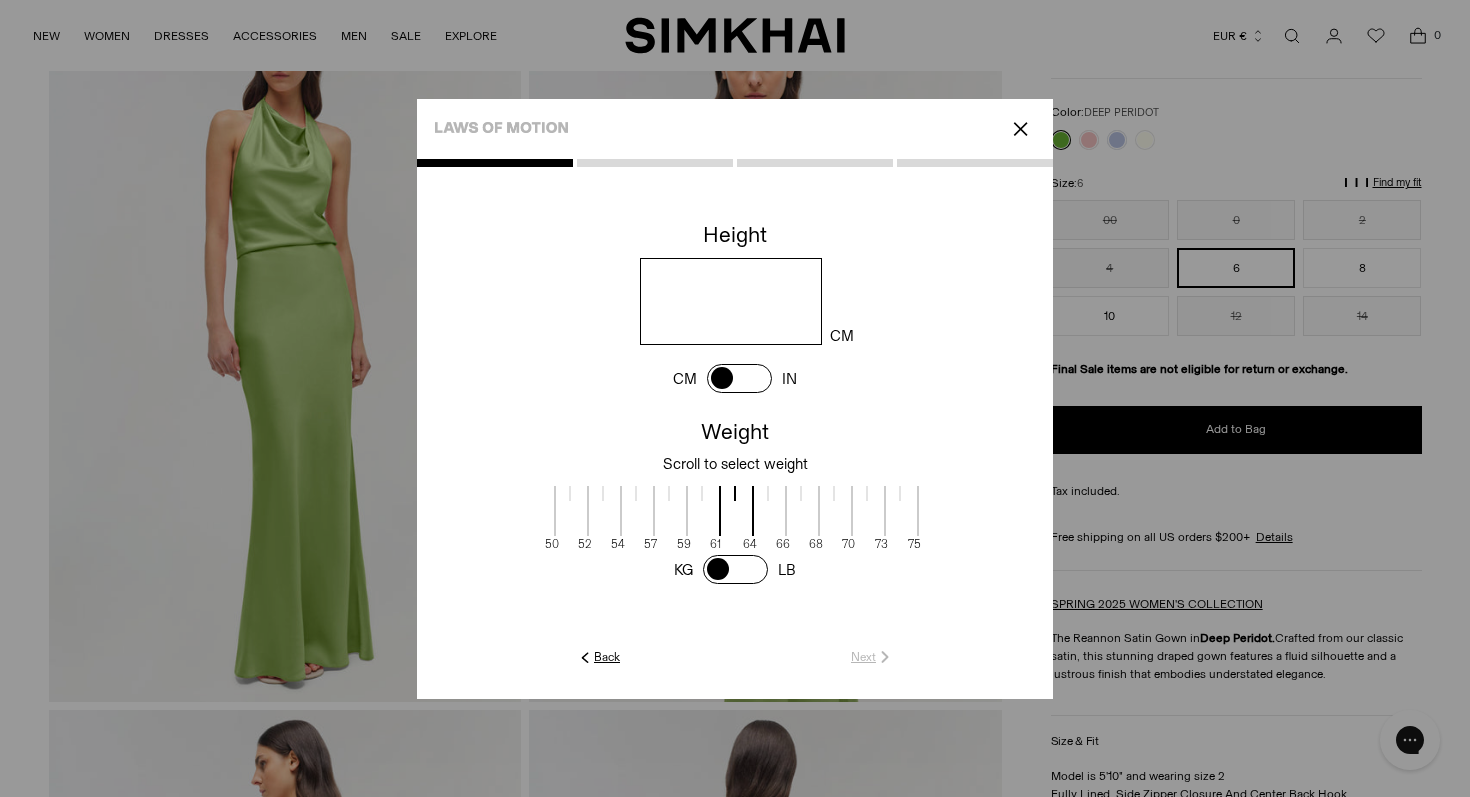 click at bounding box center (730, 301) 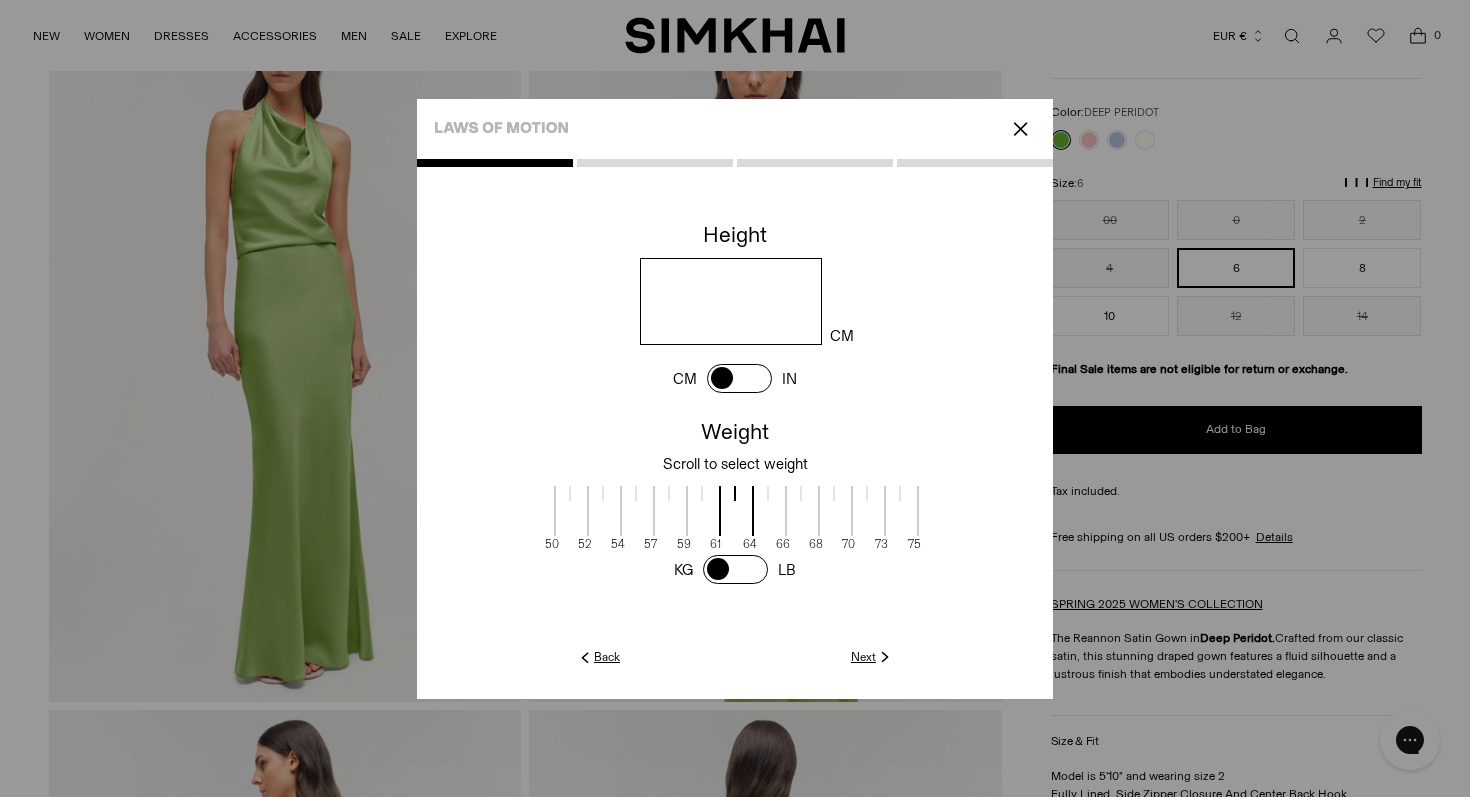 type on "***" 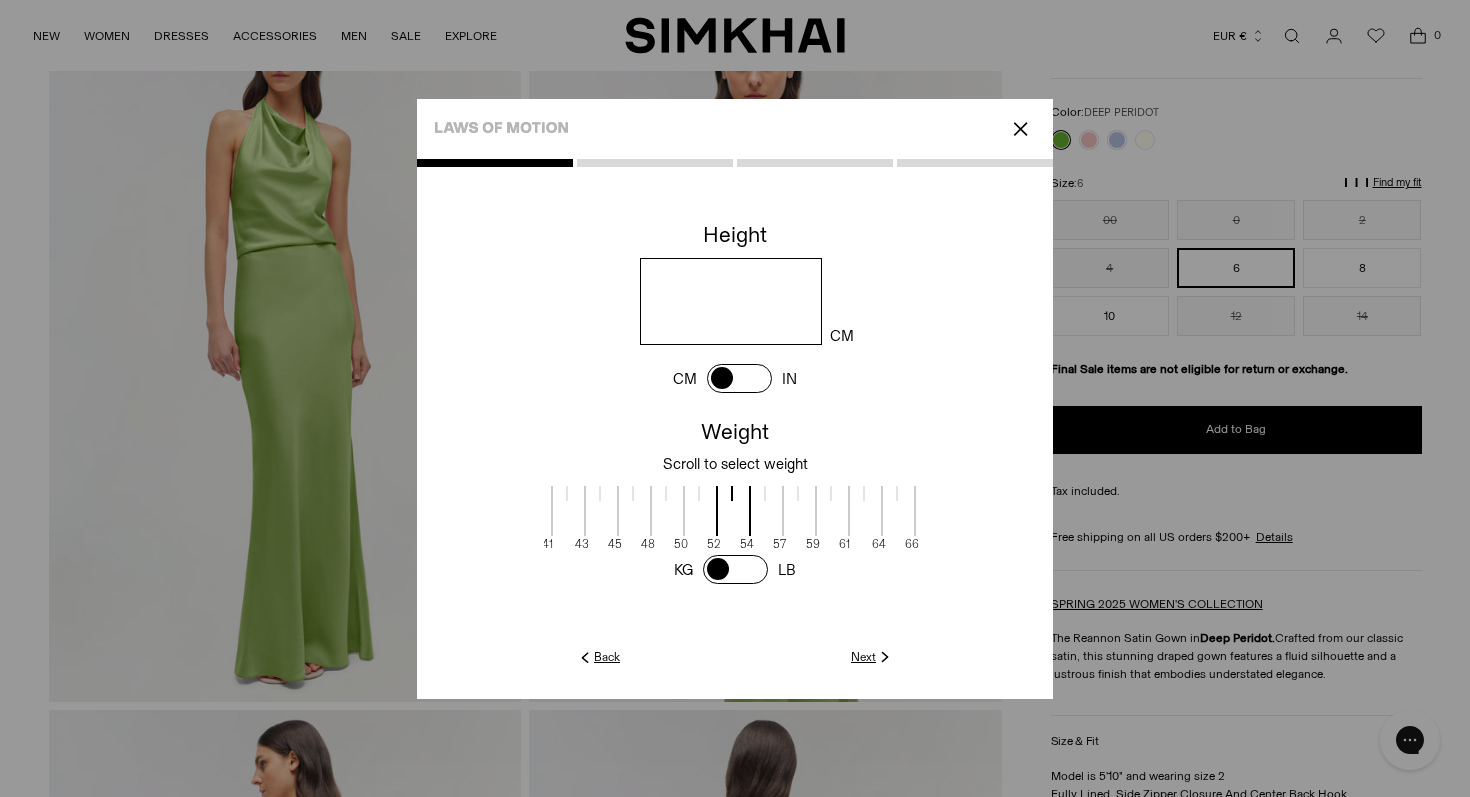 scroll, scrollTop: 2, scrollLeft: 284, axis: both 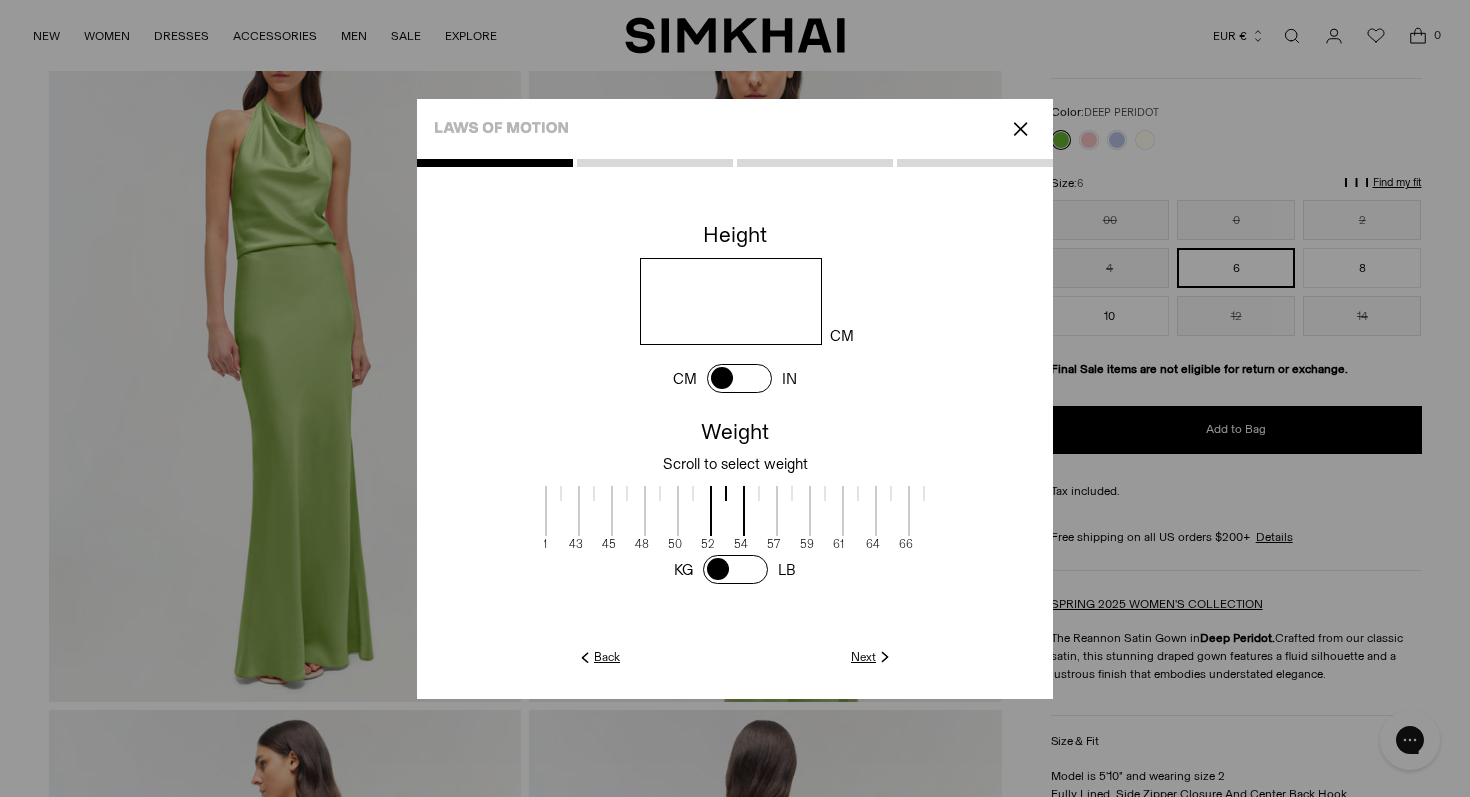 drag, startPoint x: 647, startPoint y: 505, endPoint x: 770, endPoint y: 506, distance: 123.00407 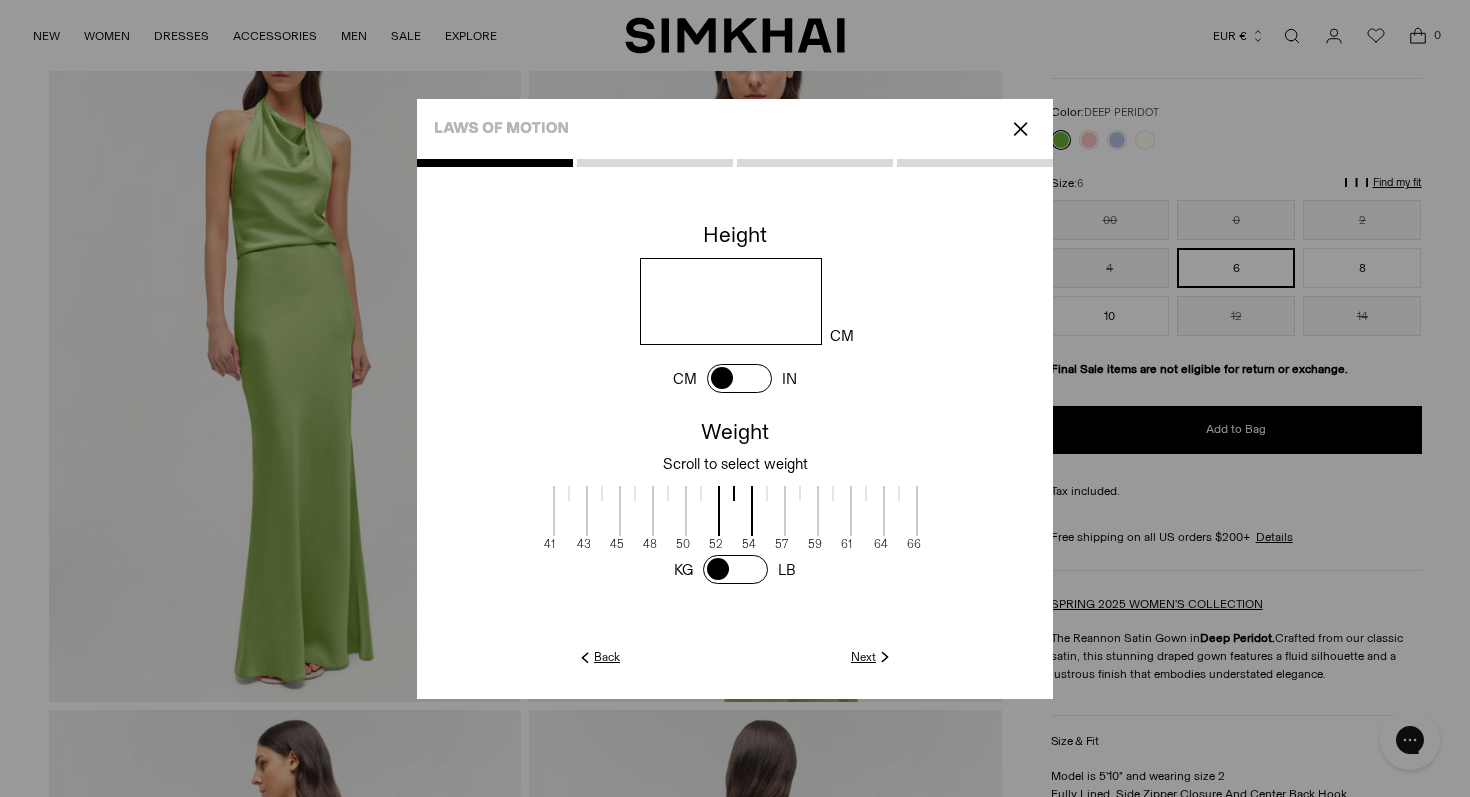 scroll, scrollTop: 2, scrollLeft: 277, axis: both 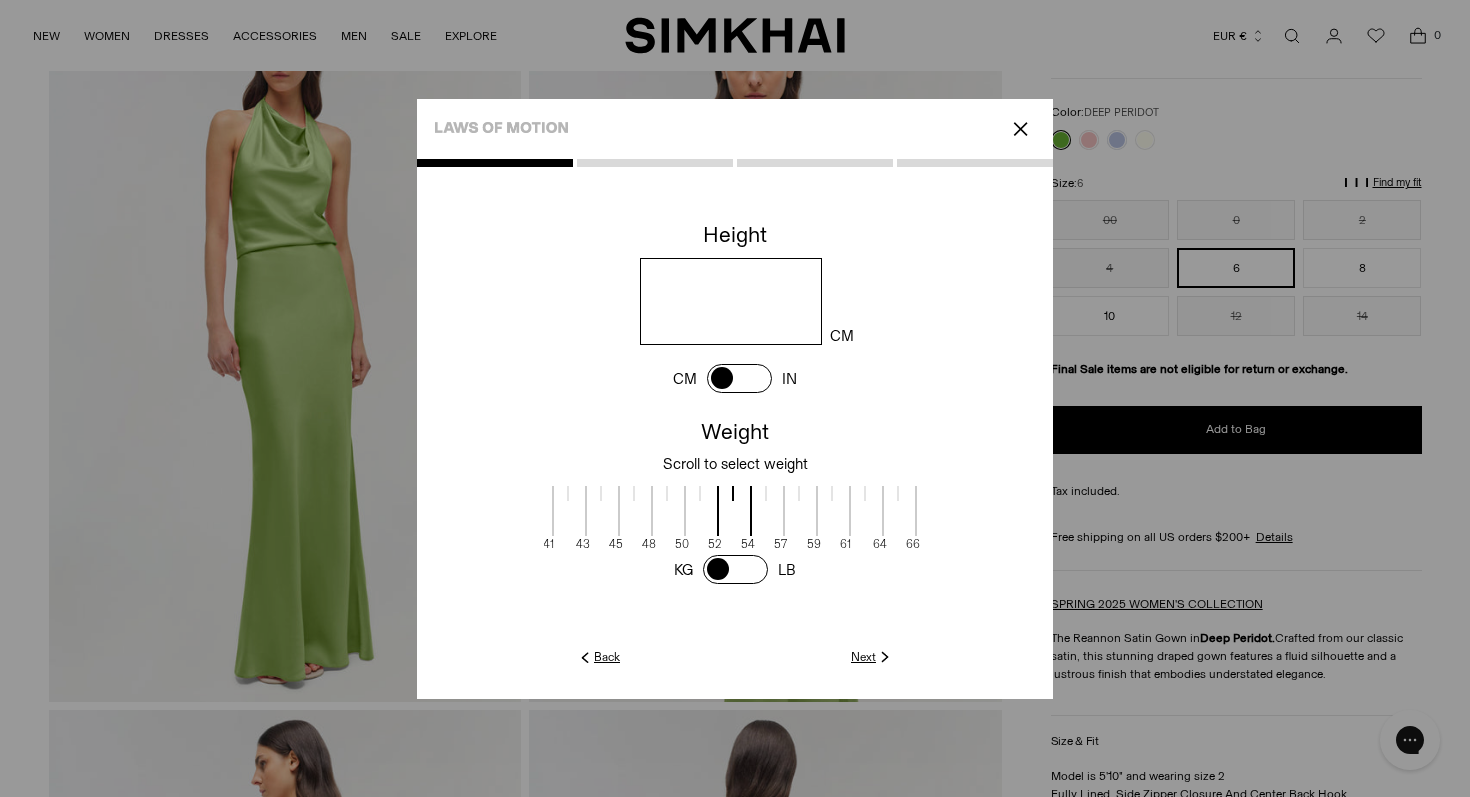 drag, startPoint x: 764, startPoint y: 495, endPoint x: 771, endPoint y: 506, distance: 13.038404 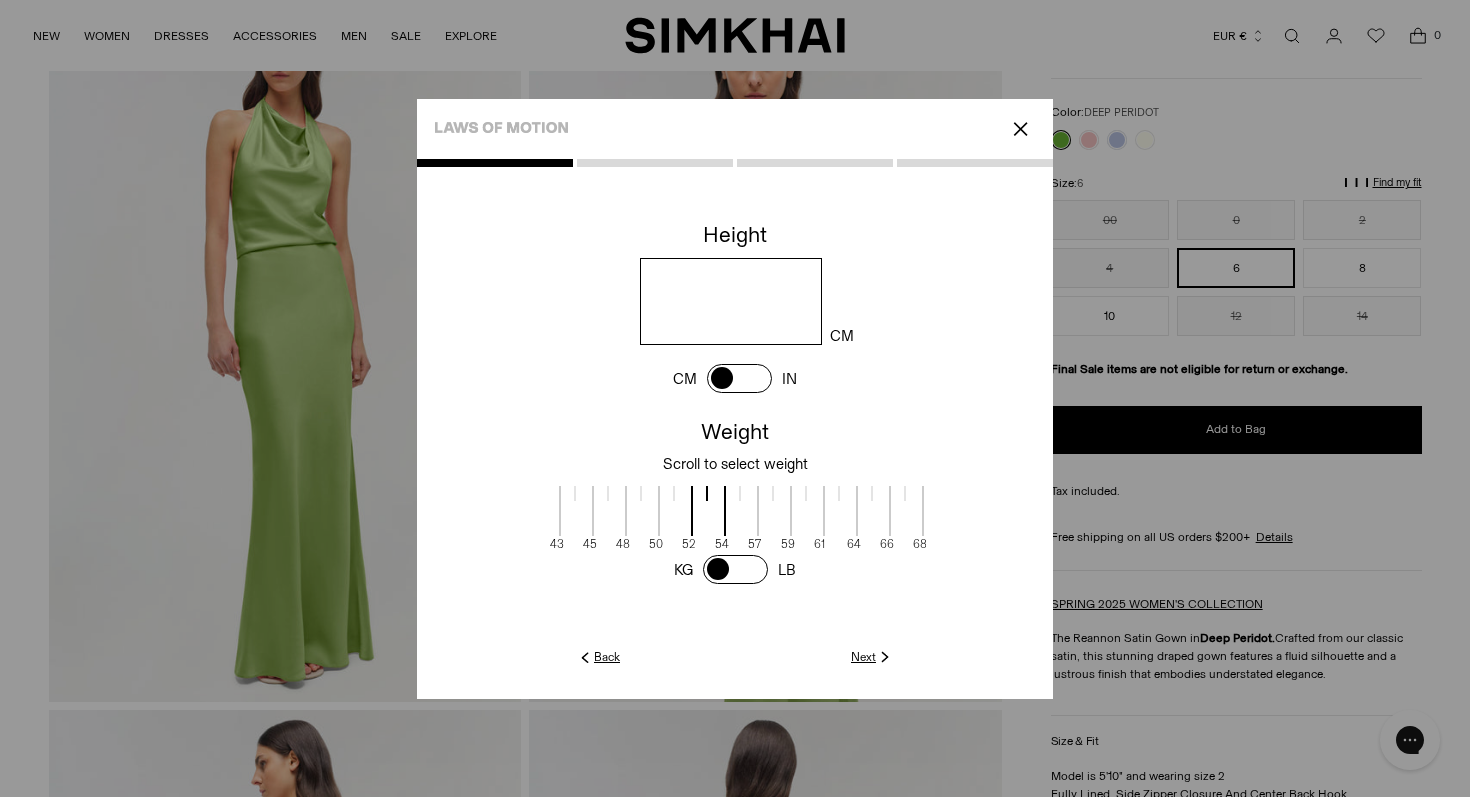 scroll, scrollTop: 2, scrollLeft: 307, axis: both 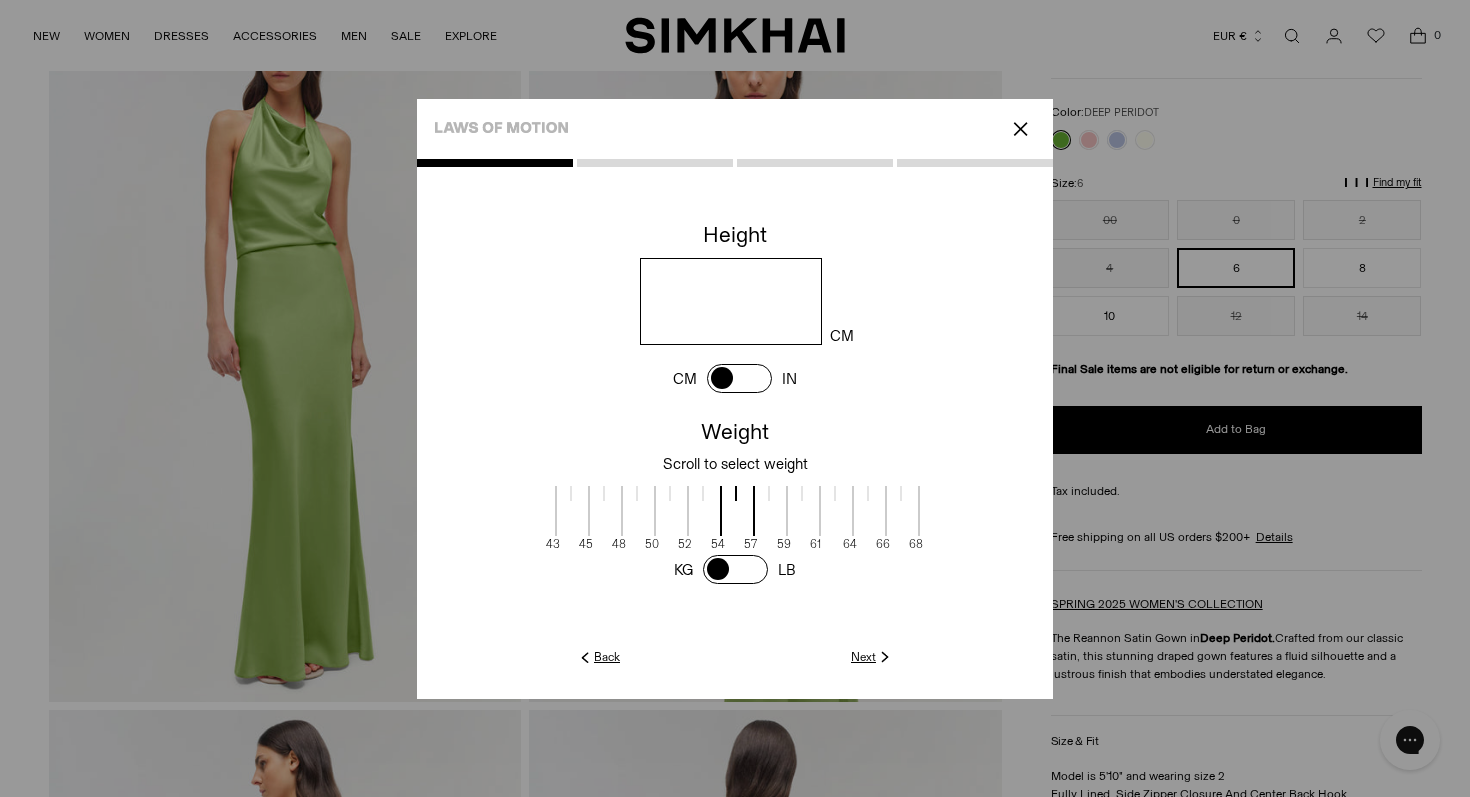 drag, startPoint x: 798, startPoint y: 510, endPoint x: 768, endPoint y: 513, distance: 30.149628 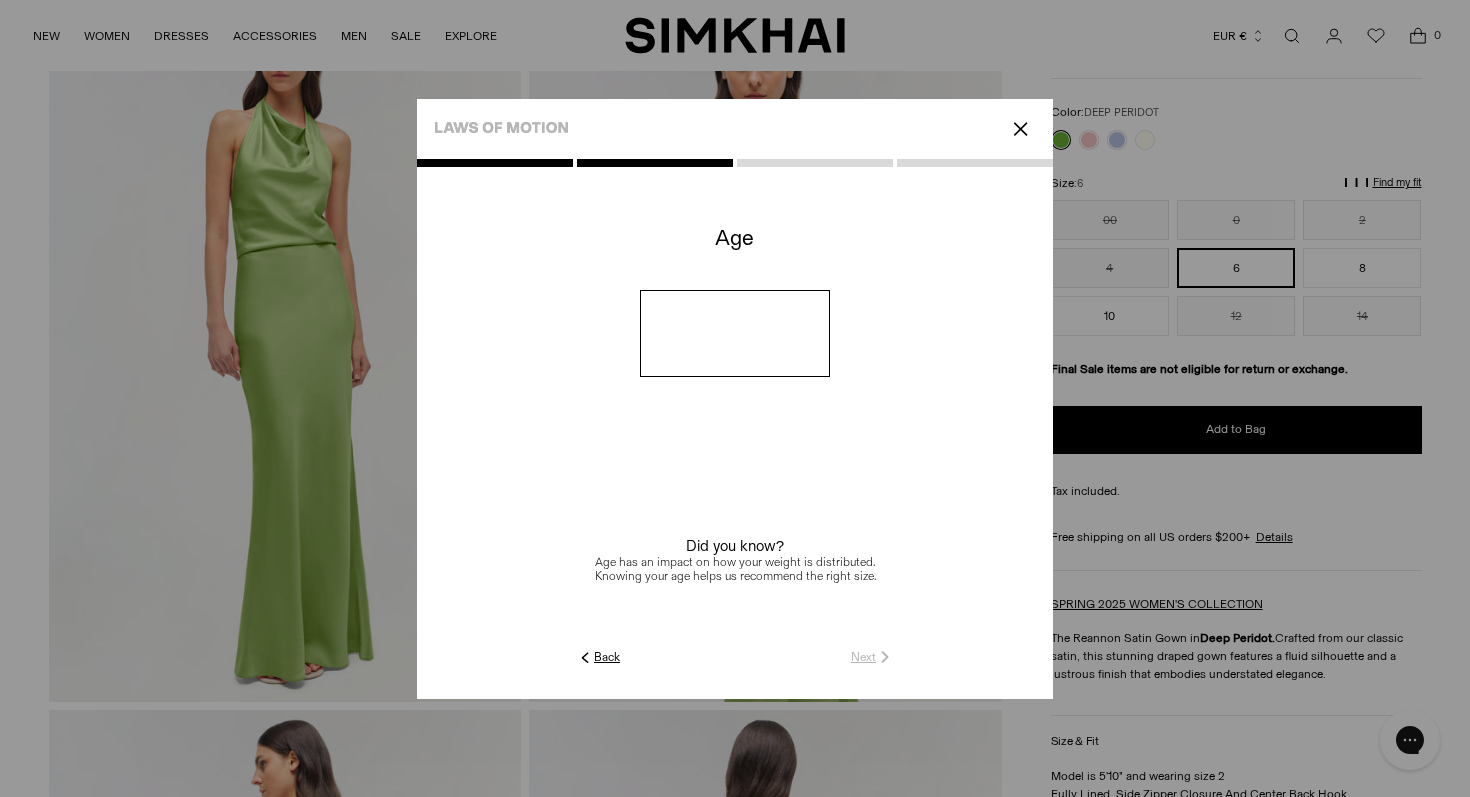 click at bounding box center (735, 333) 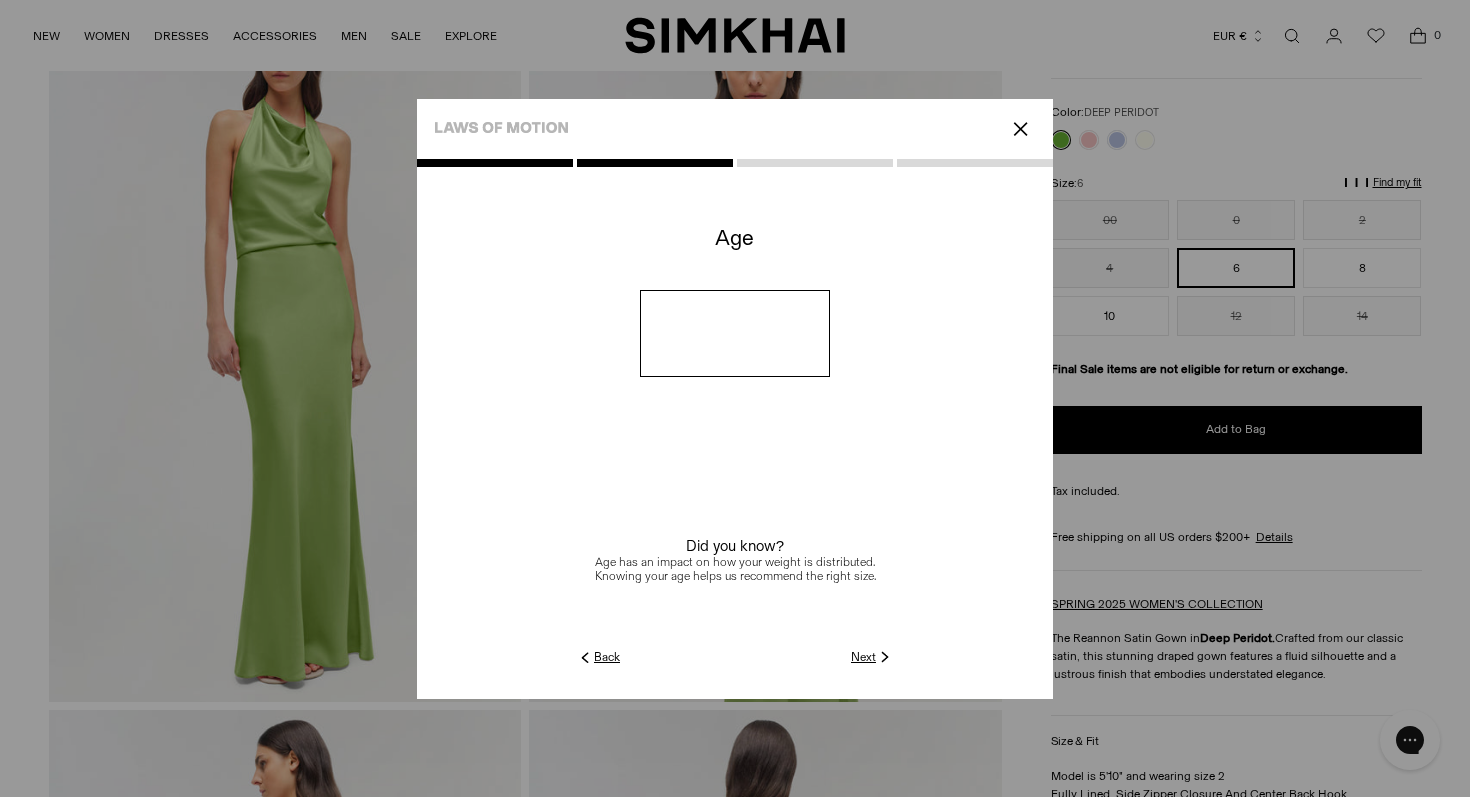 type on "**" 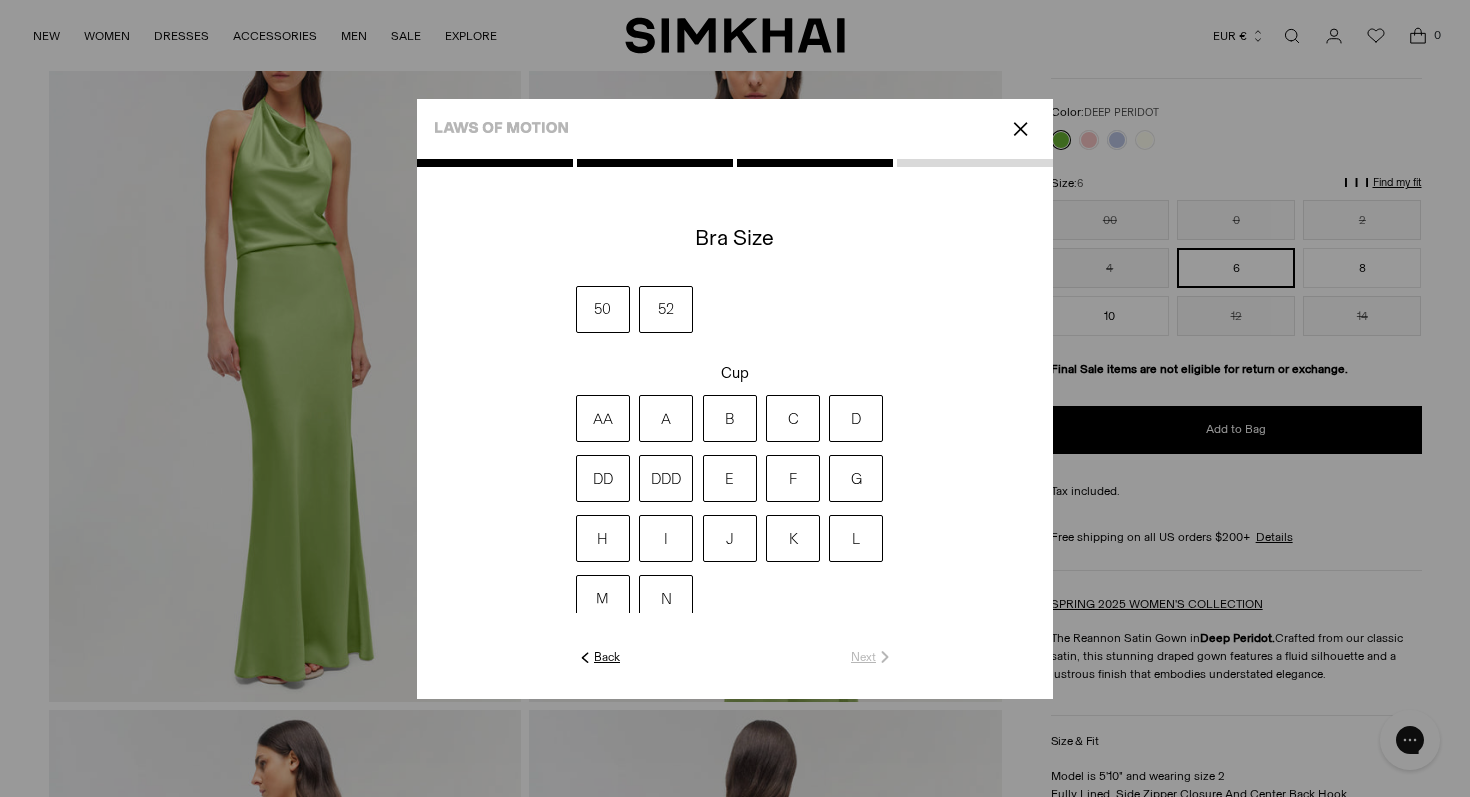 scroll, scrollTop: 155, scrollLeft: 0, axis: vertical 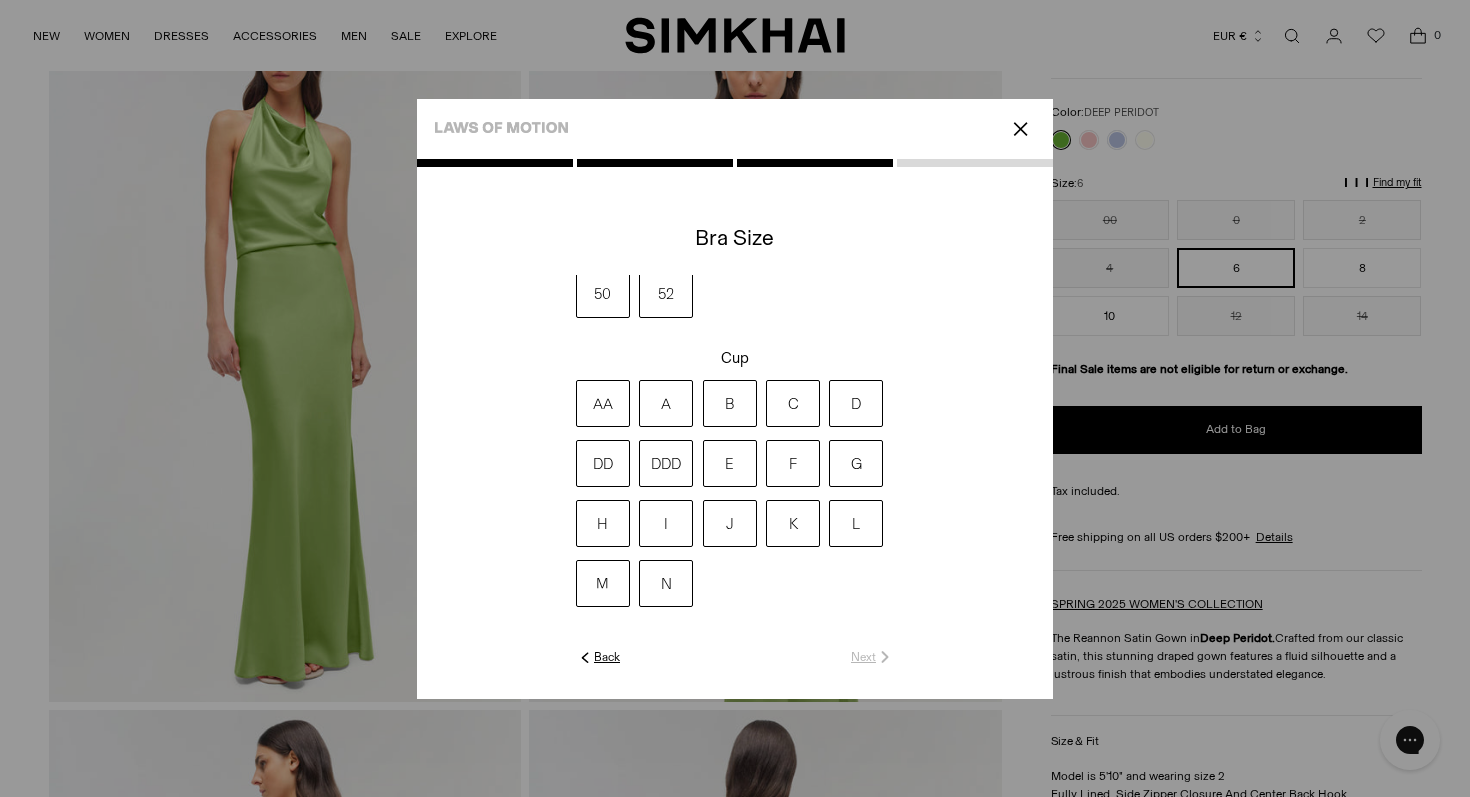 click on "B" at bounding box center (730, 403) 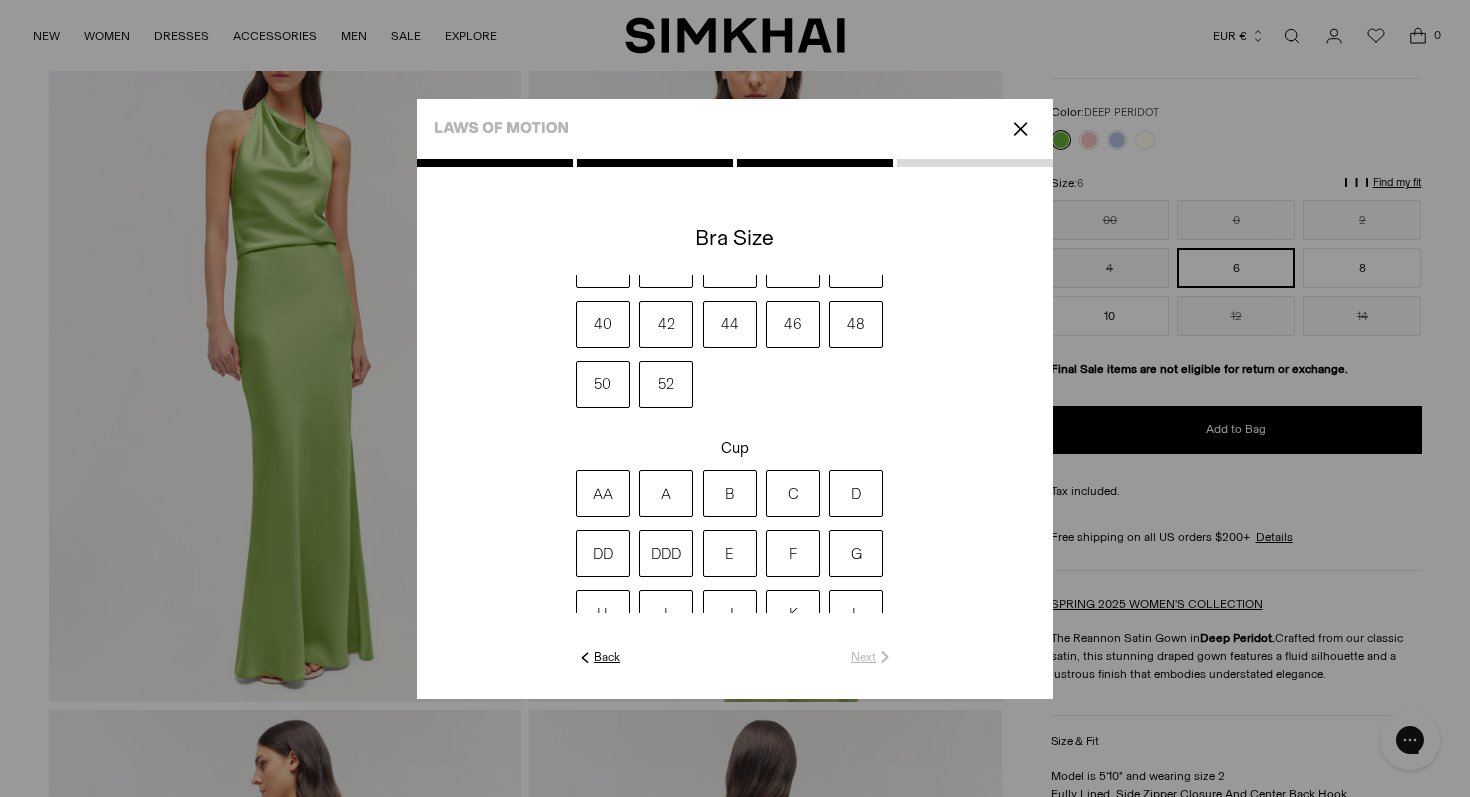 scroll, scrollTop: 0, scrollLeft: 0, axis: both 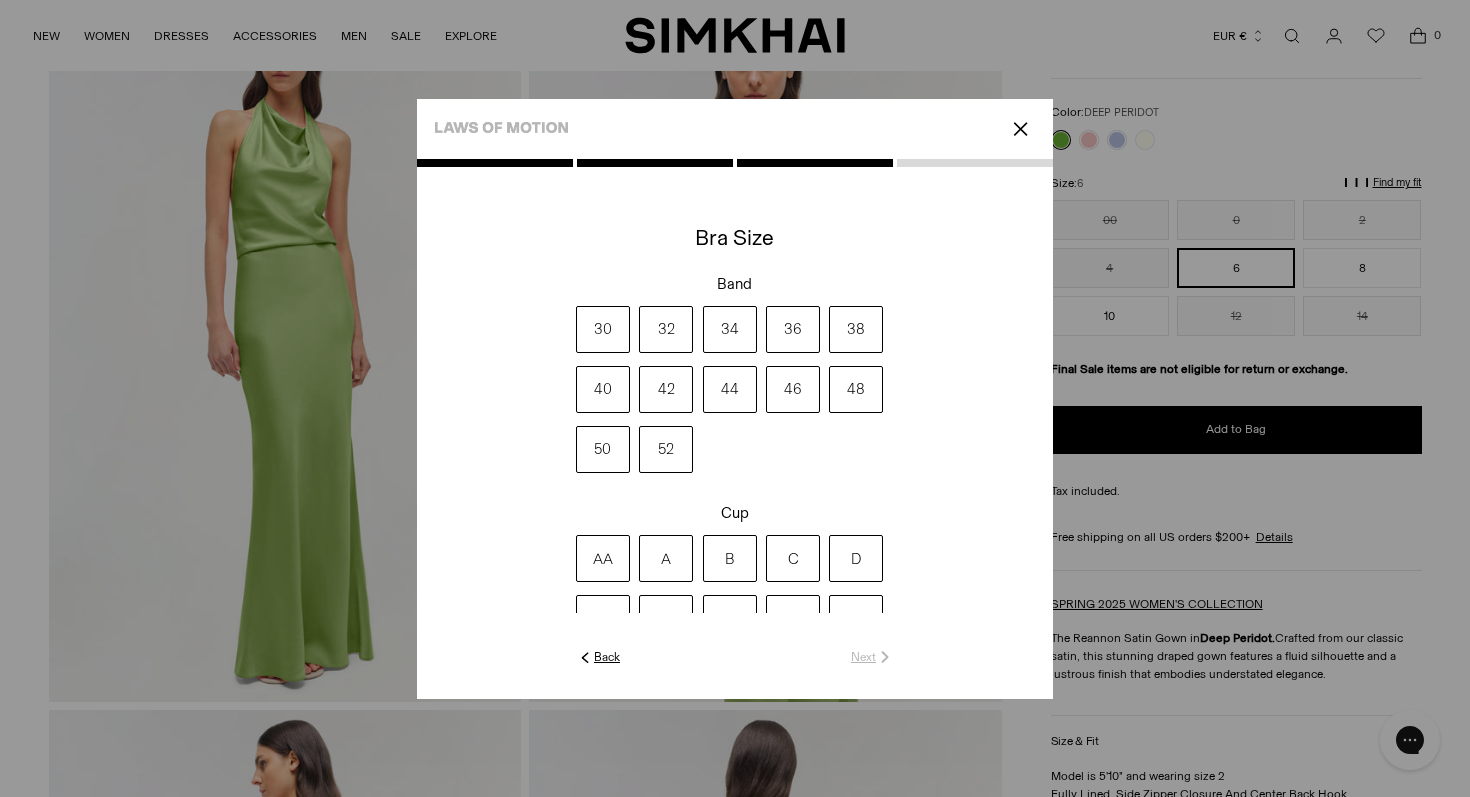 click on "32" at bounding box center [666, 329] 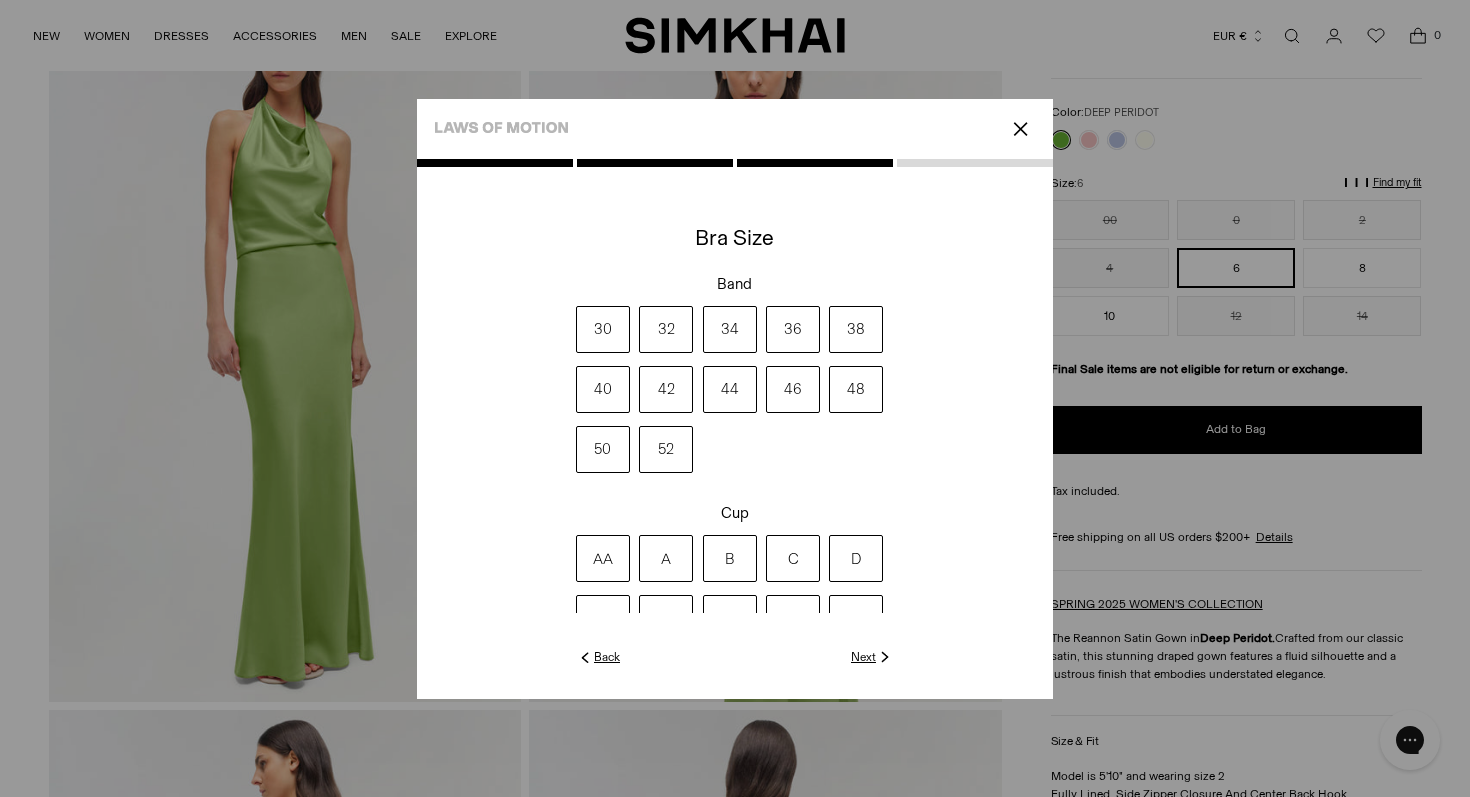 scroll, scrollTop: 155, scrollLeft: 0, axis: vertical 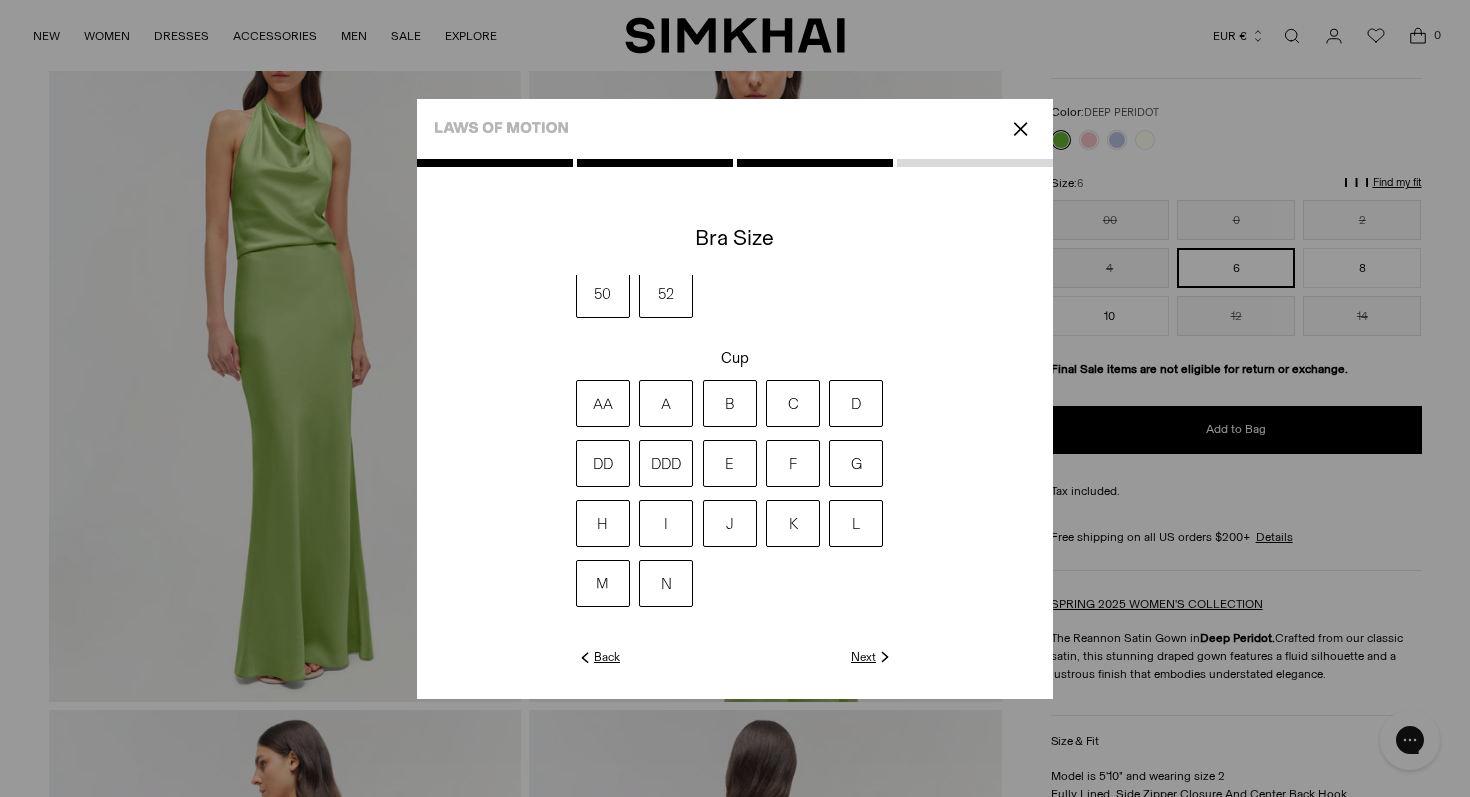 click on "Next" 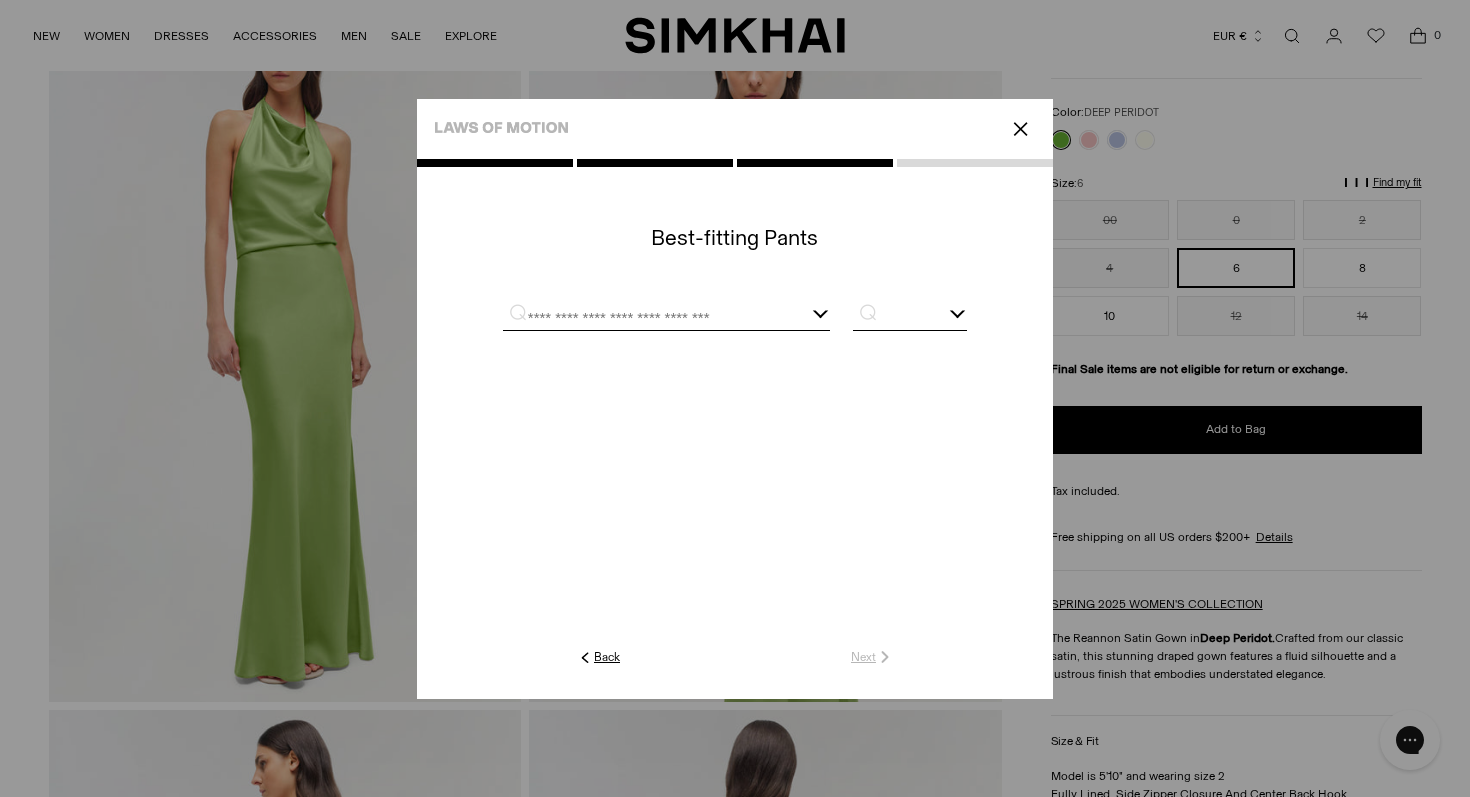 click at bounding box center [666, 317] 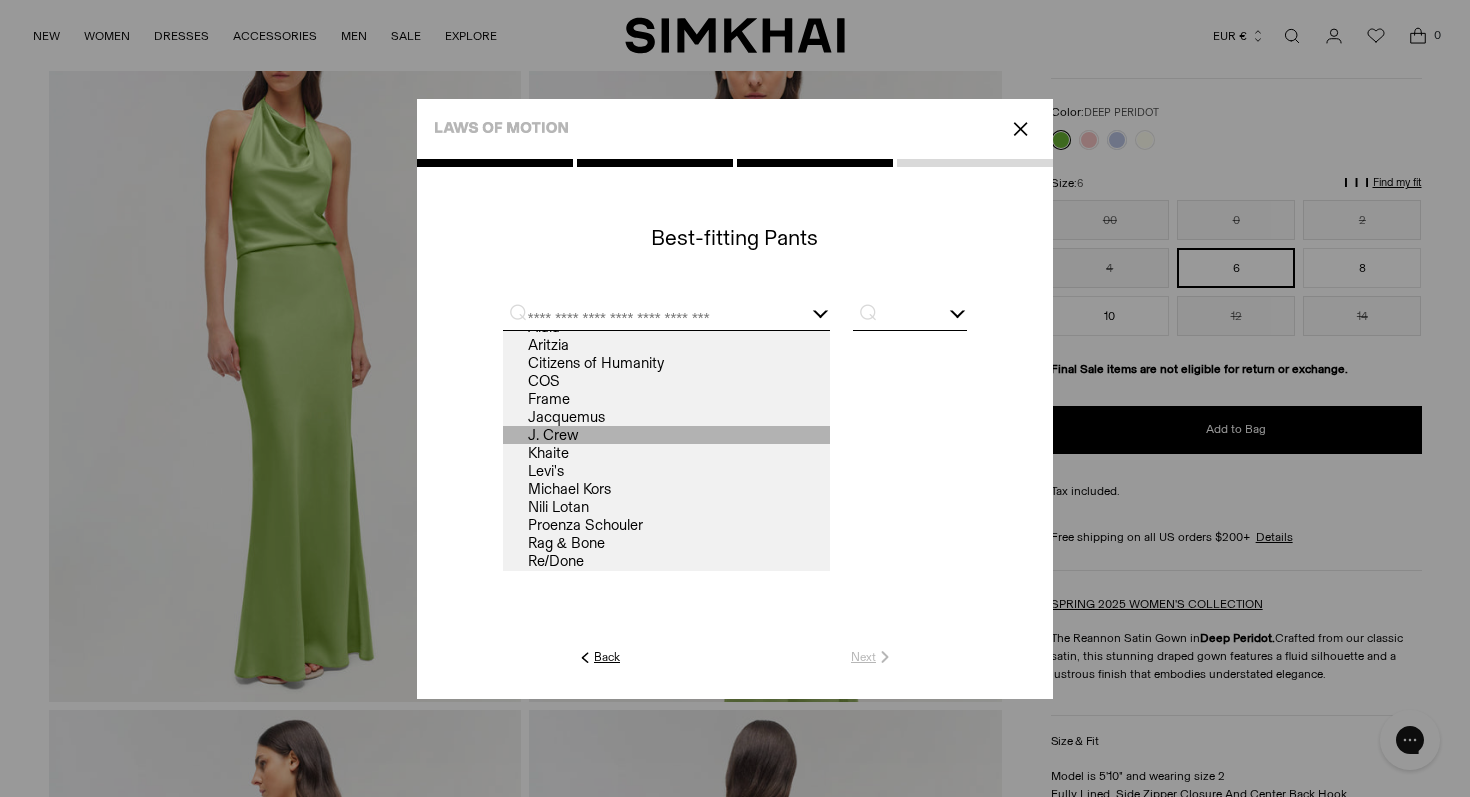 scroll, scrollTop: 0, scrollLeft: 0, axis: both 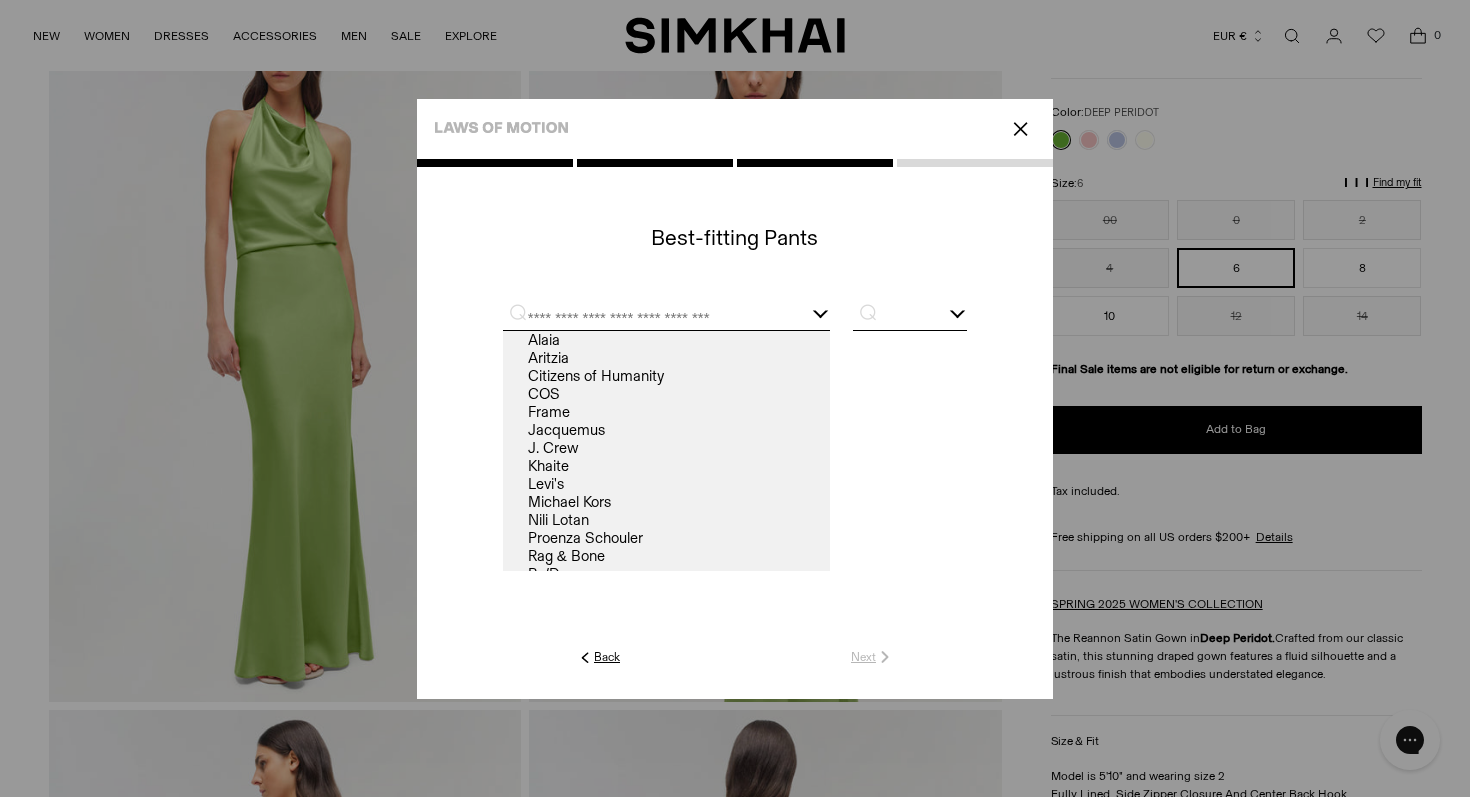click at bounding box center (910, 437) 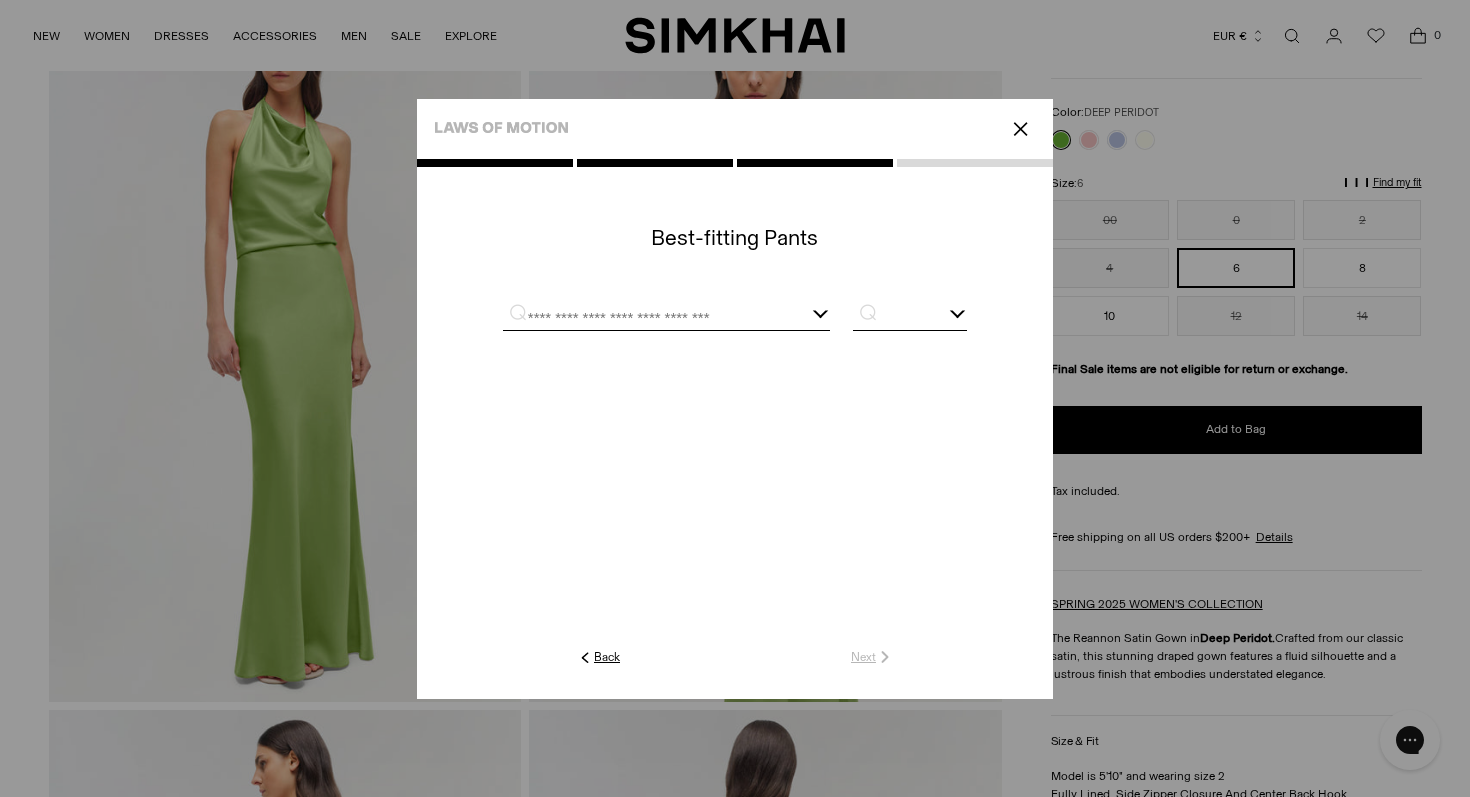 click 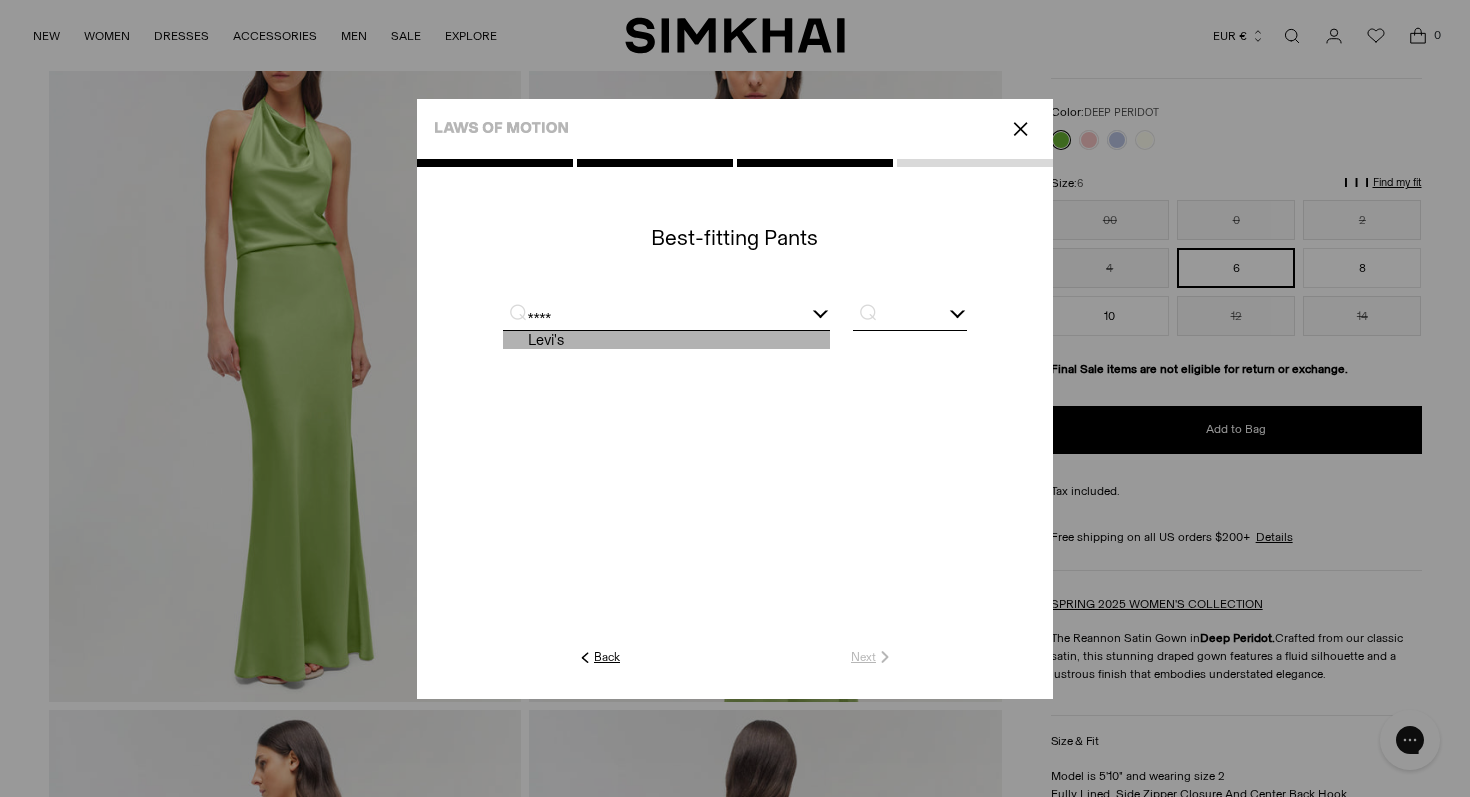 click on "Levi's" at bounding box center [666, 340] 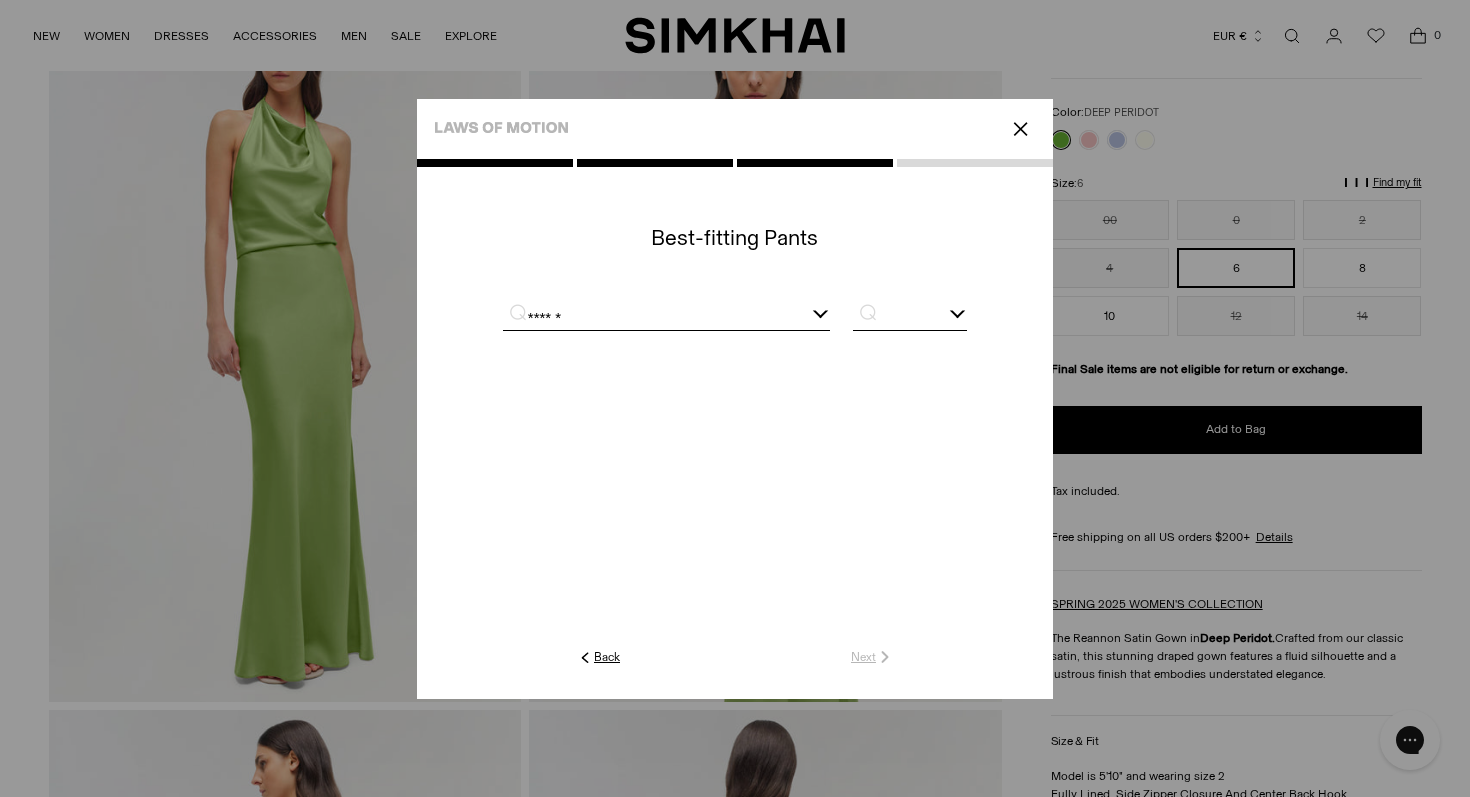 click at bounding box center [910, 317] 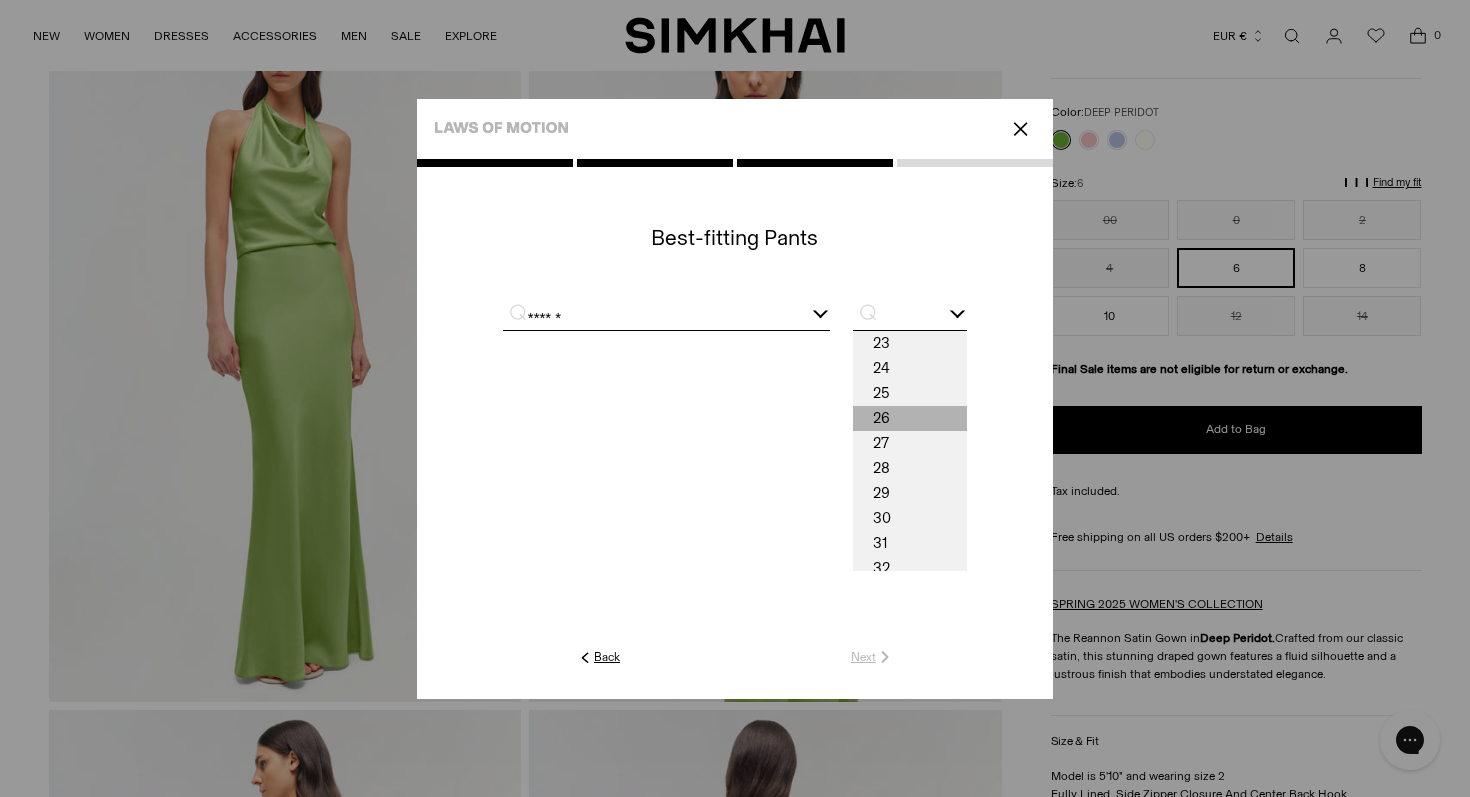 click on "26" at bounding box center (910, 418) 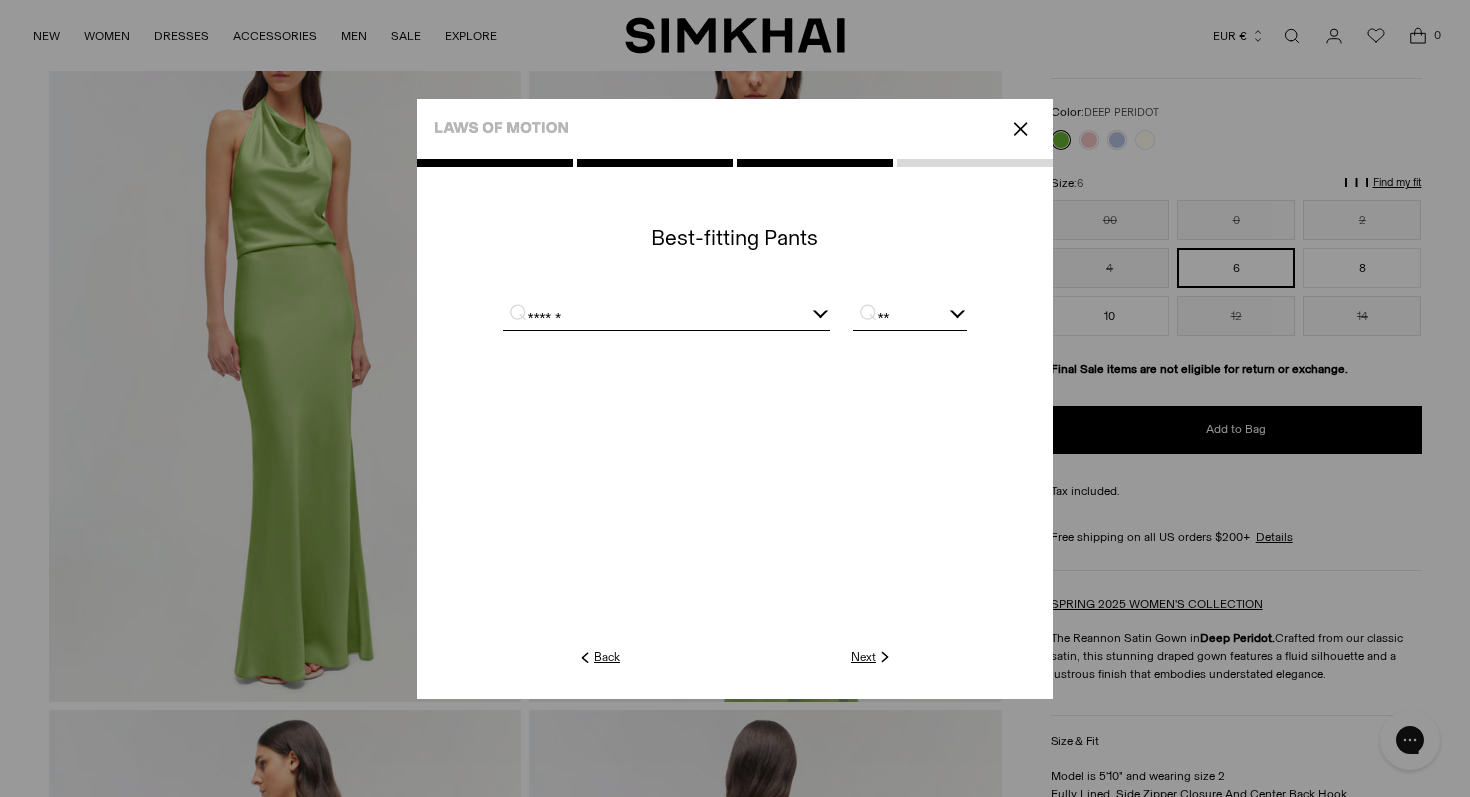 click on "**" at bounding box center (910, 317) 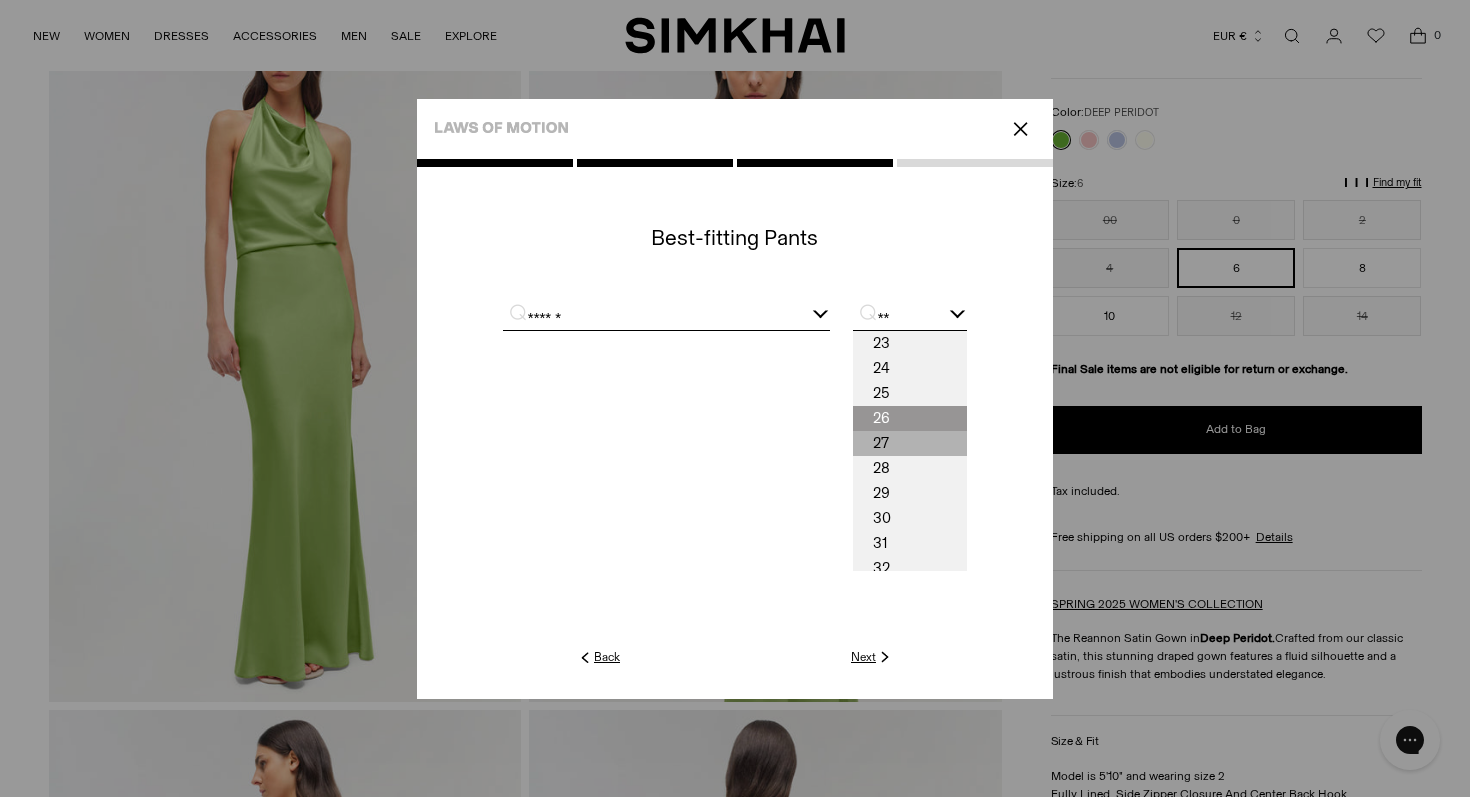 click on "27" at bounding box center [910, 443] 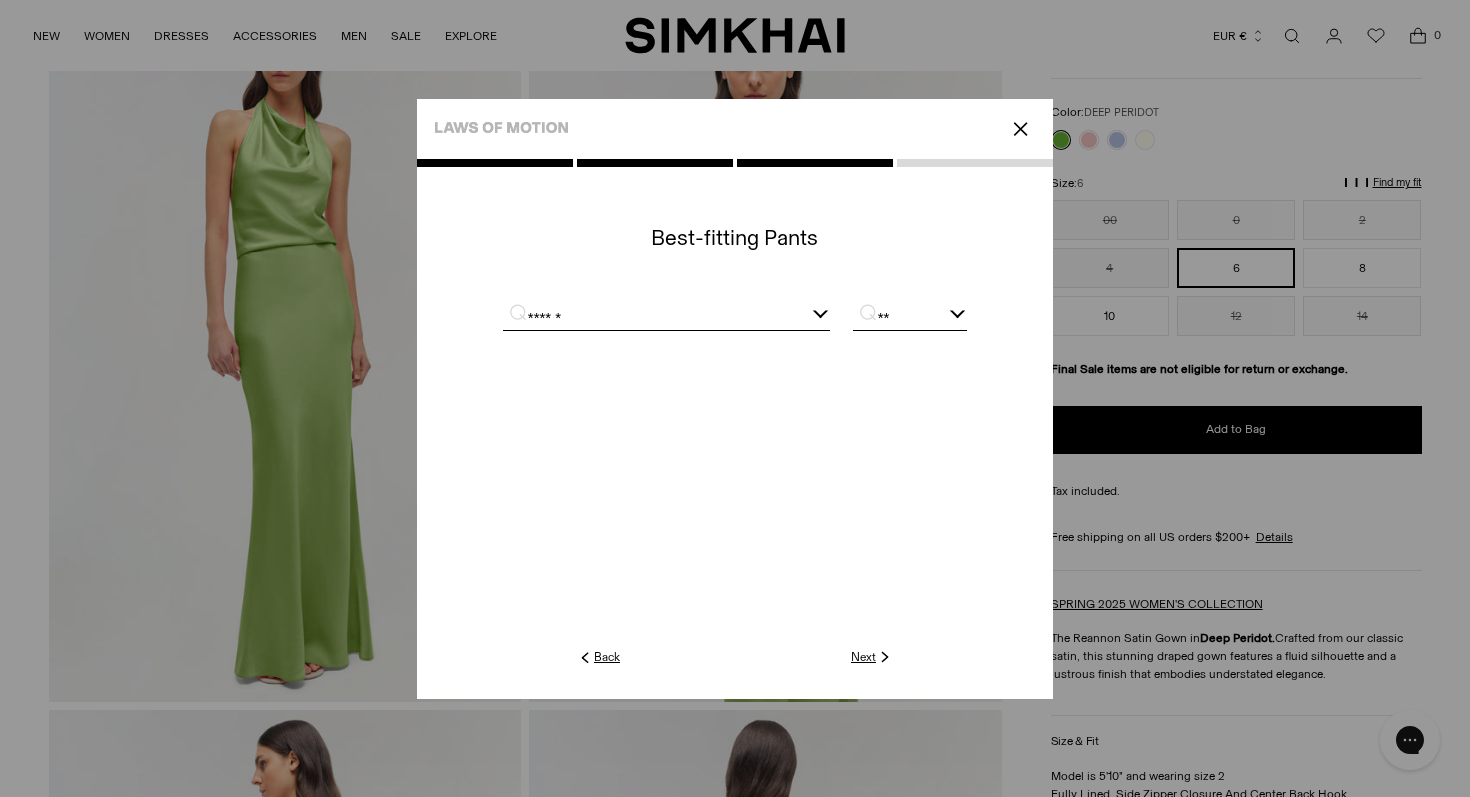 click on "Next" 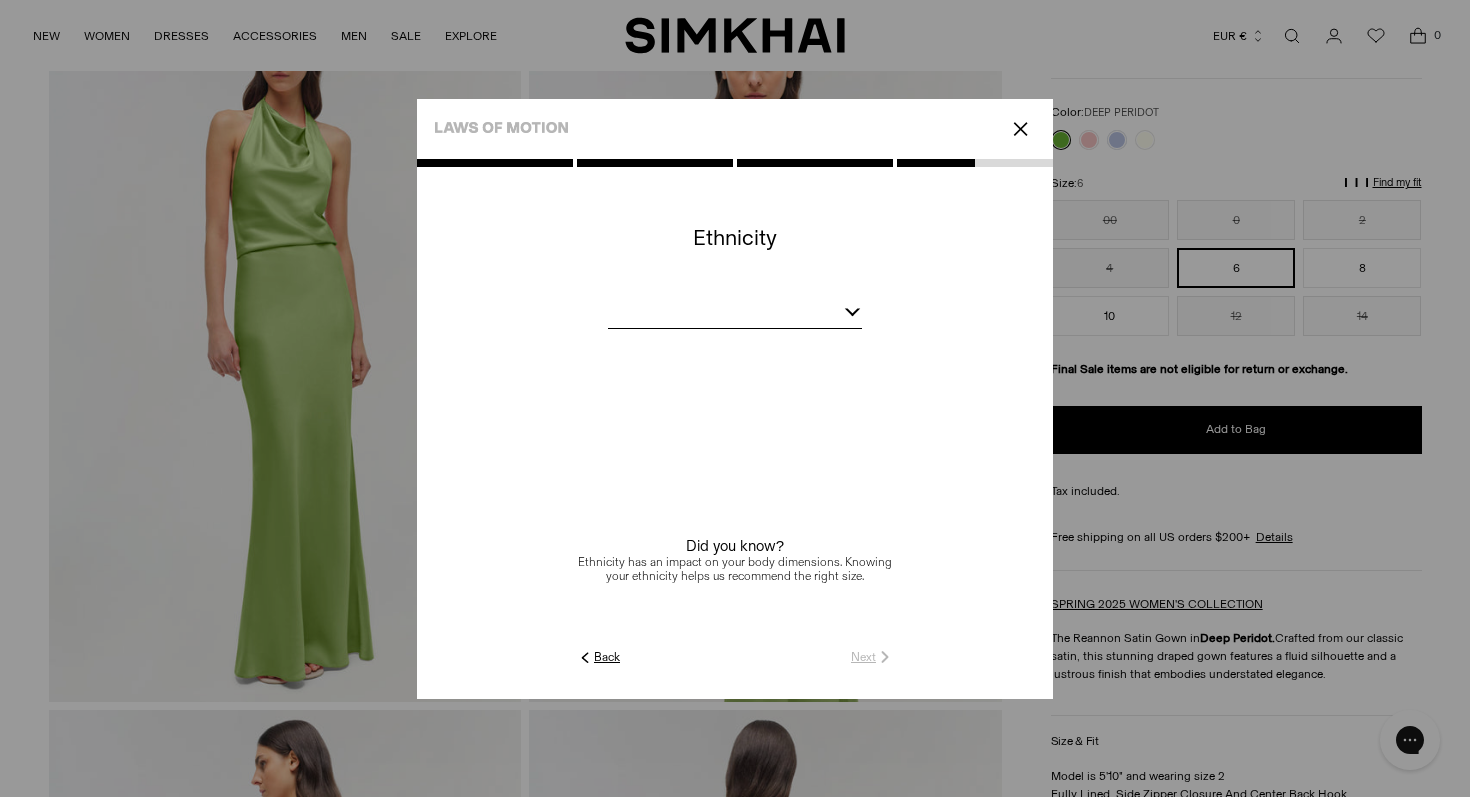 click at bounding box center [853, 309] 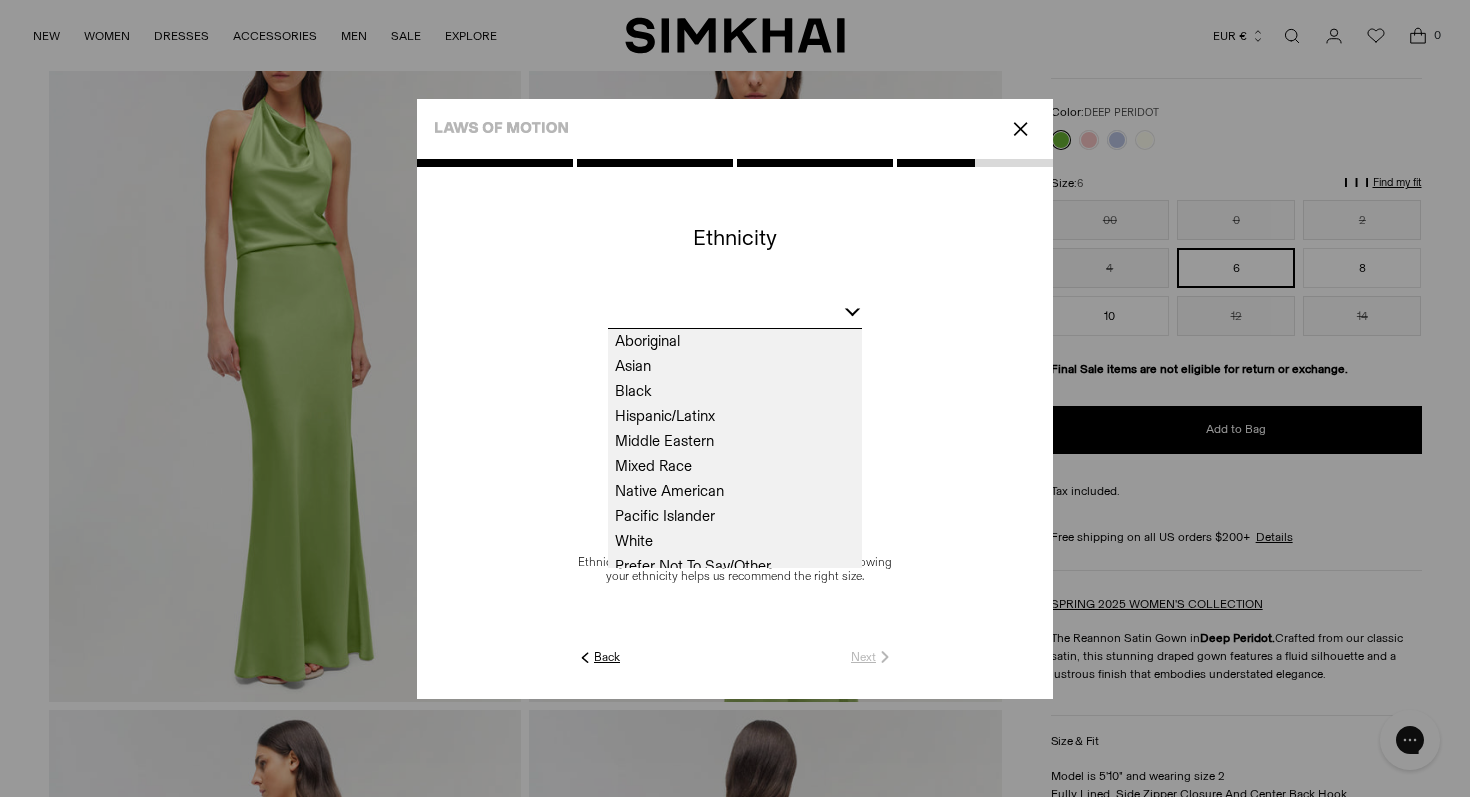 click 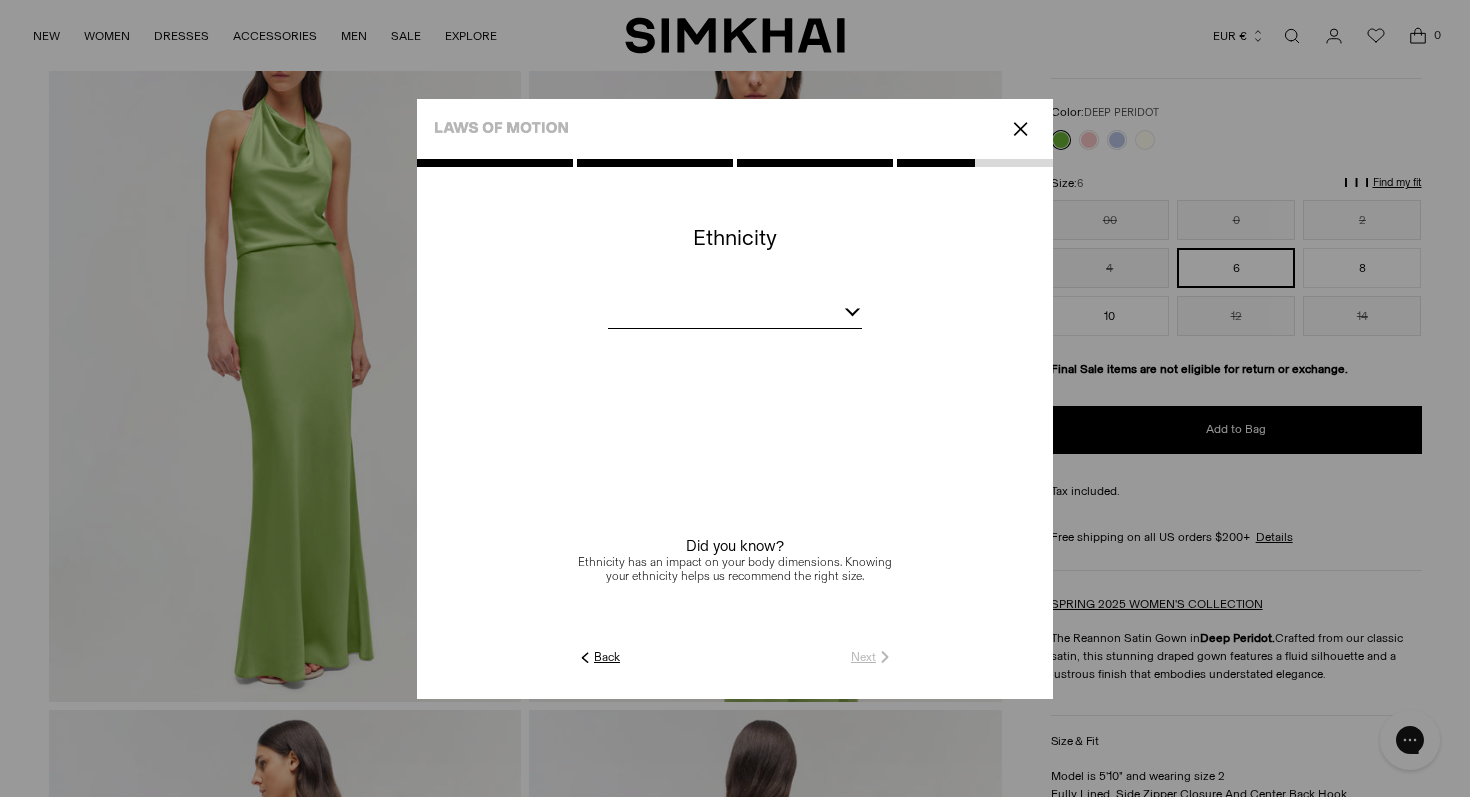 click at bounding box center [735, 315] 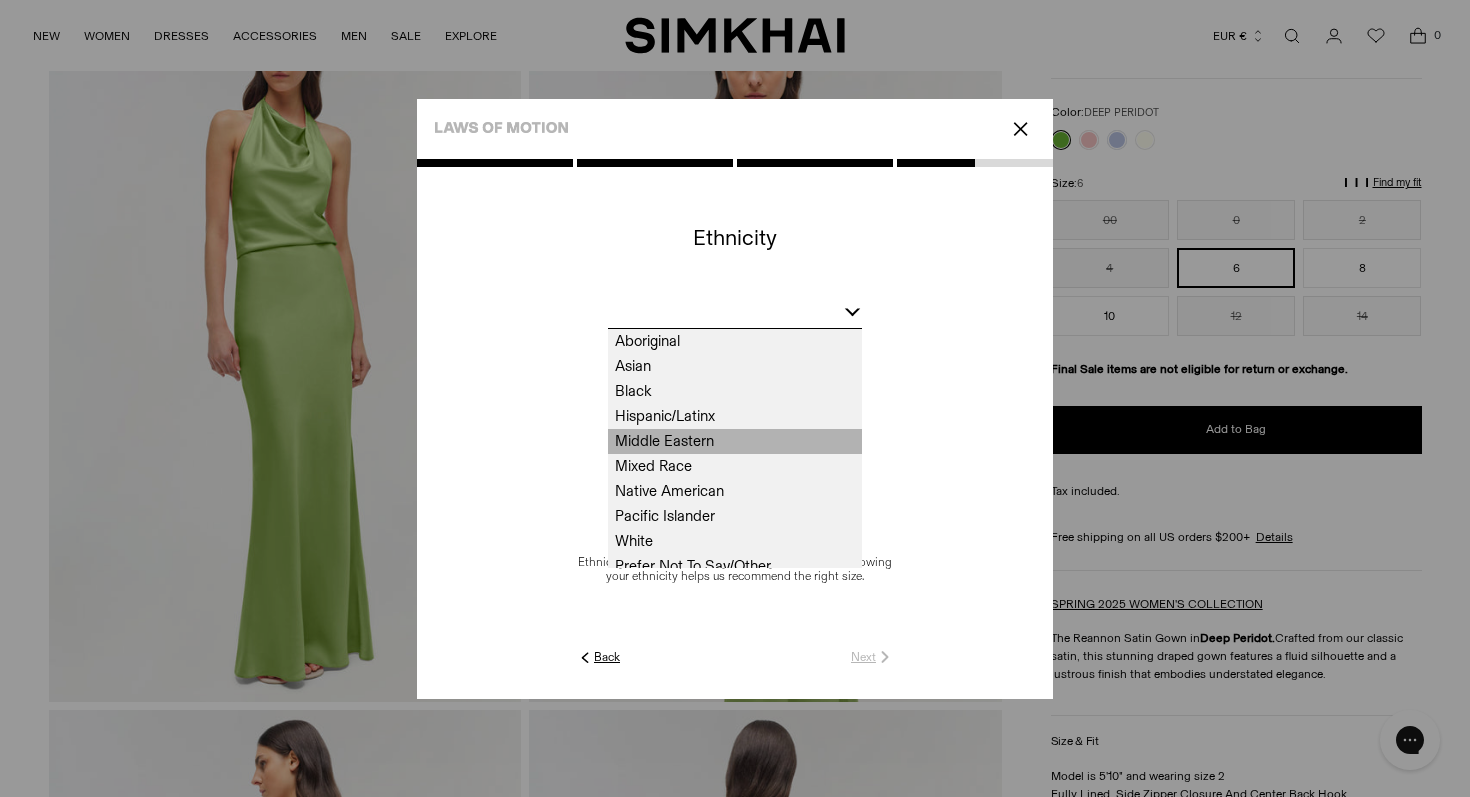 scroll, scrollTop: 10, scrollLeft: 0, axis: vertical 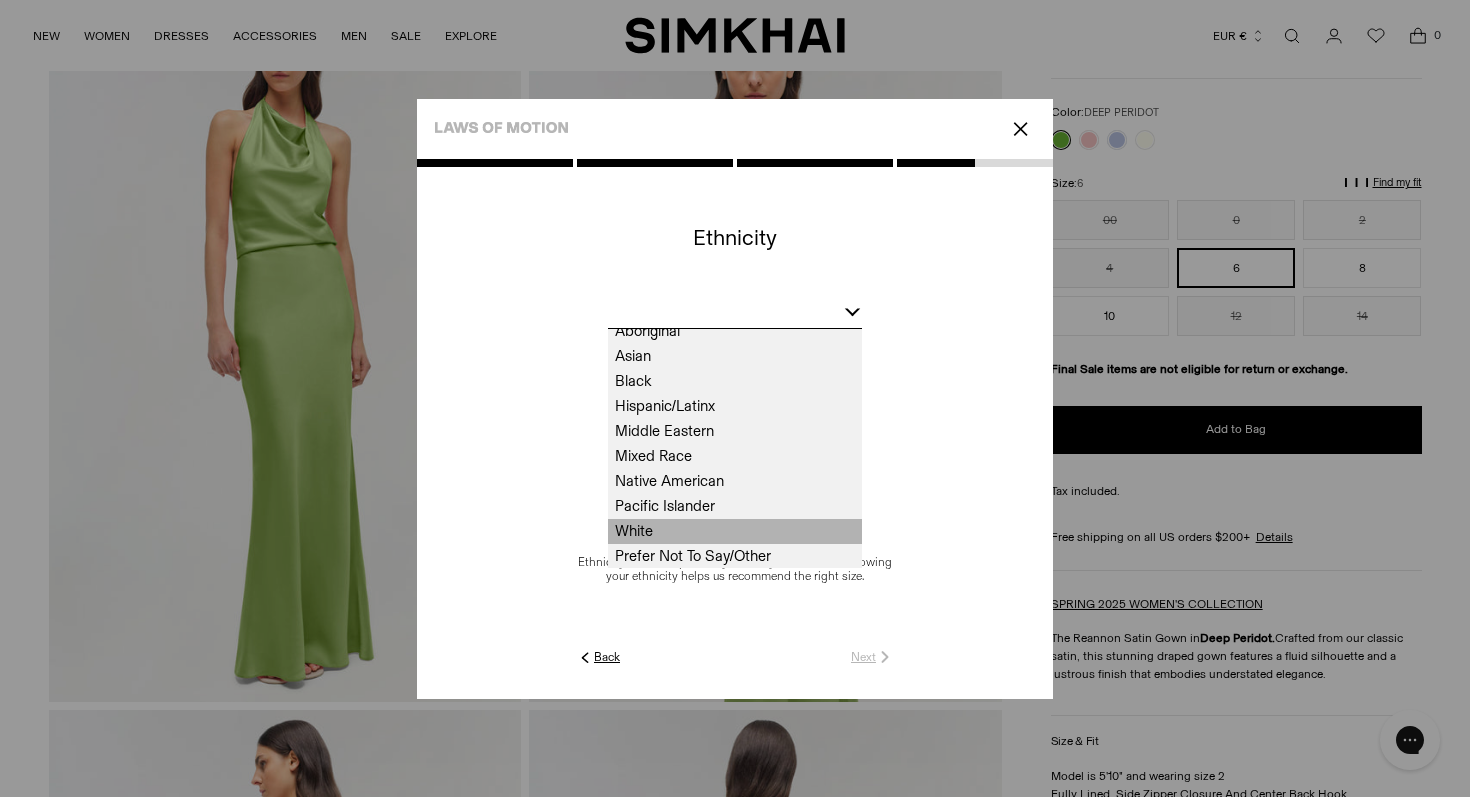 click on "White" at bounding box center [735, 531] 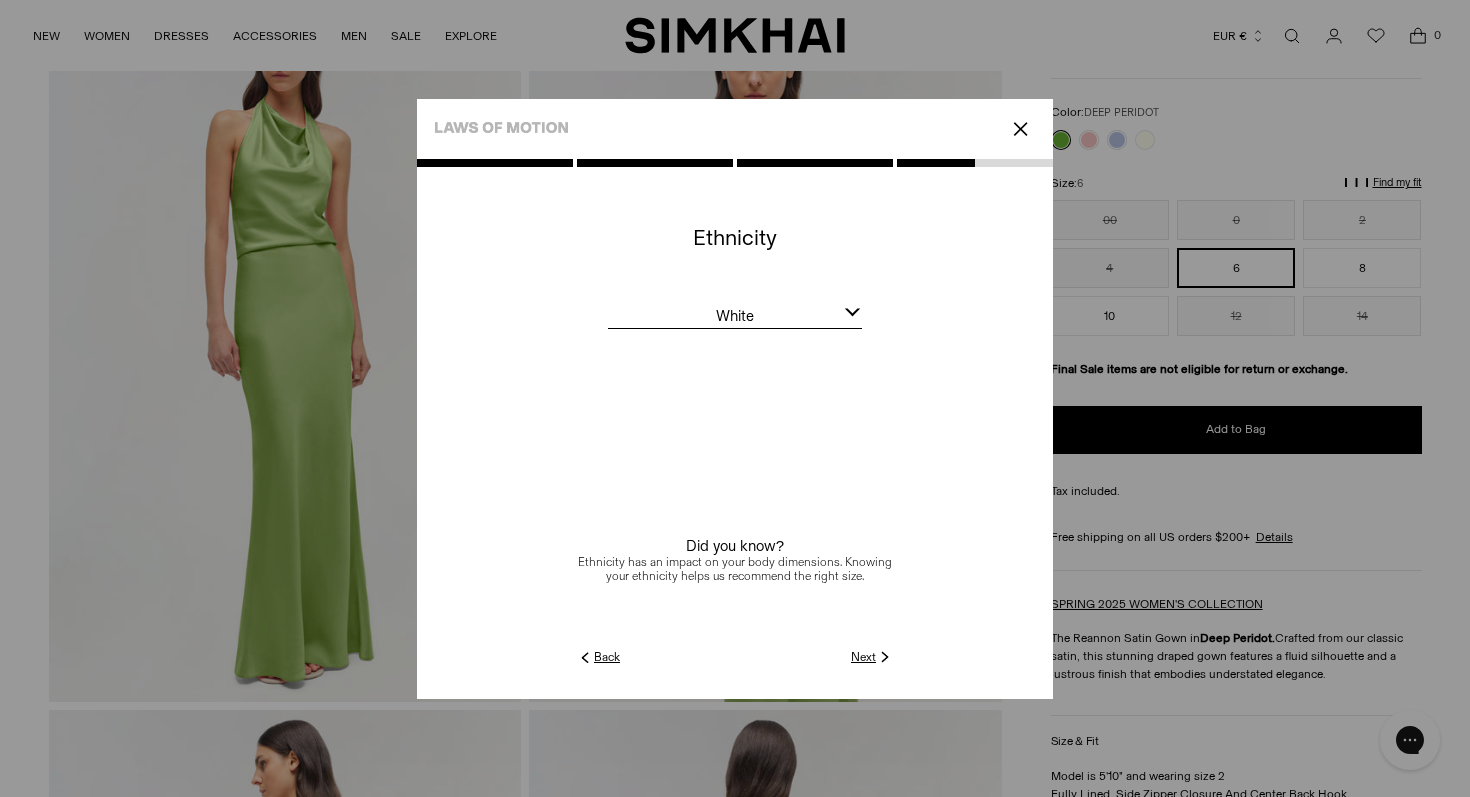 click on "Next" 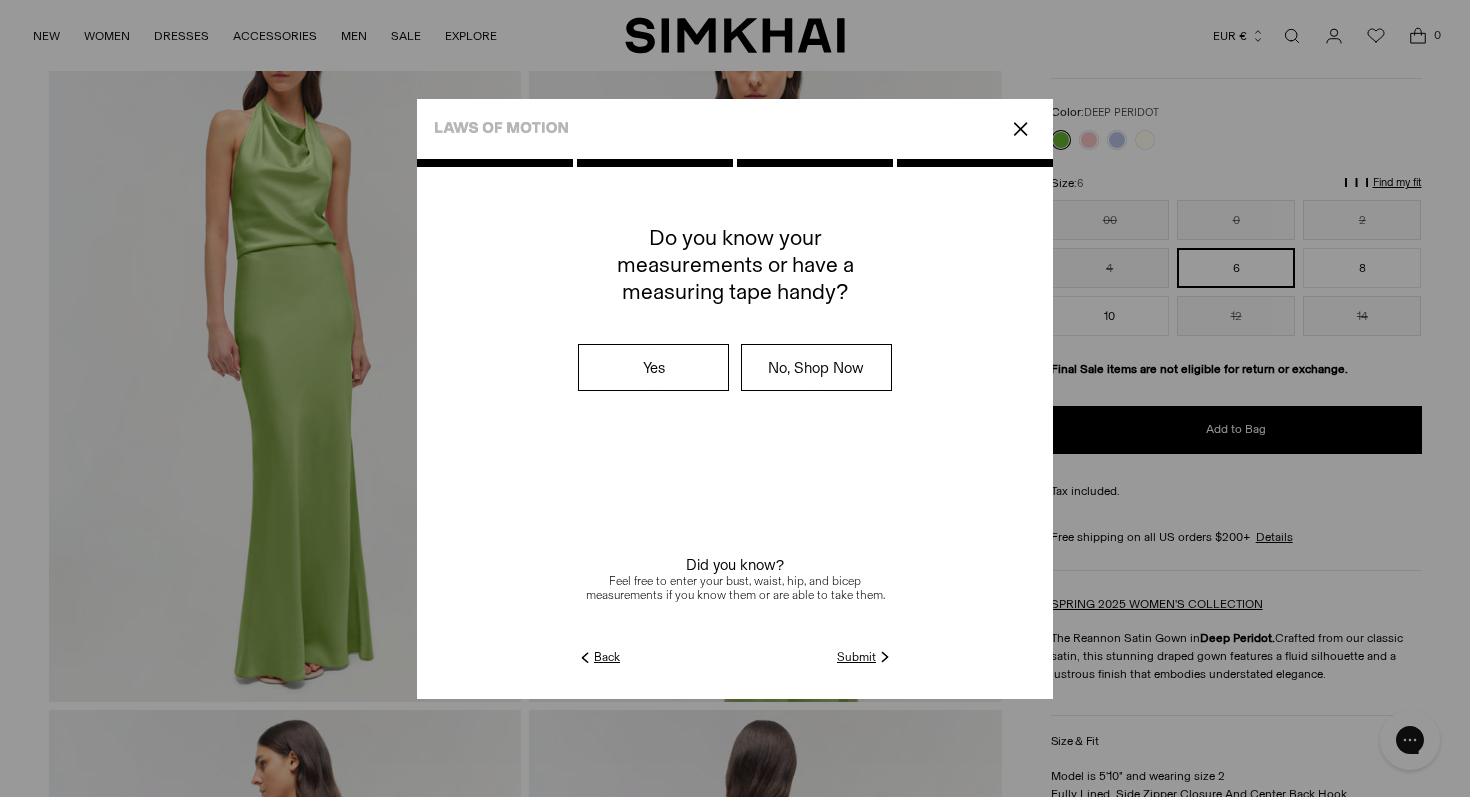 click on "Submit" 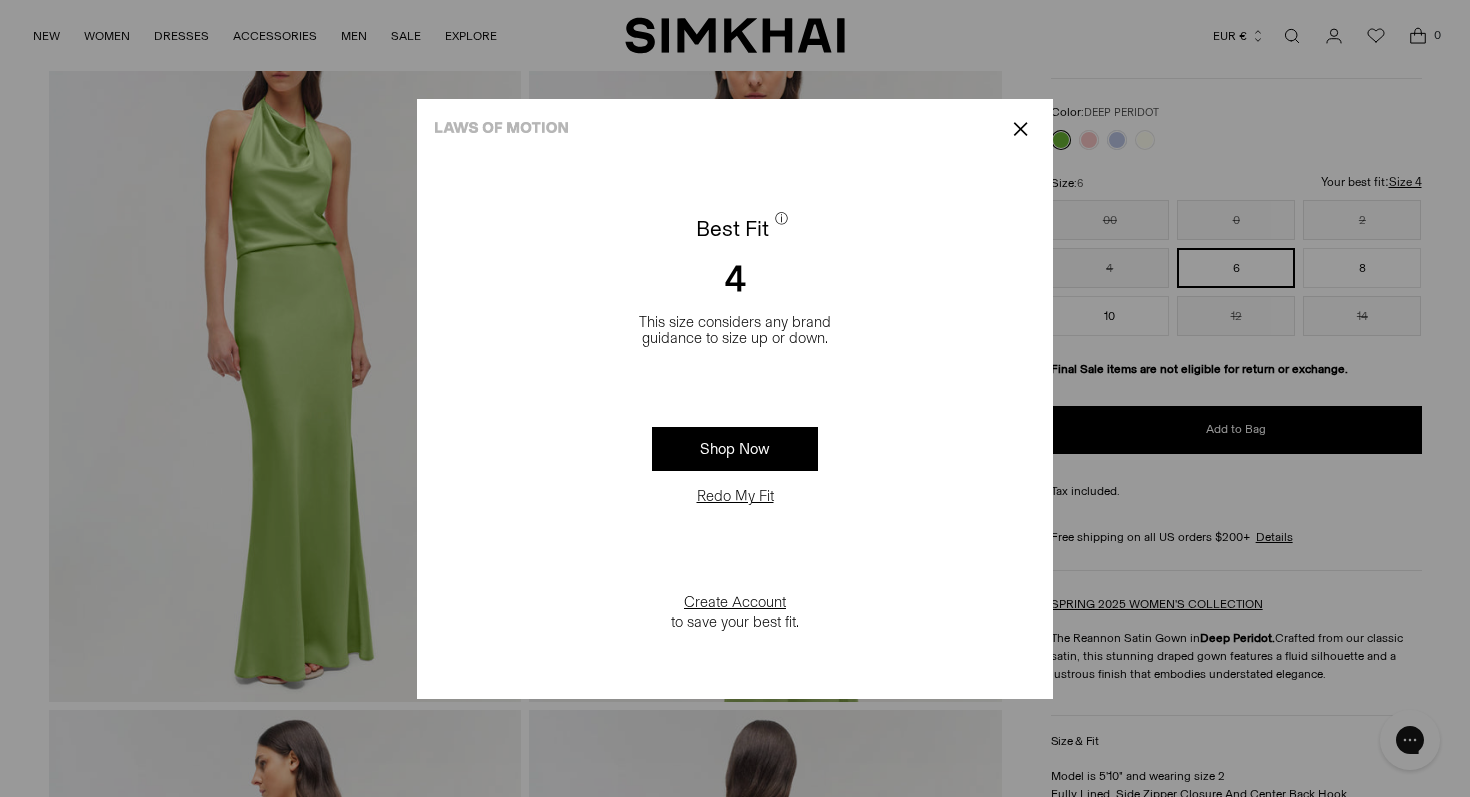 click on "ⓘ" at bounding box center (781, 217) 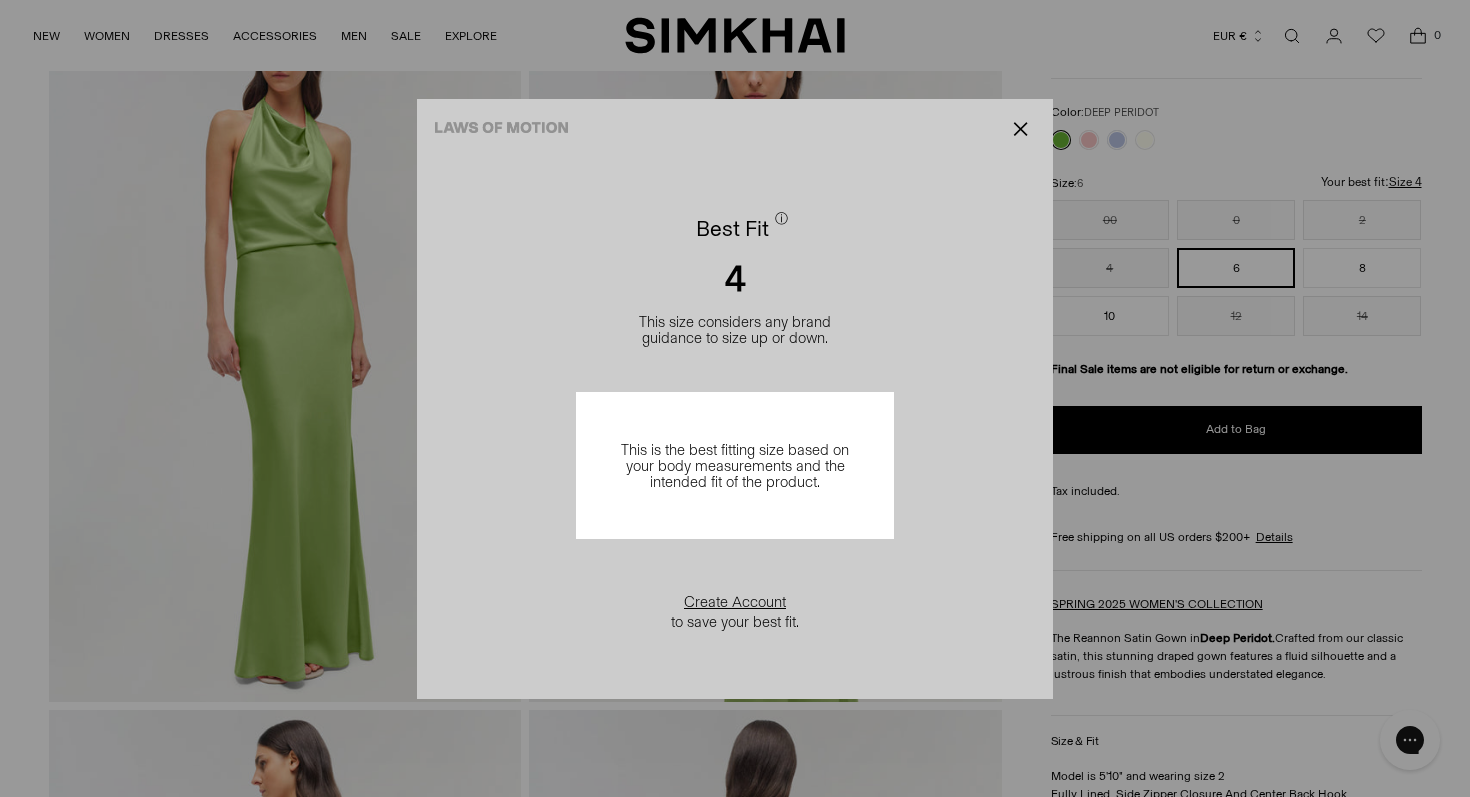 click on "This is the best fitting size based on your body measurements and the intended fit of the product." at bounding box center [735, 465] 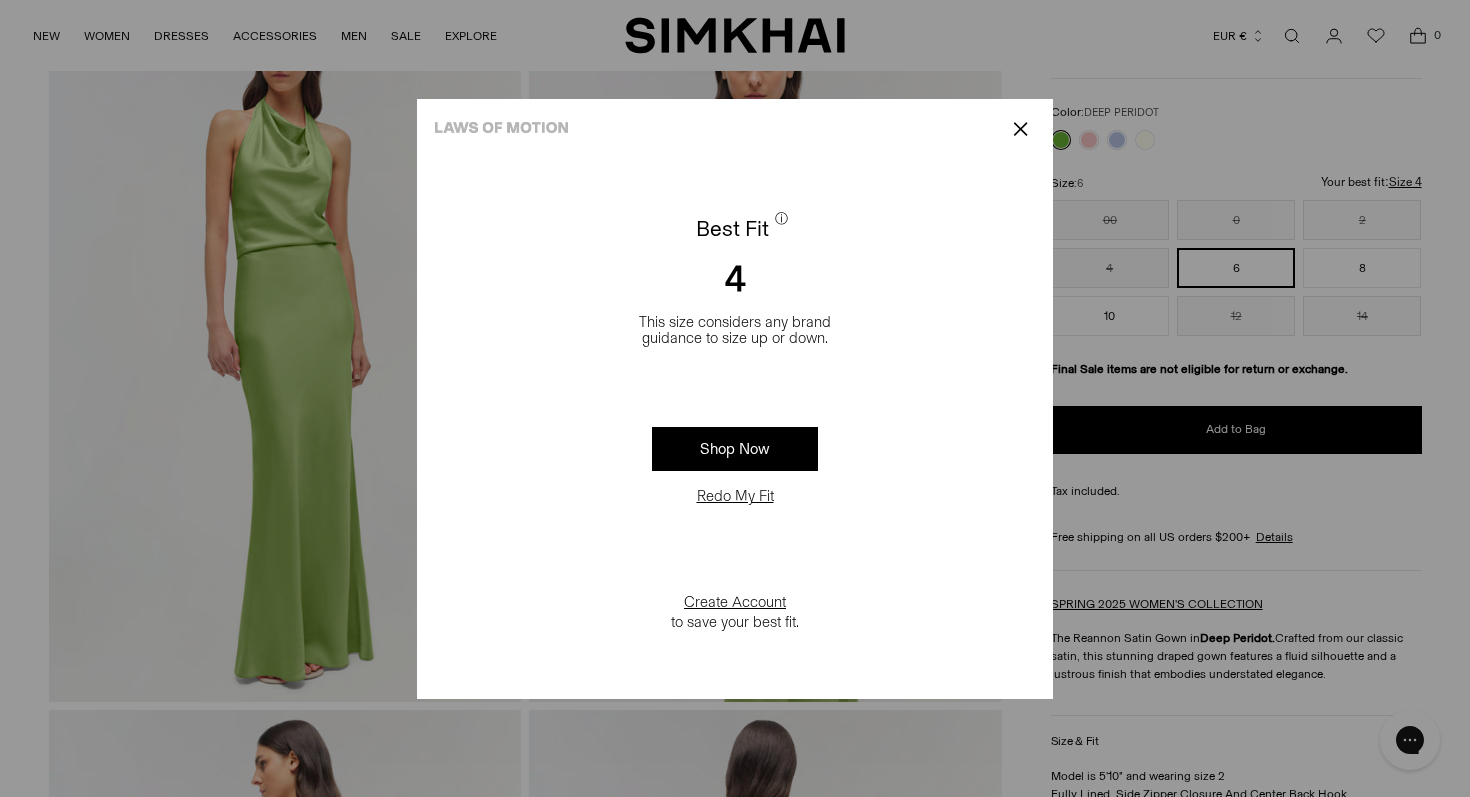 click on "✕" 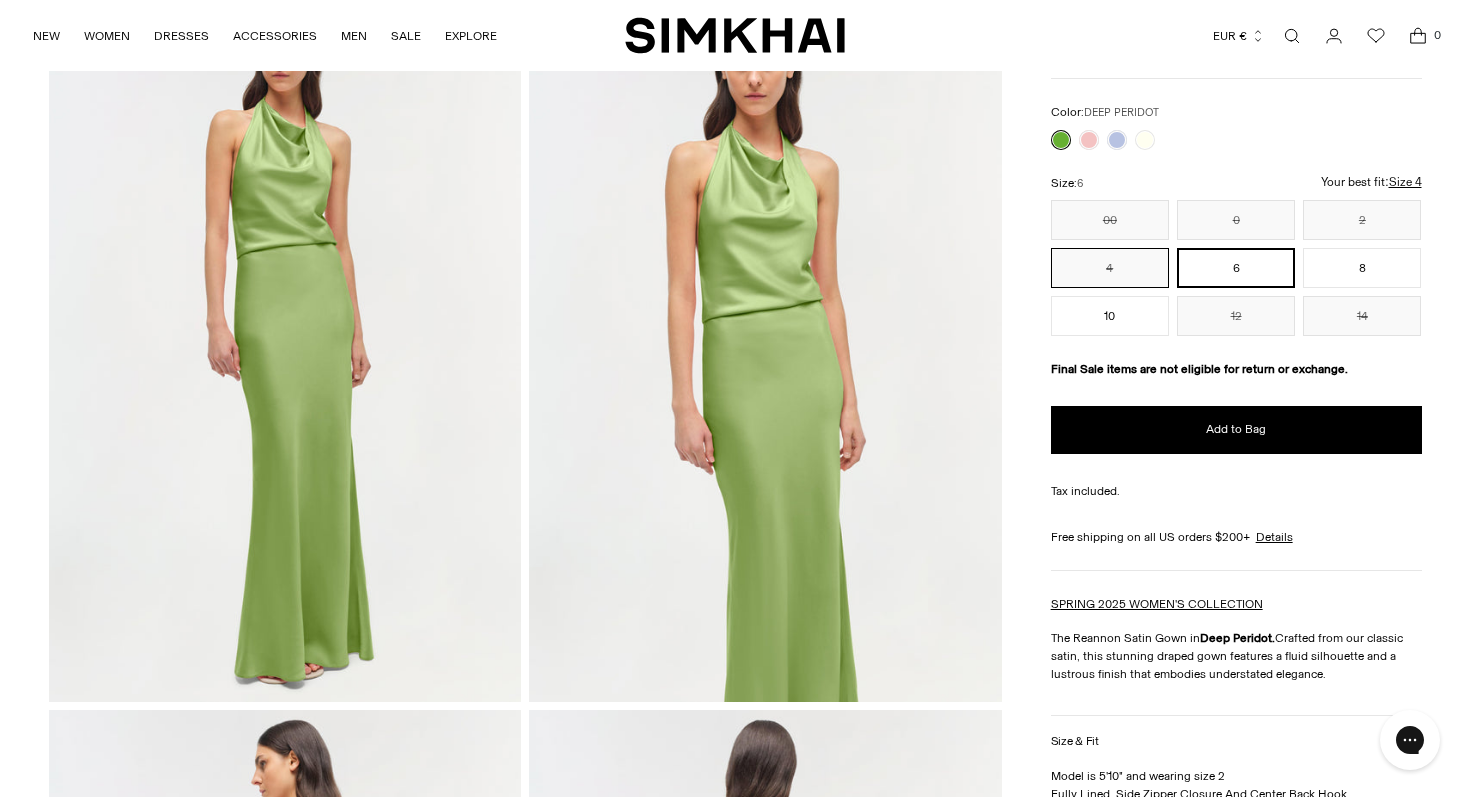 click on "4" at bounding box center [1110, 268] 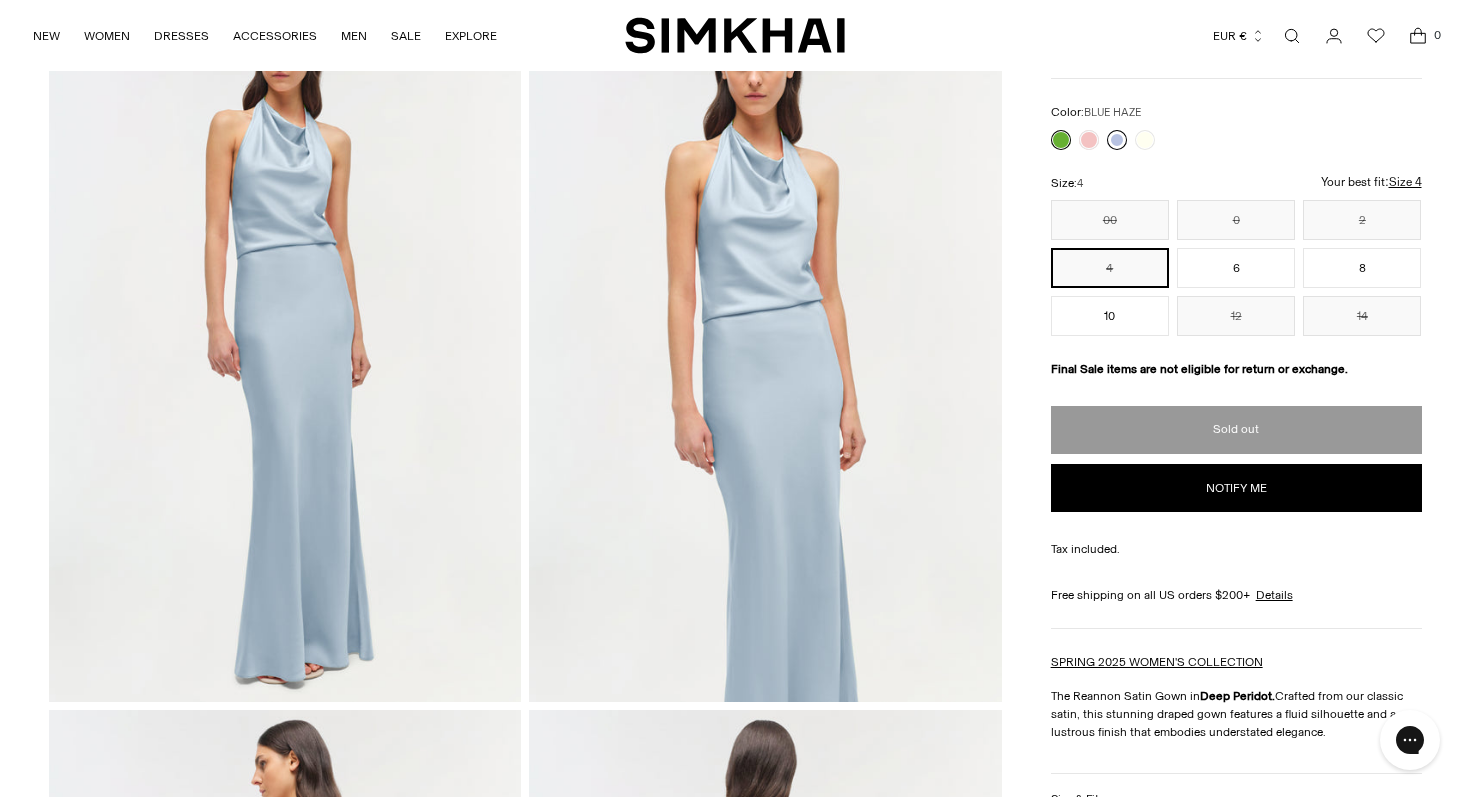click at bounding box center [1117, 140] 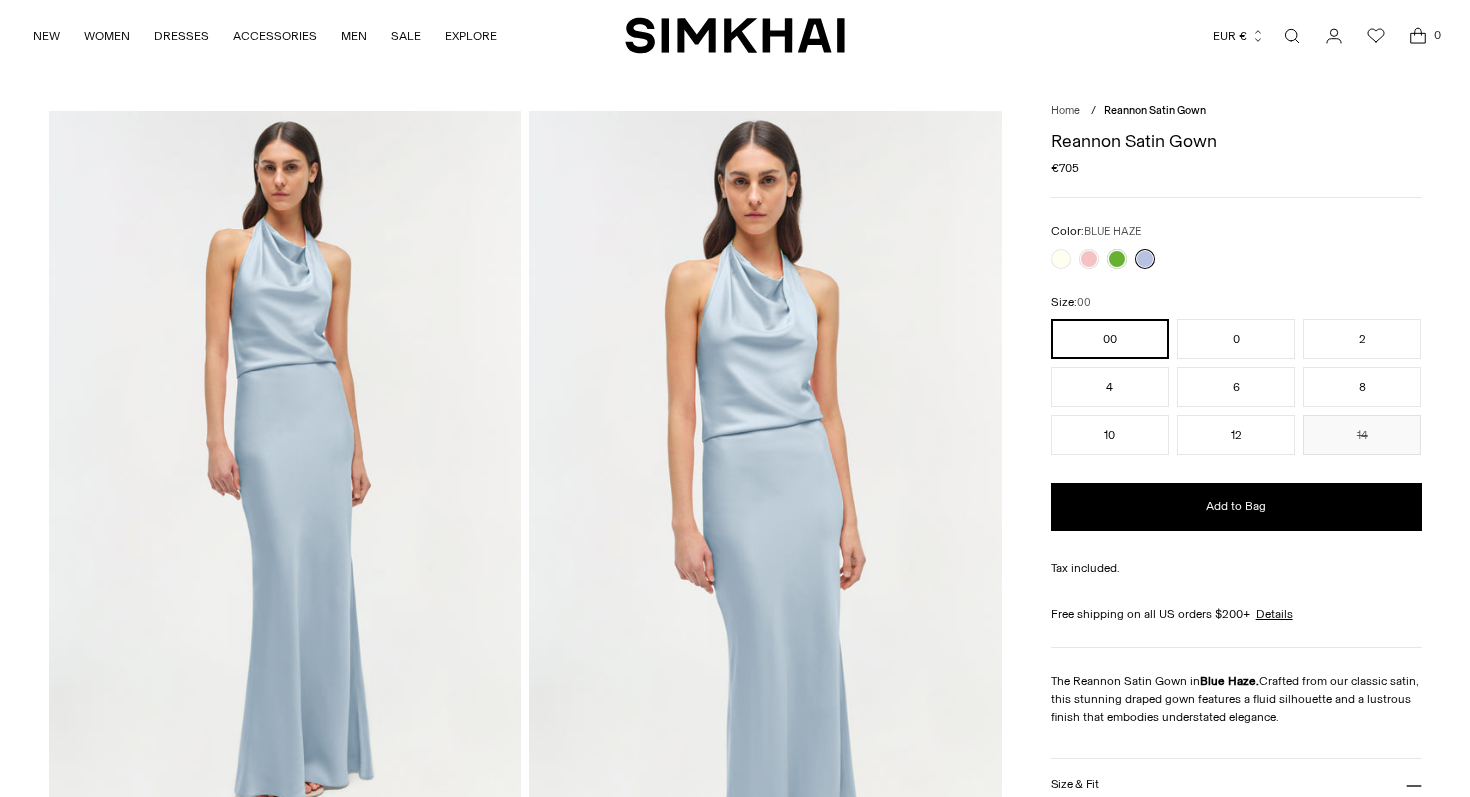 scroll, scrollTop: 0, scrollLeft: 0, axis: both 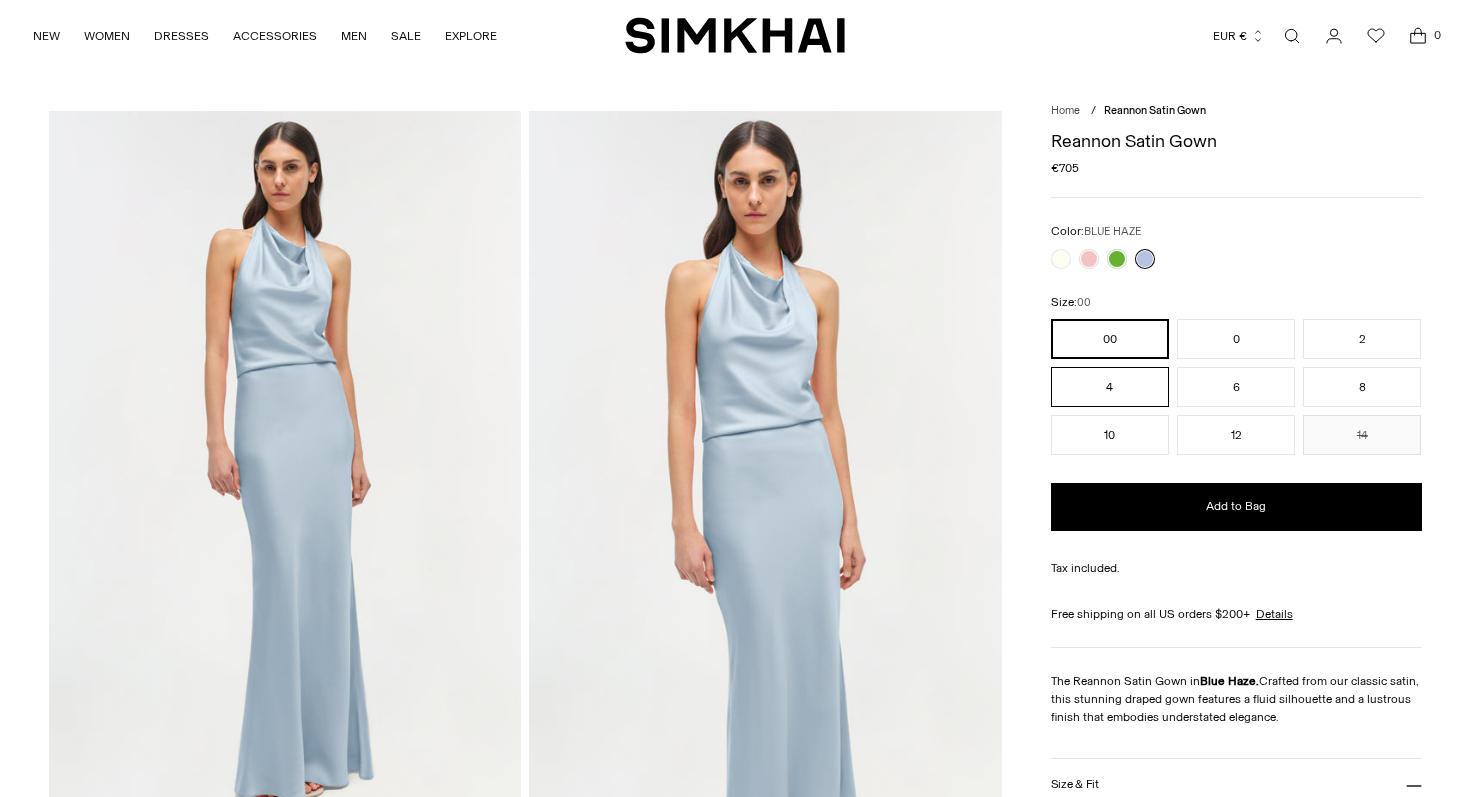 click on "4" at bounding box center [1110, 387] 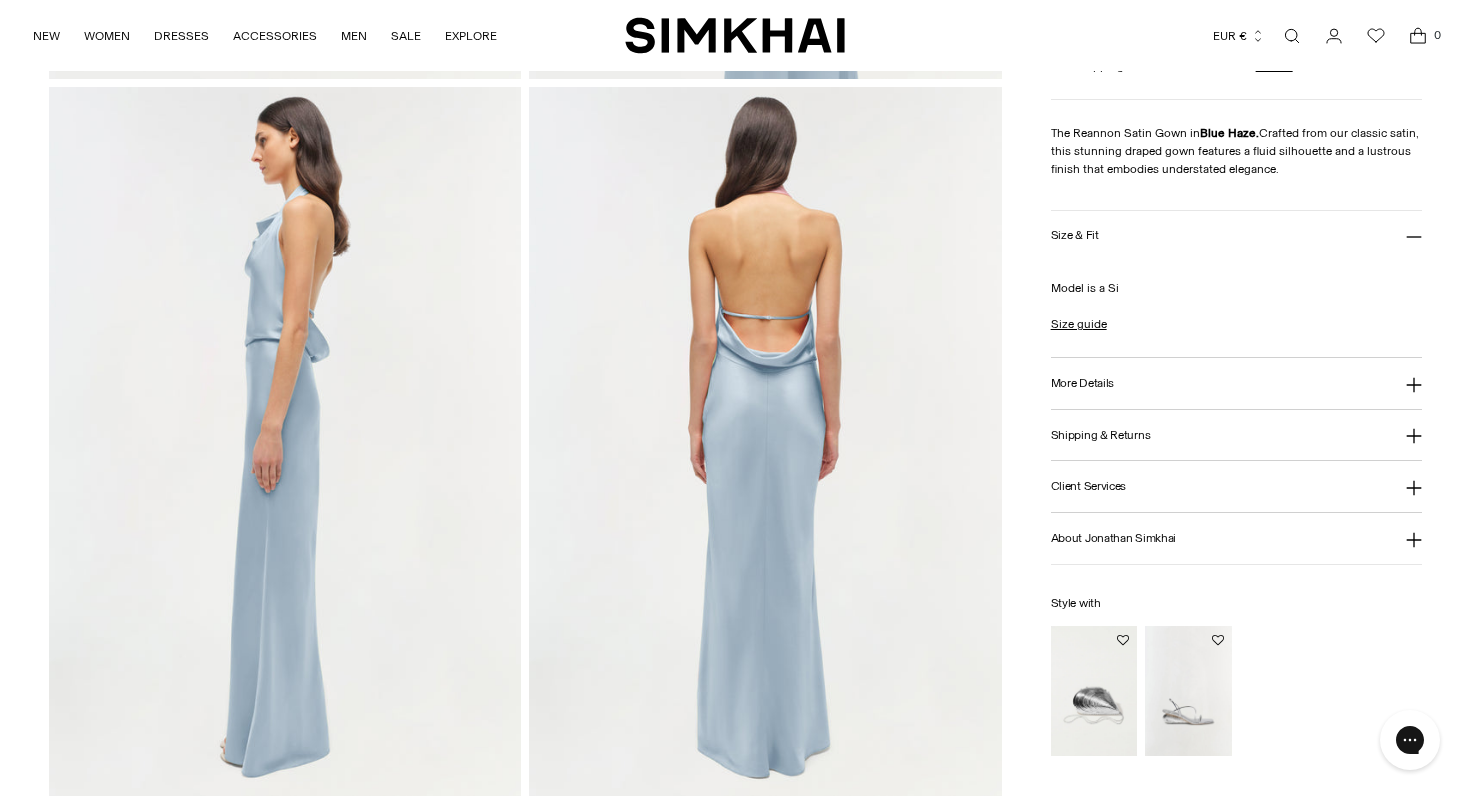 scroll, scrollTop: 745, scrollLeft: 0, axis: vertical 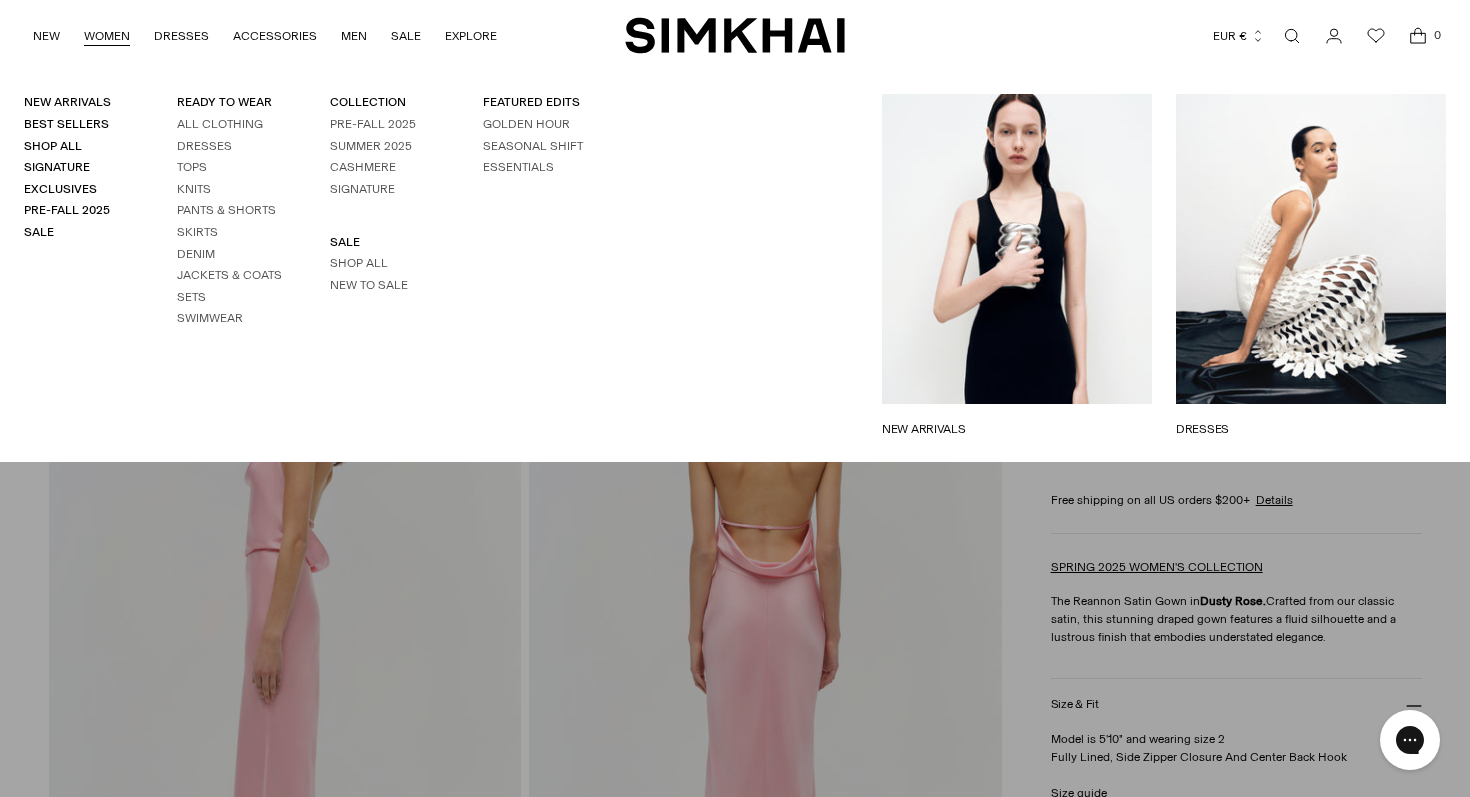 click on "New Arrivals
Best Sellers
Shop All
Signature
Exclusives
Pre-Fall 2025
Sale
READY TO WEAR
All Clothing
Dresses
Tops
Knits
Pants & Shorts
Skirts
Denim Sets SALE" at bounding box center (306, 266) 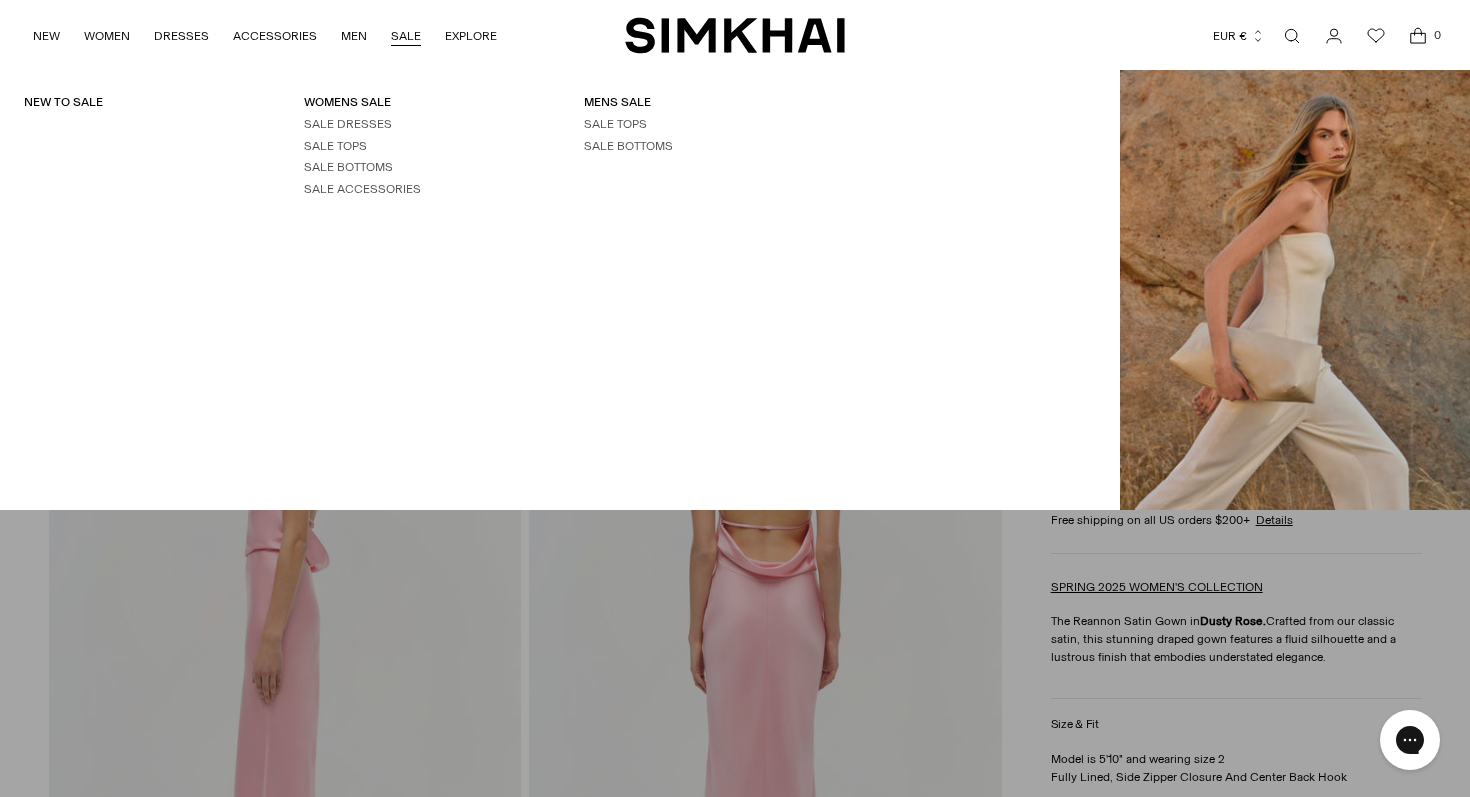 scroll, scrollTop: 0, scrollLeft: 0, axis: both 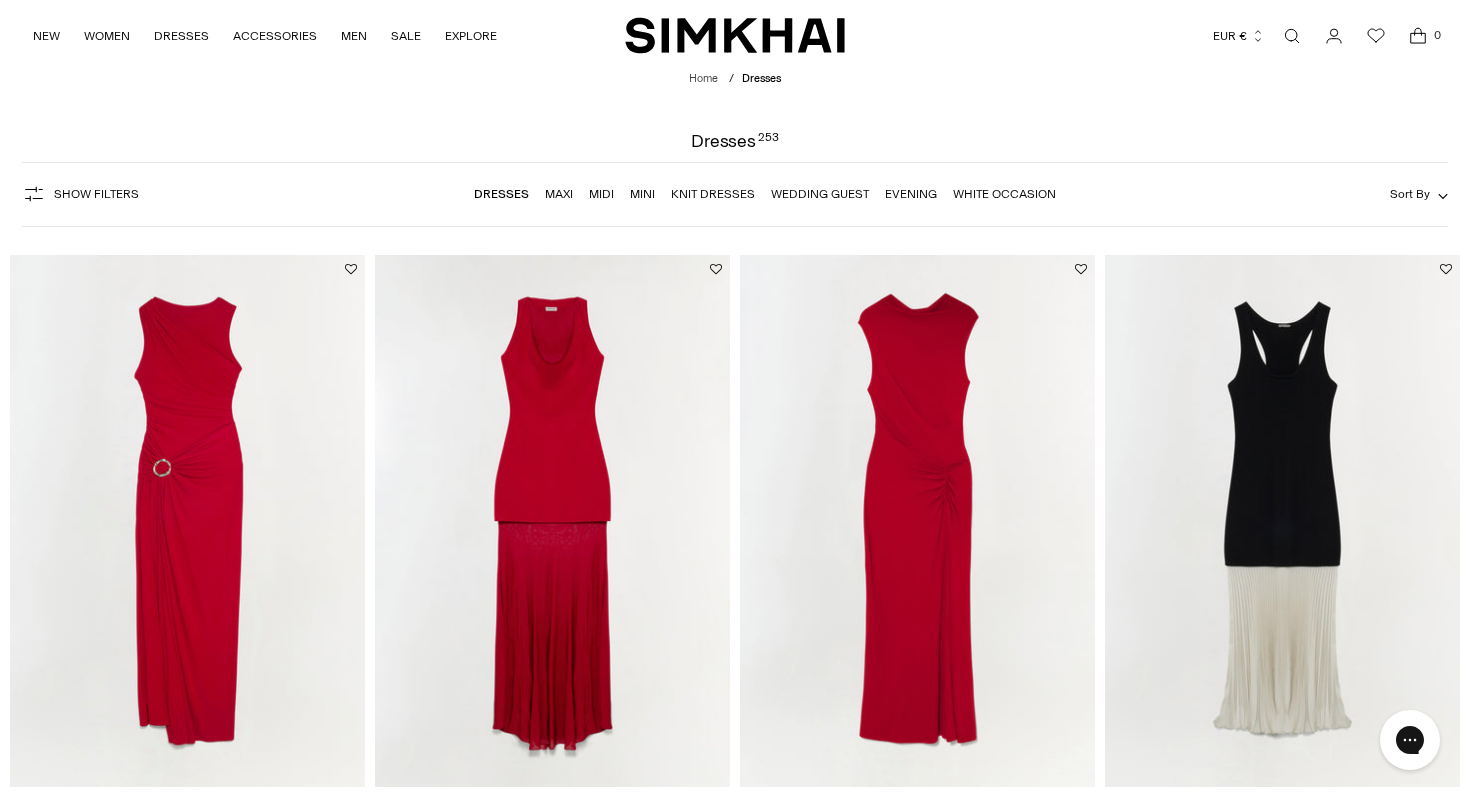 click on "Show Filters" at bounding box center (96, 194) 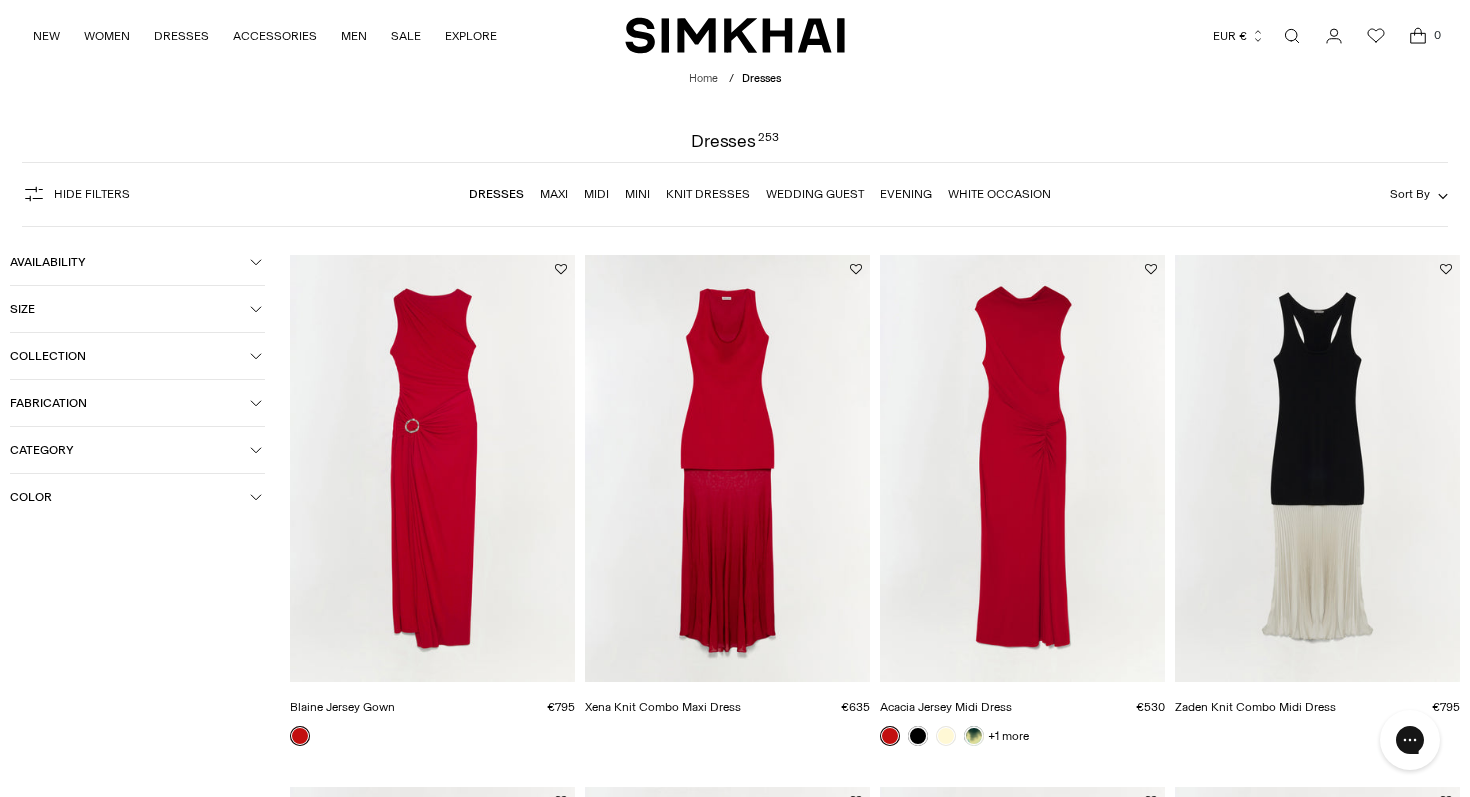 click on "Collection" at bounding box center [130, 356] 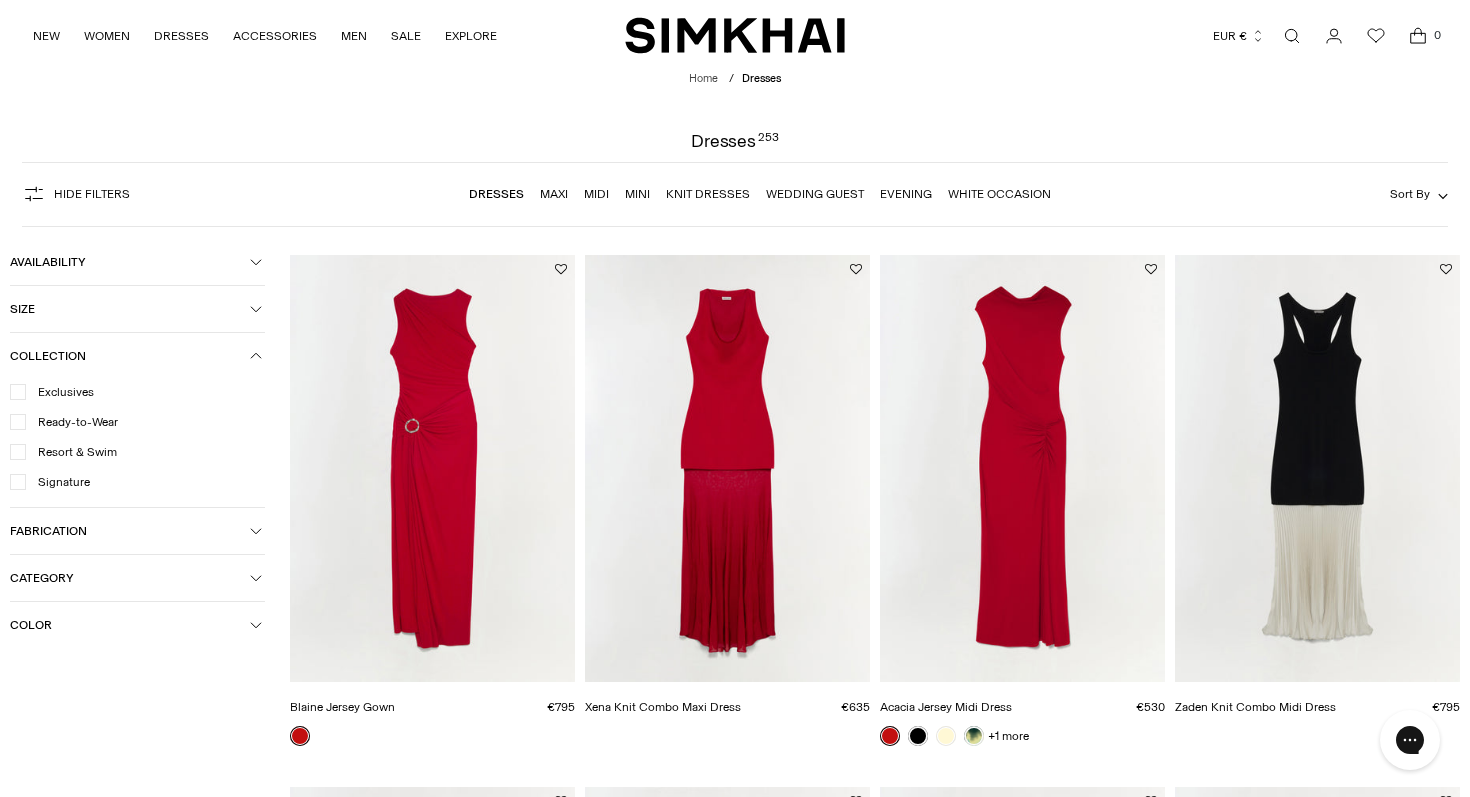 click on "Exclusives" at bounding box center [60, 392] 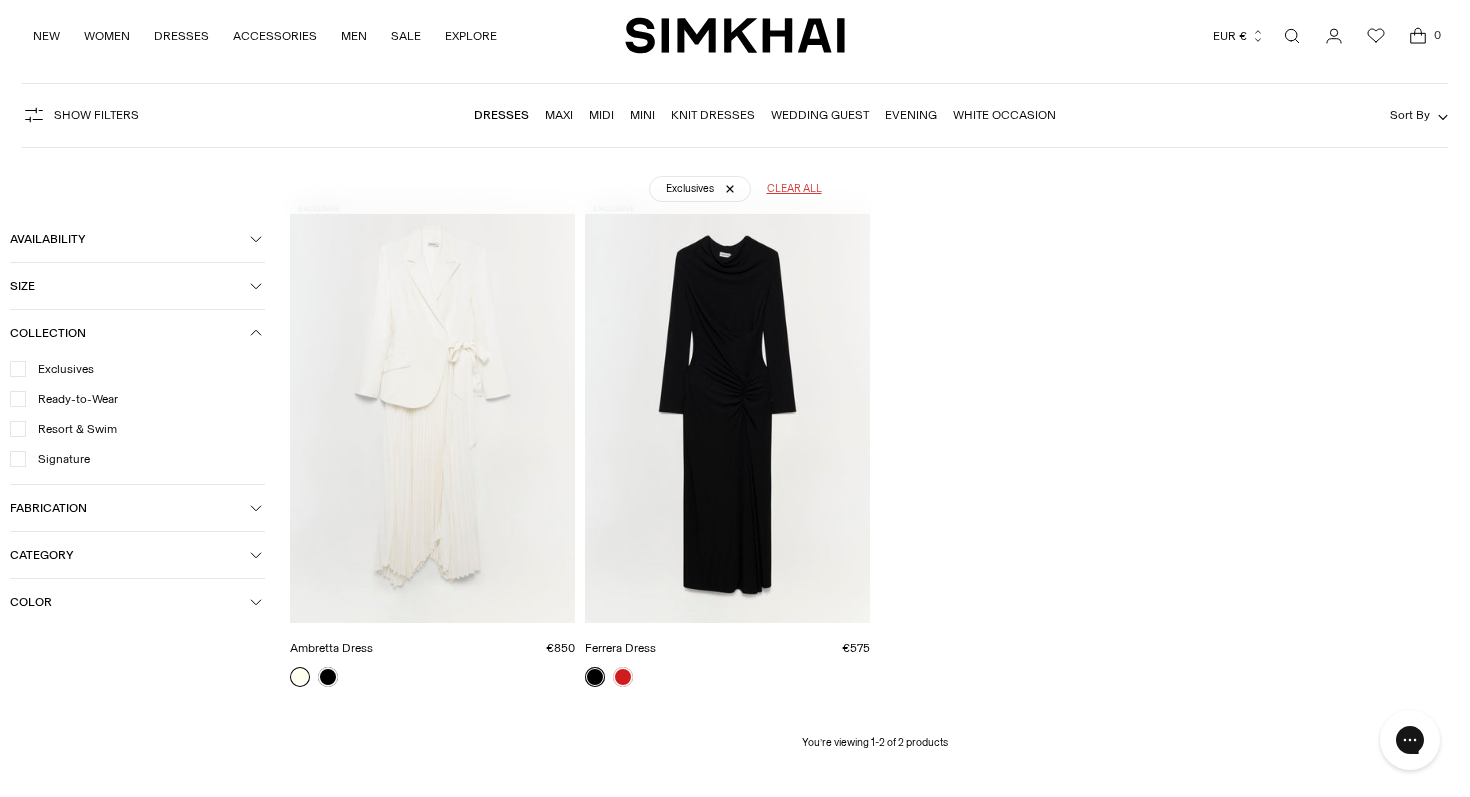 scroll, scrollTop: 114, scrollLeft: 0, axis: vertical 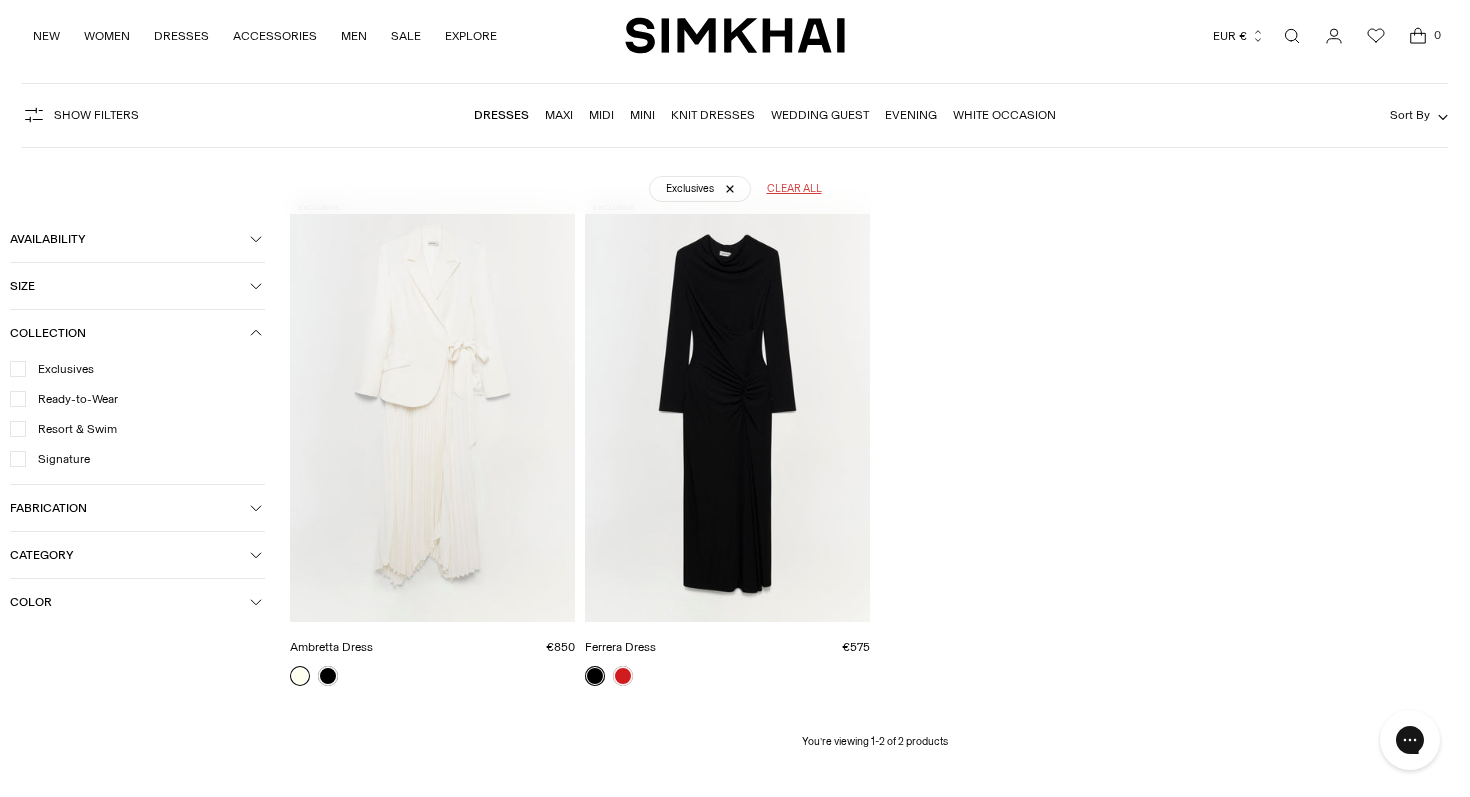 click 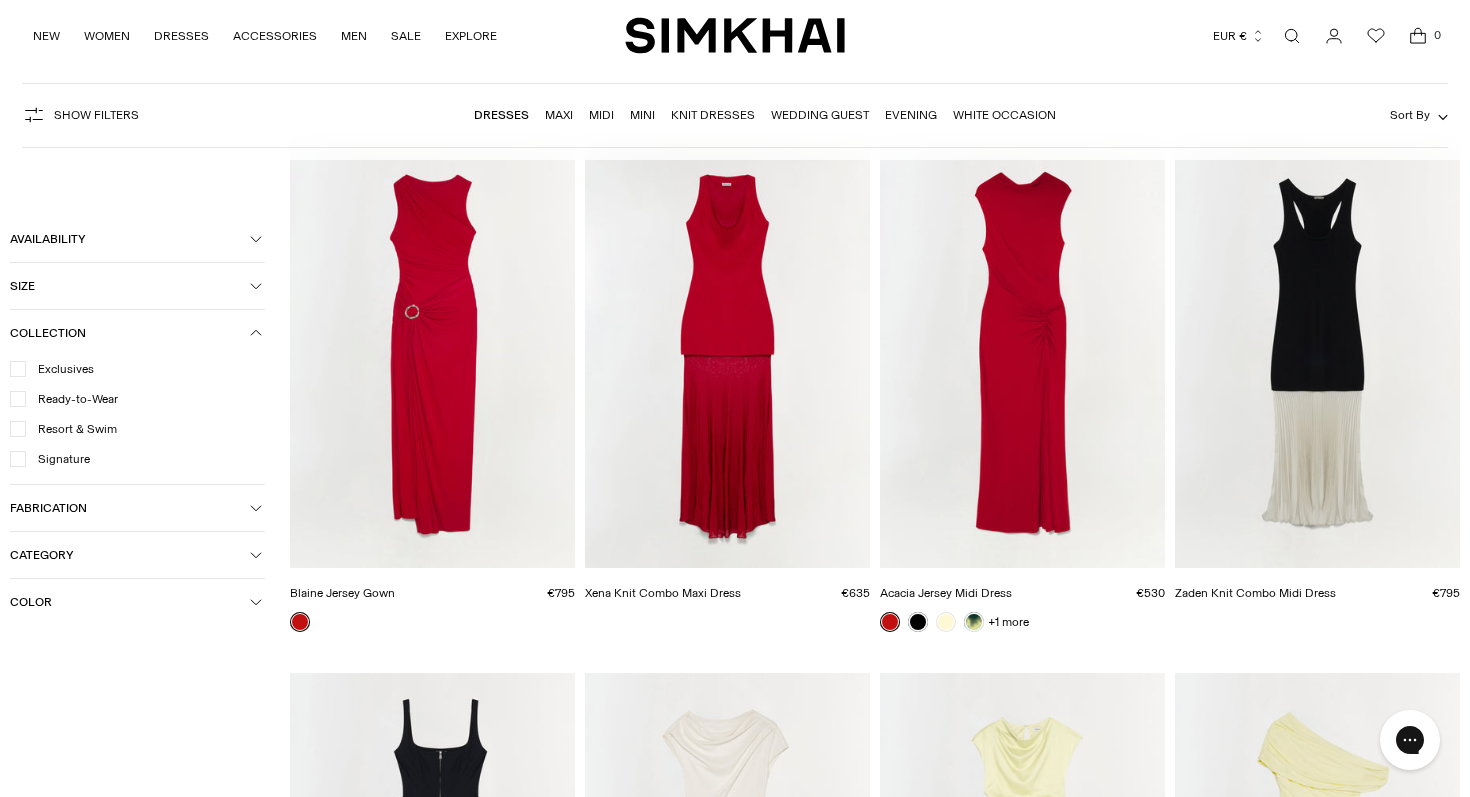 click on "Fabrication" at bounding box center [137, 508] 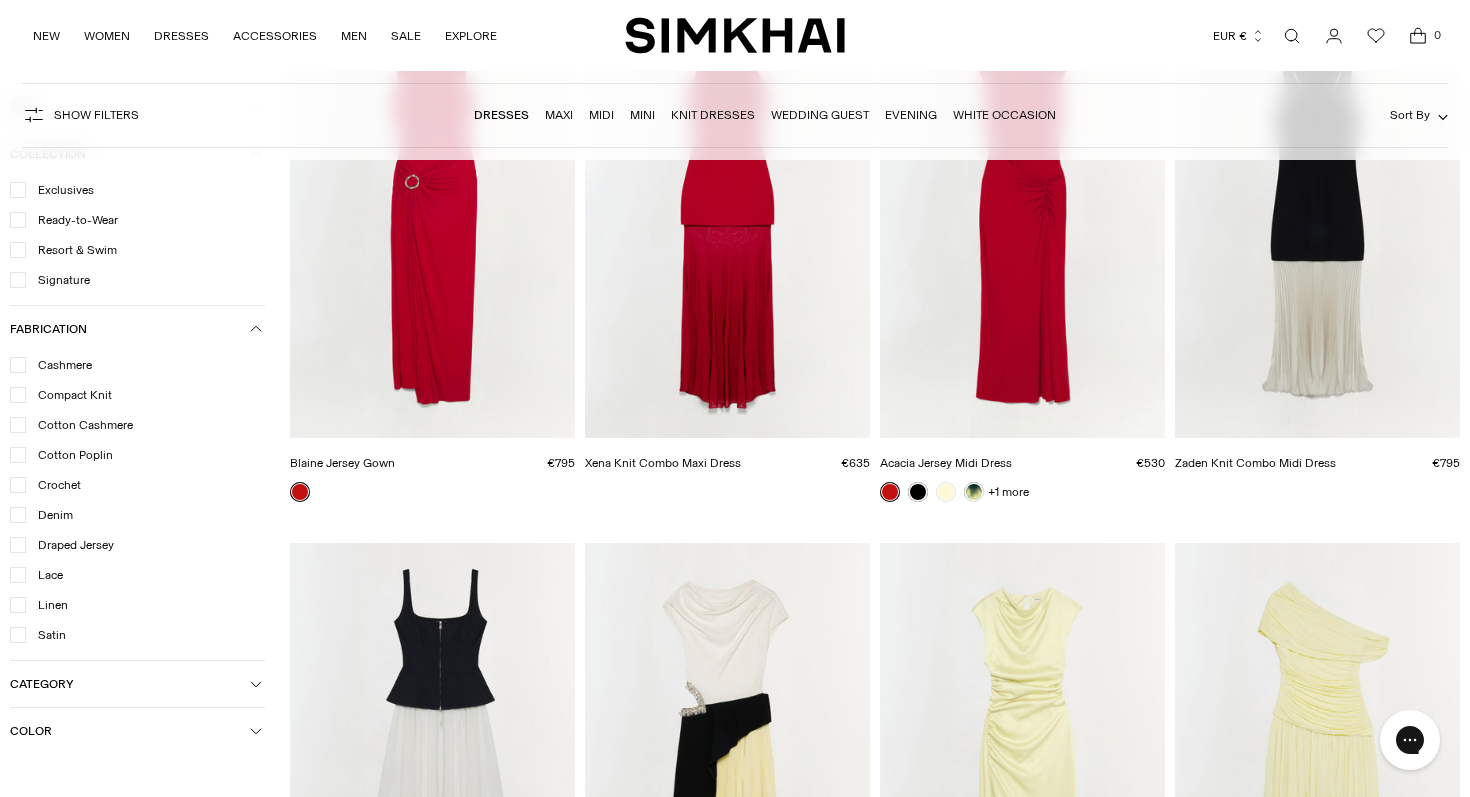 scroll, scrollTop: 246, scrollLeft: 0, axis: vertical 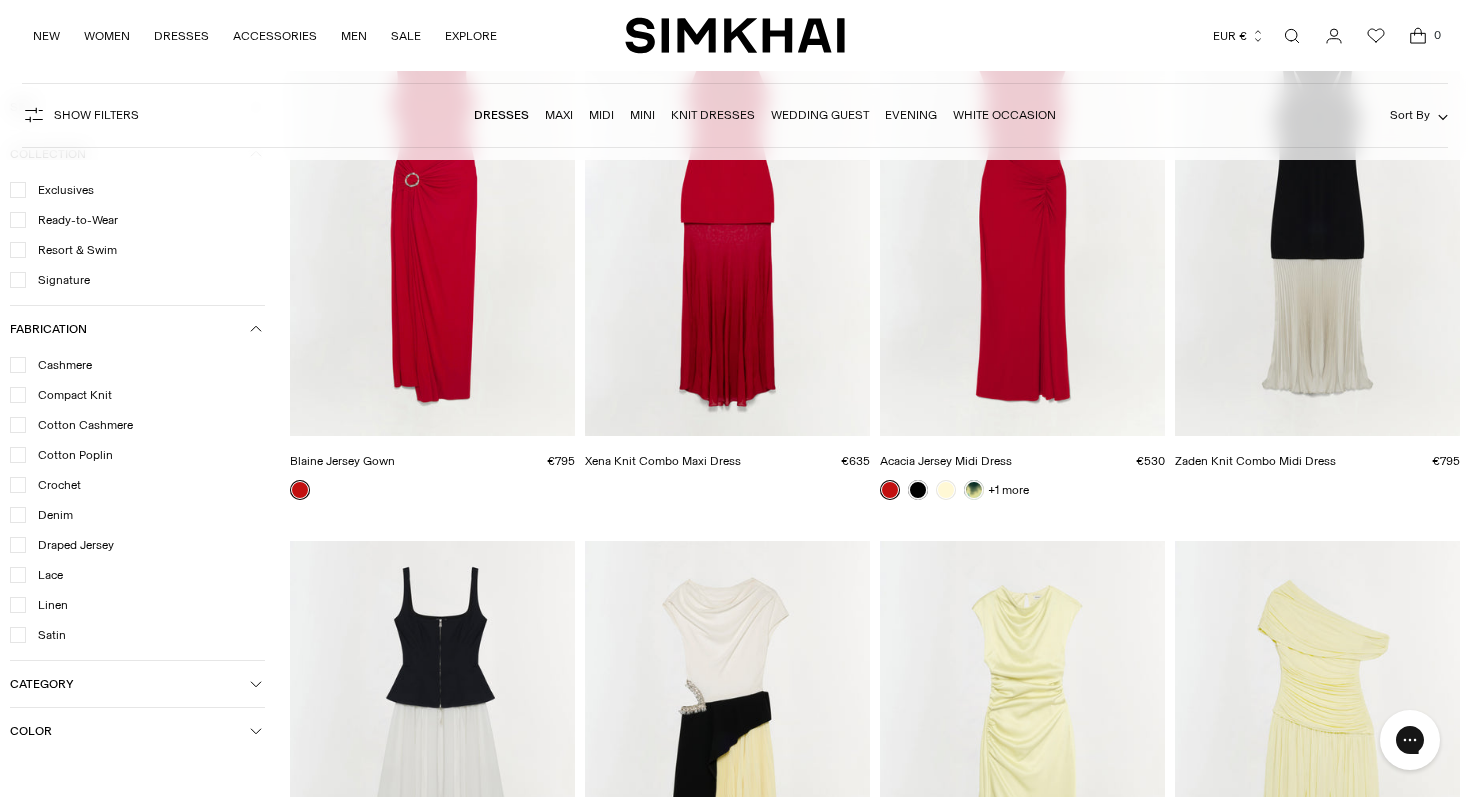 click 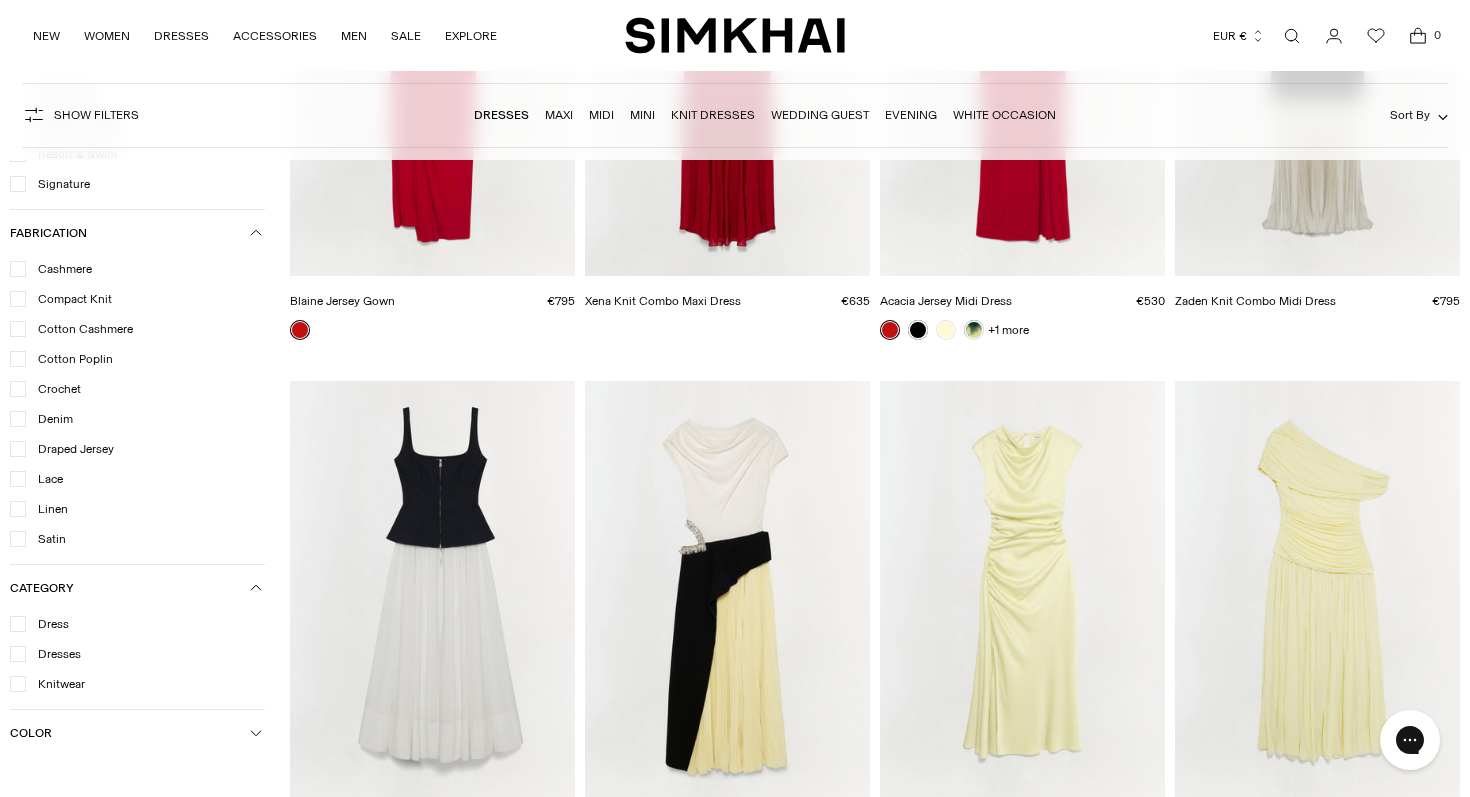 scroll, scrollTop: 412, scrollLeft: 0, axis: vertical 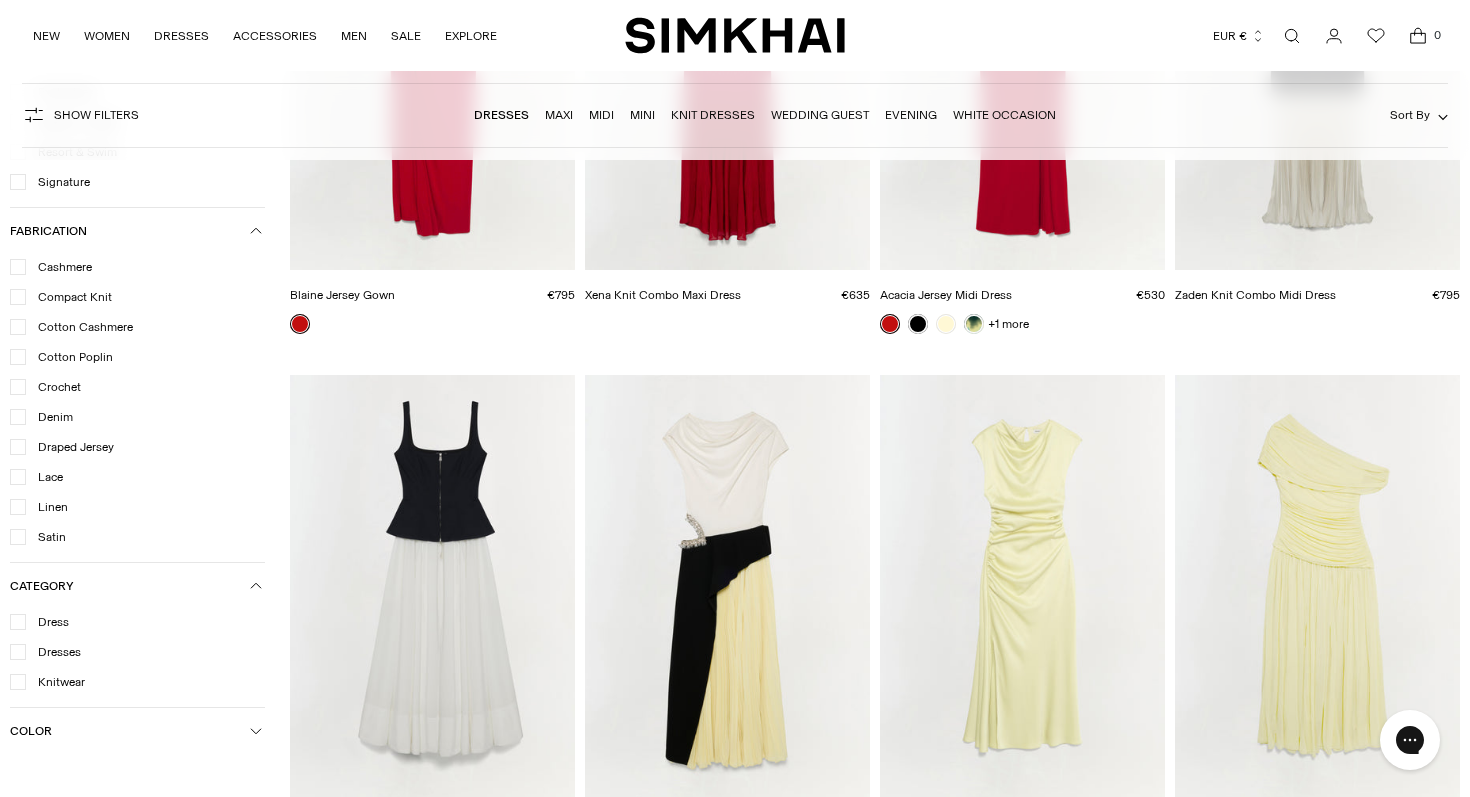 click 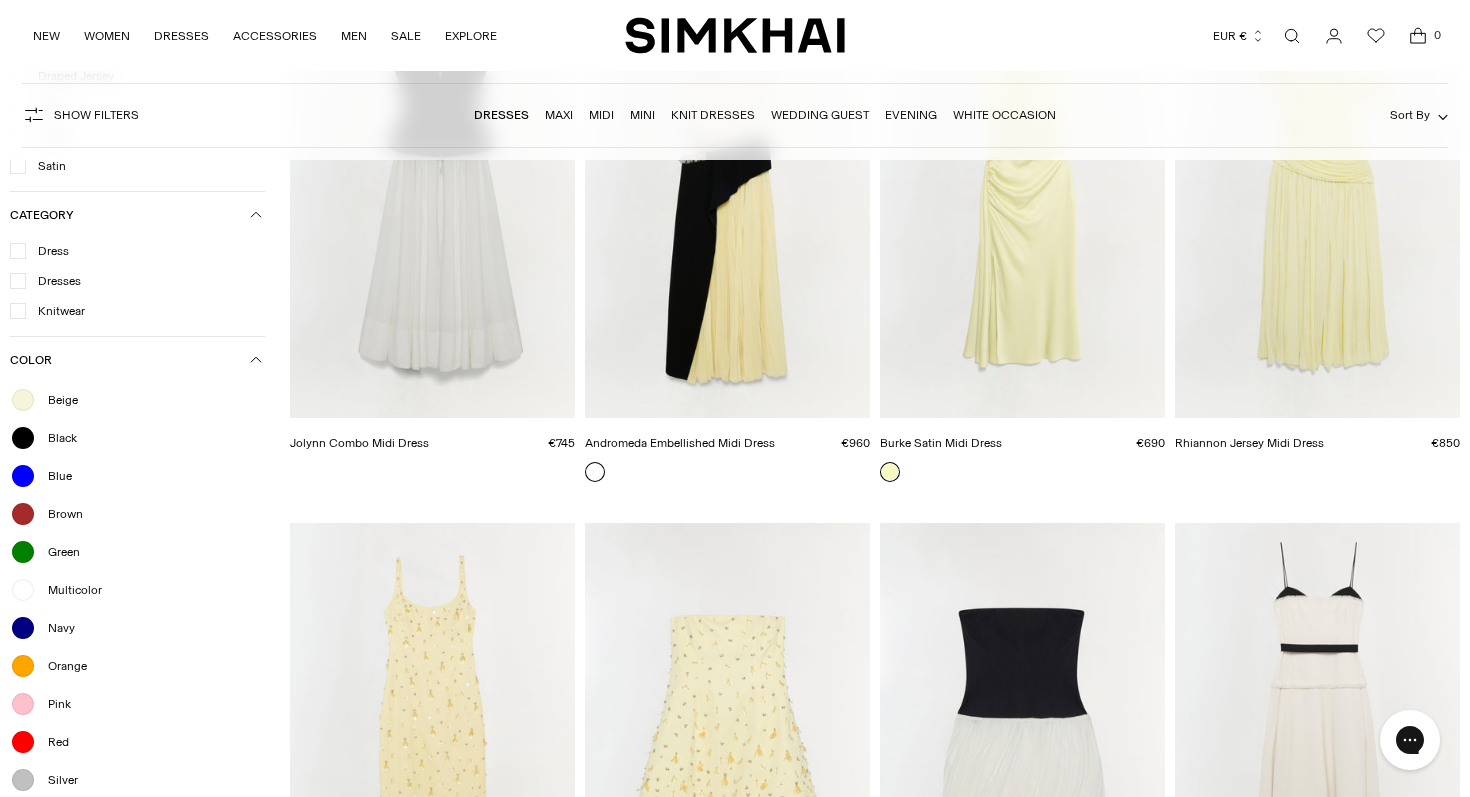 scroll, scrollTop: 911, scrollLeft: 0, axis: vertical 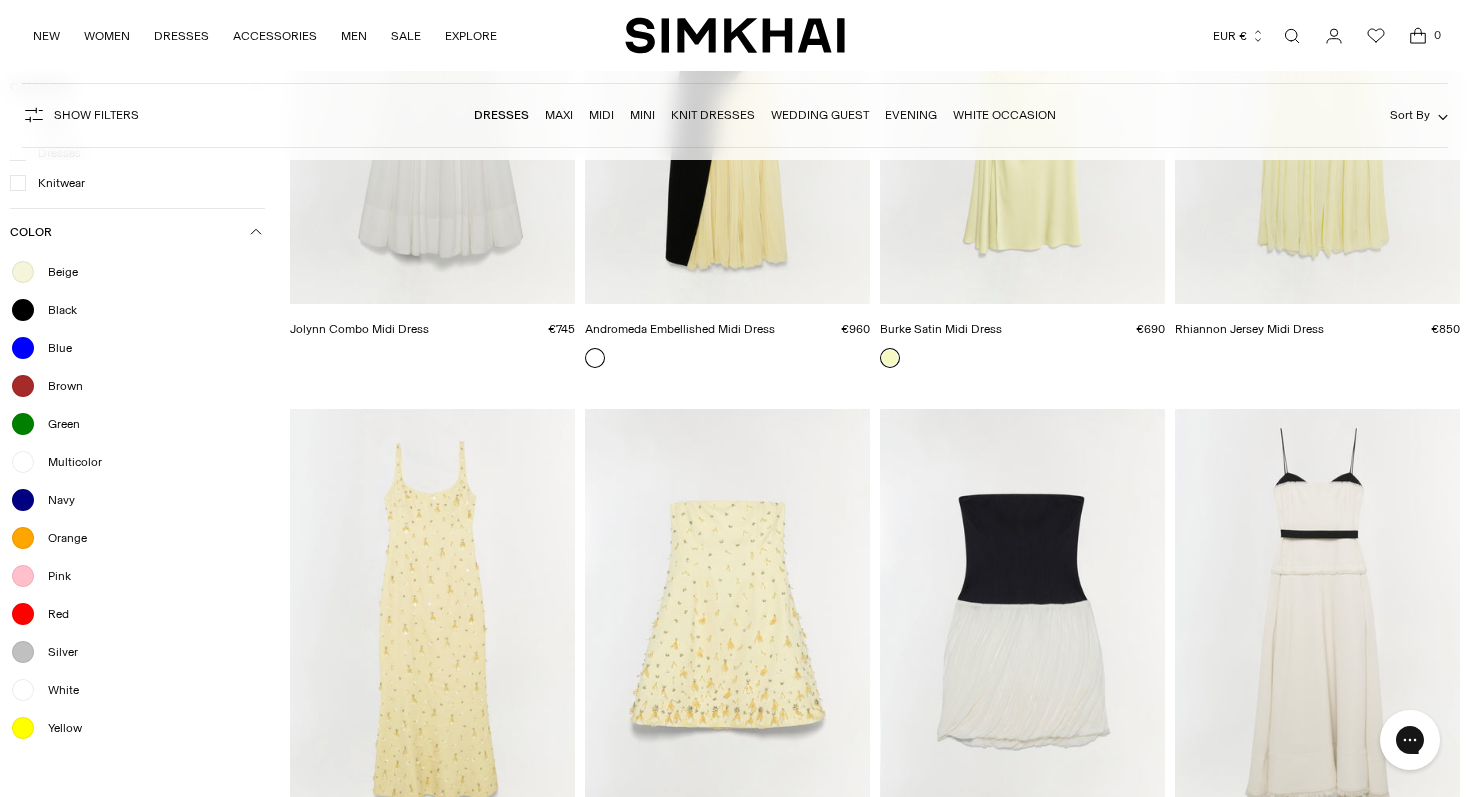click on "Orange" at bounding box center [61, 538] 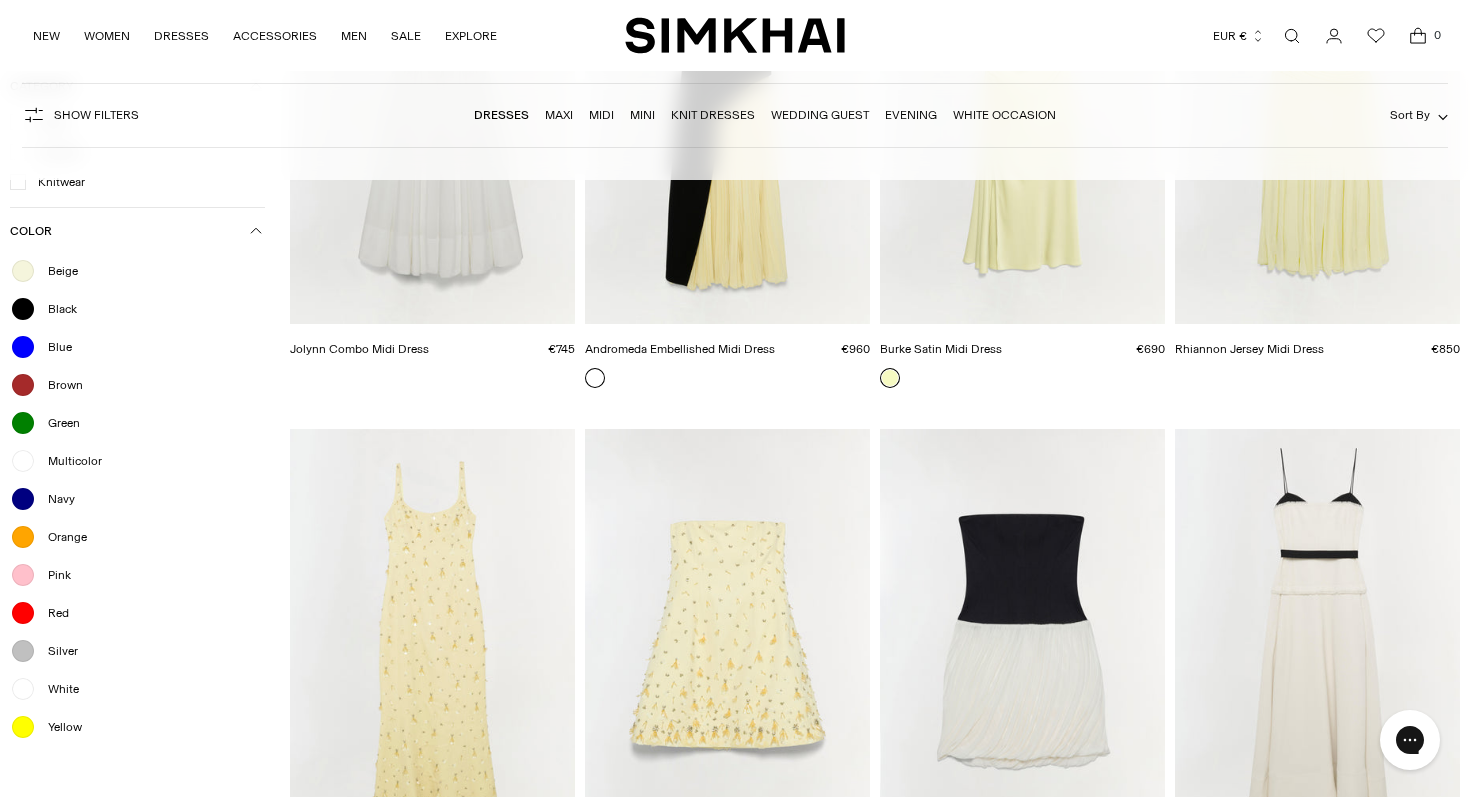 scroll, scrollTop: 931, scrollLeft: 0, axis: vertical 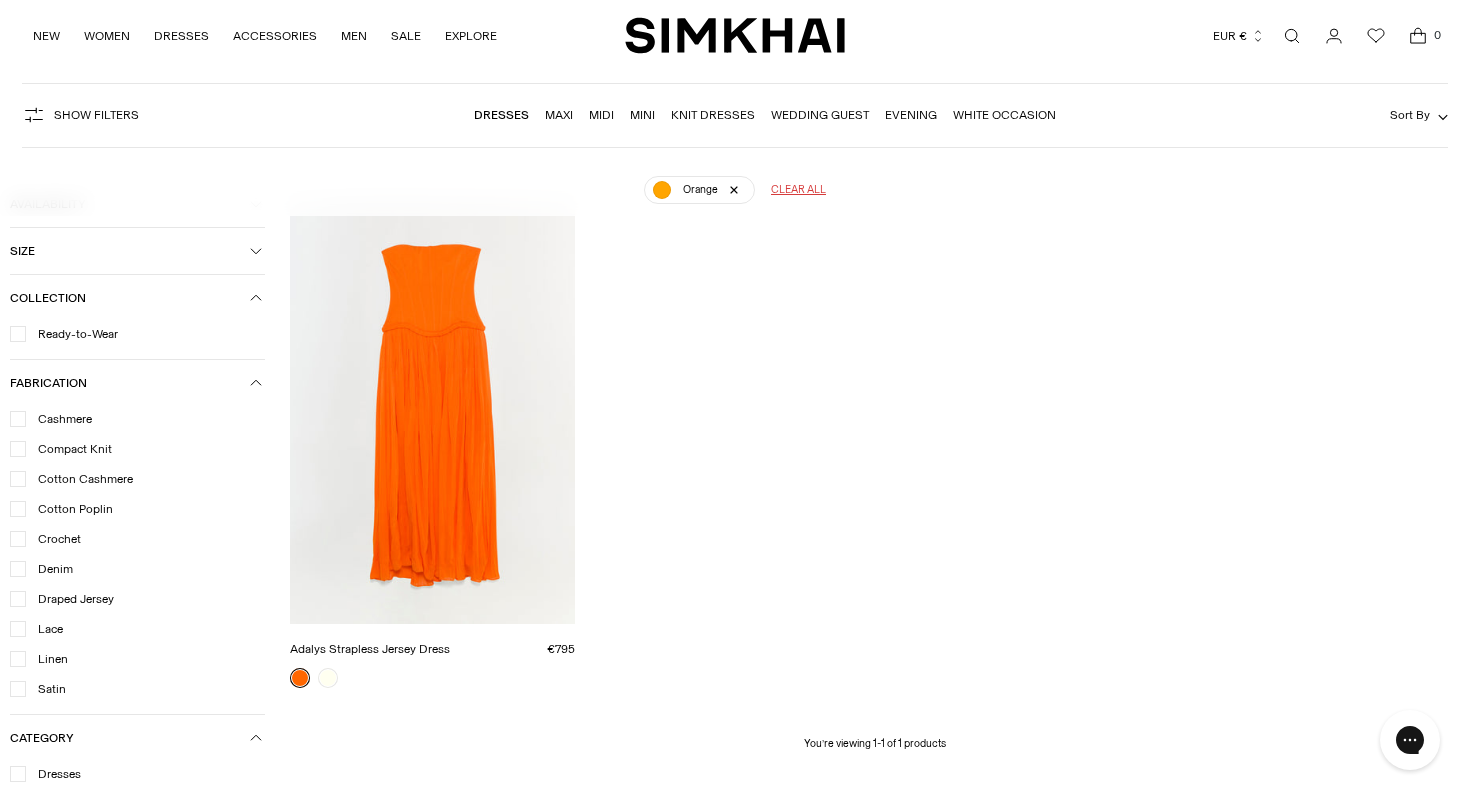 click at bounding box center [0, 0] 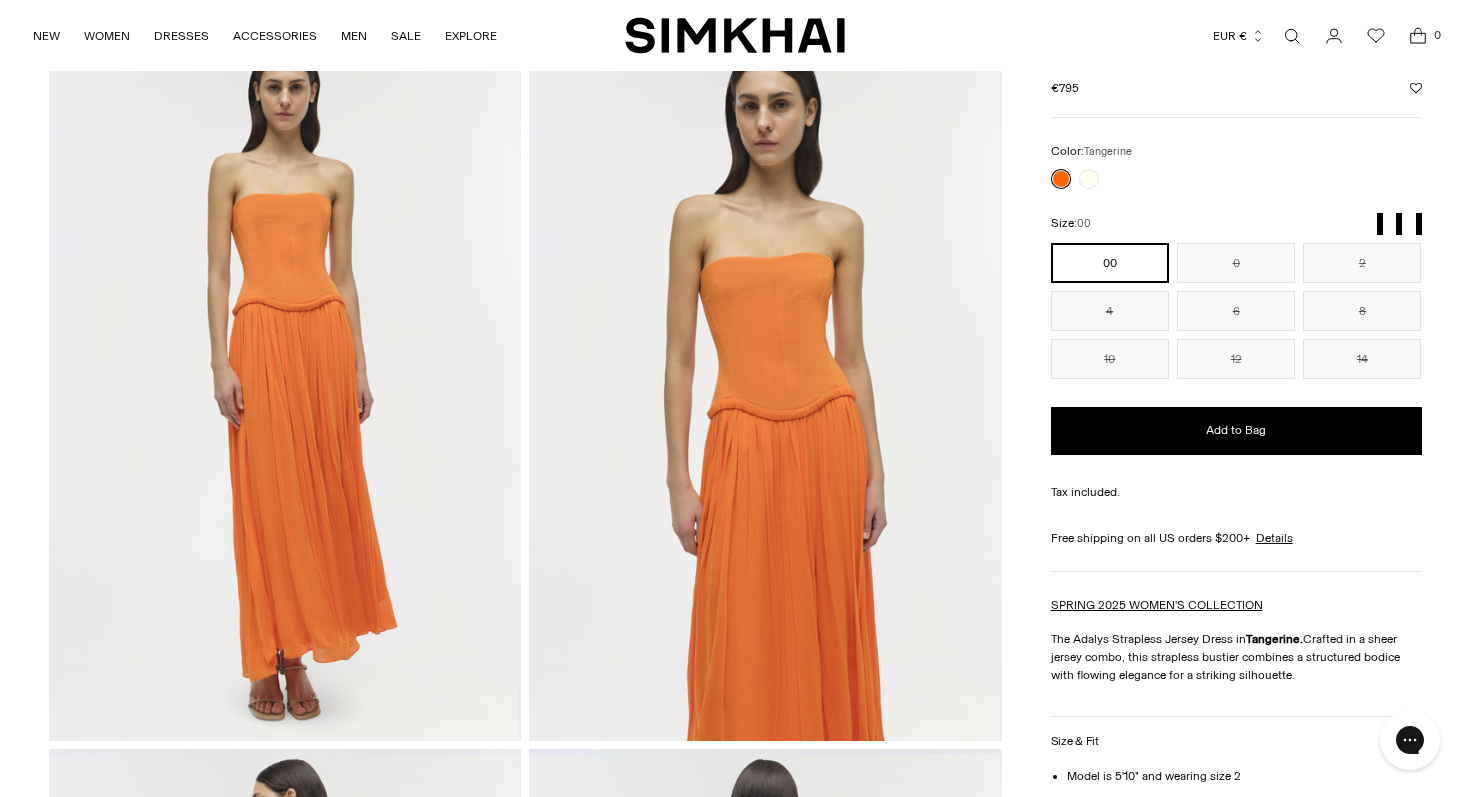 scroll, scrollTop: 544, scrollLeft: 0, axis: vertical 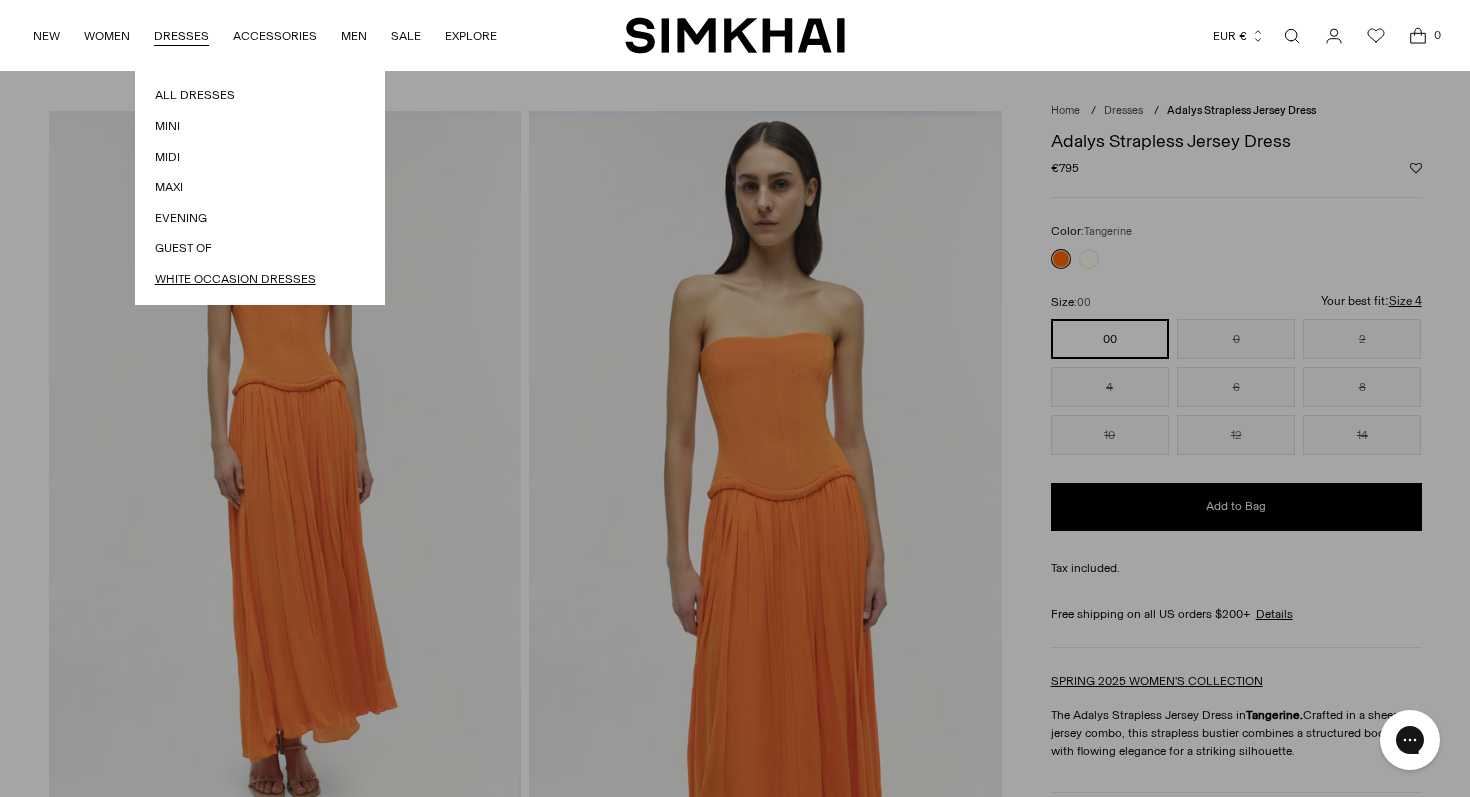 click on "White Occasion Dresses" at bounding box center [260, 279] 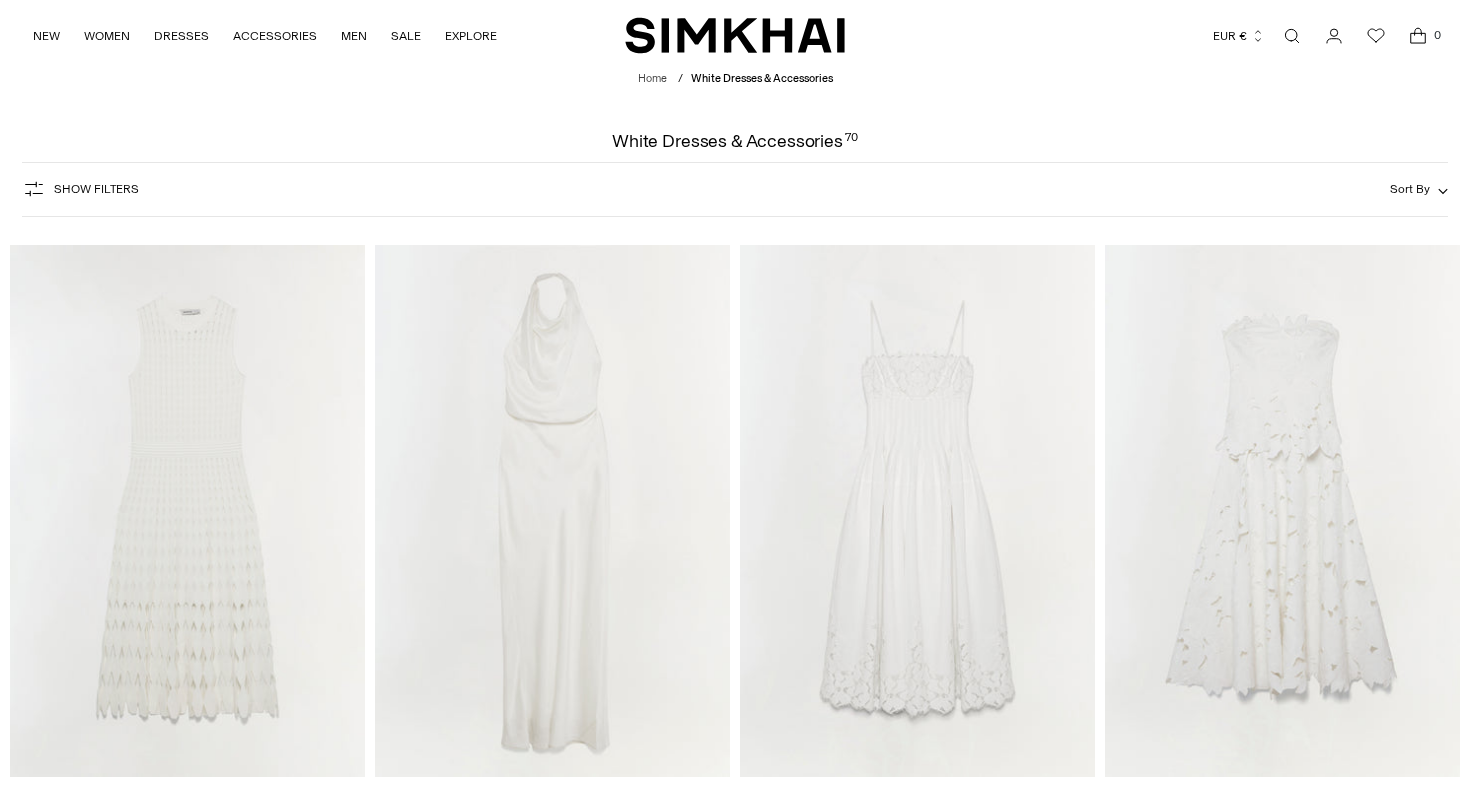 scroll, scrollTop: 0, scrollLeft: 0, axis: both 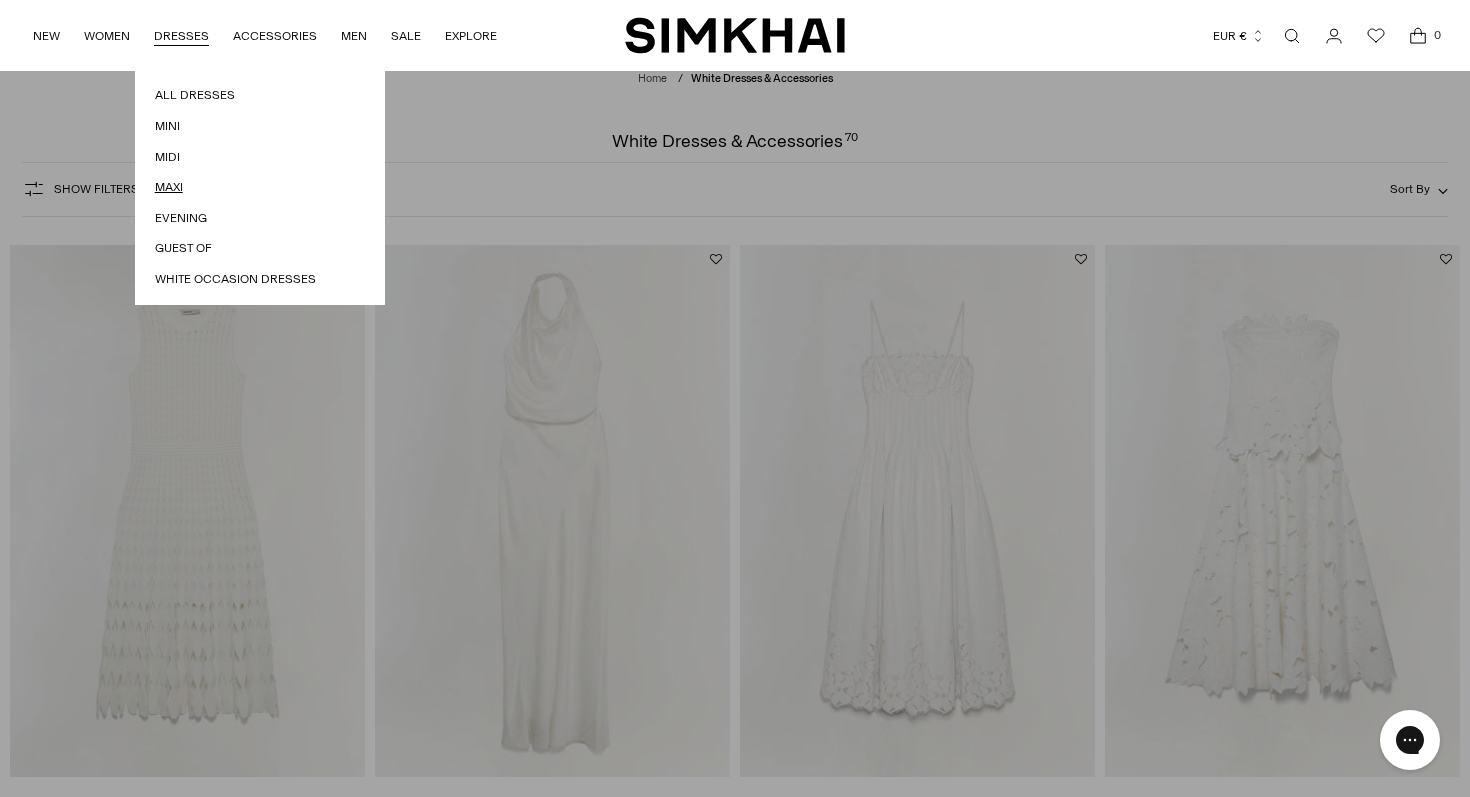 click on "Maxi" at bounding box center [260, 187] 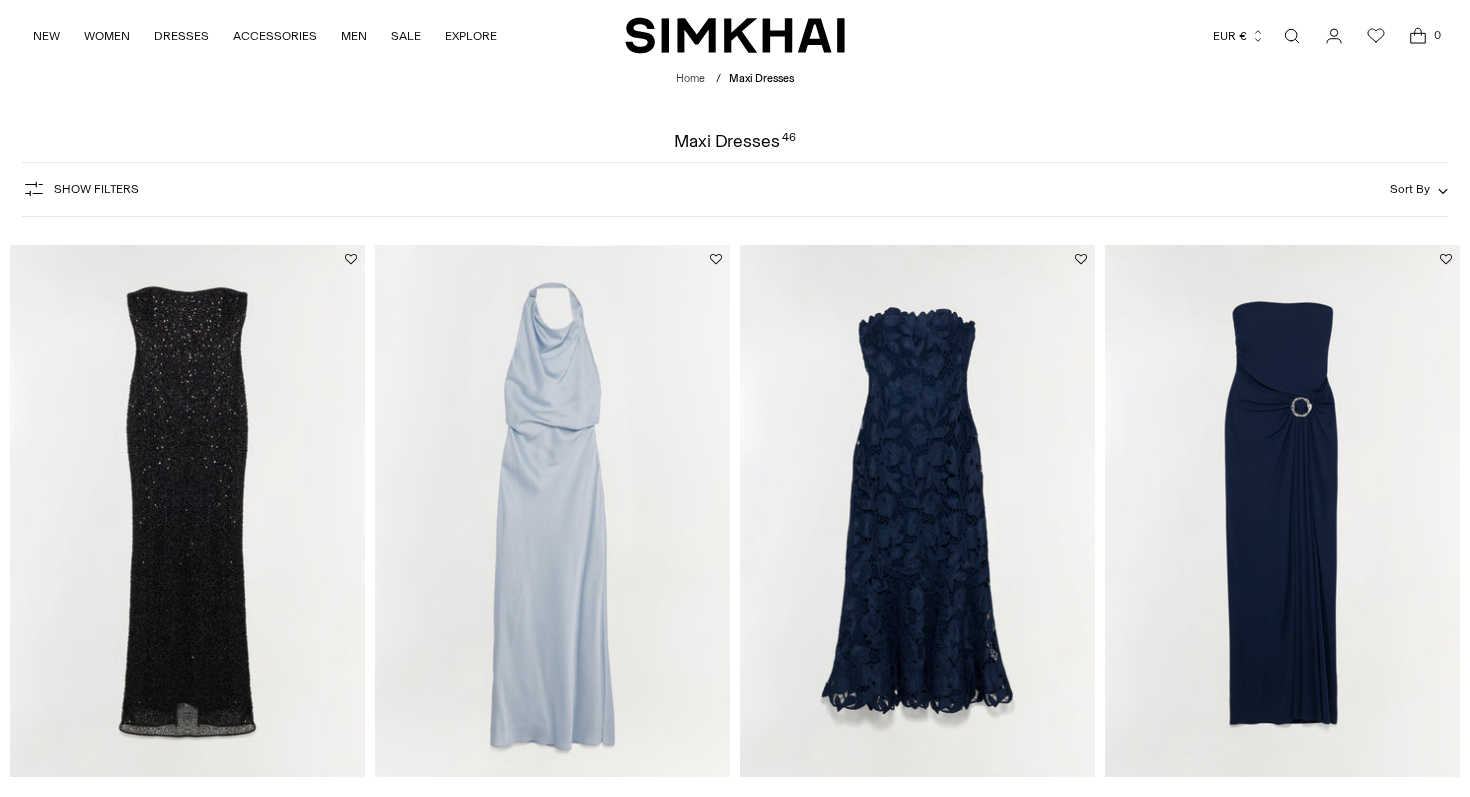 scroll, scrollTop: 0, scrollLeft: 0, axis: both 